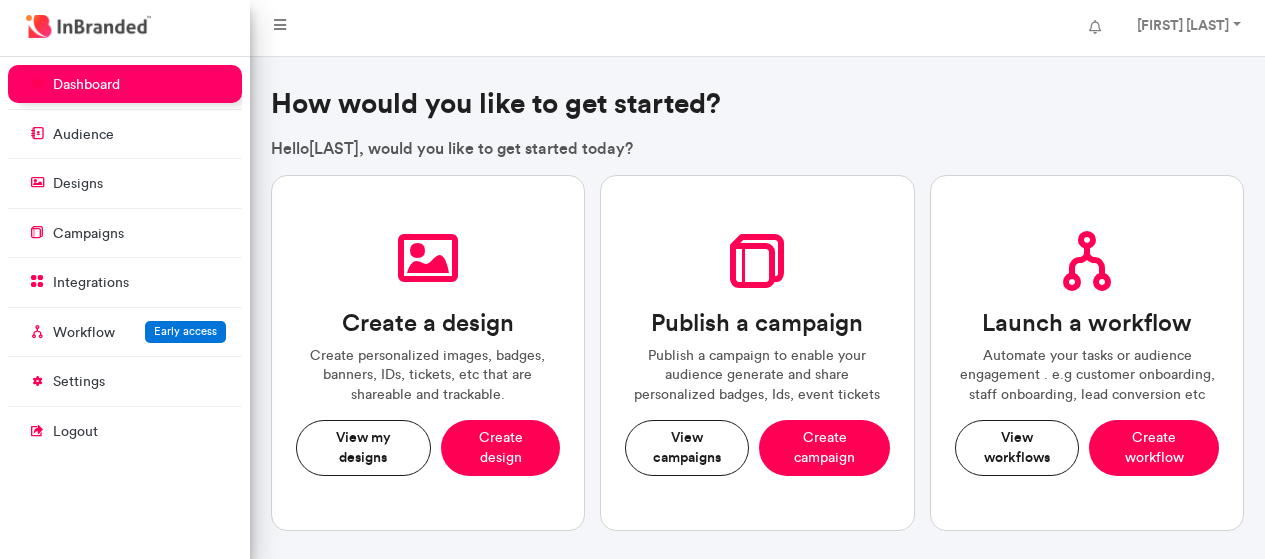 scroll, scrollTop: 0, scrollLeft: 0, axis: both 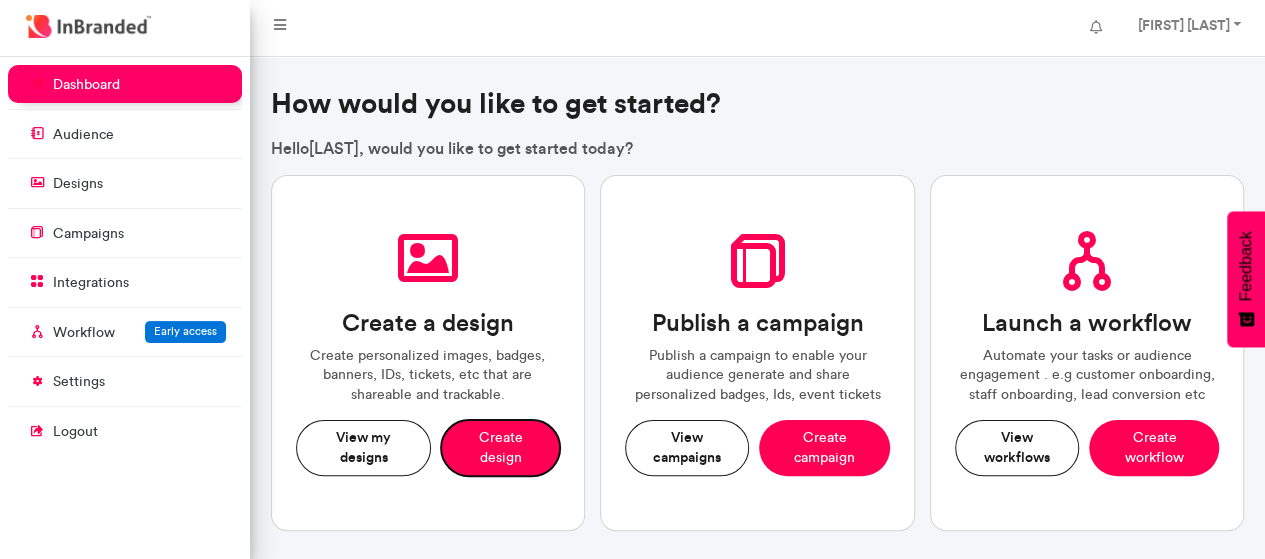 click on "Create design" at bounding box center (500, 447) 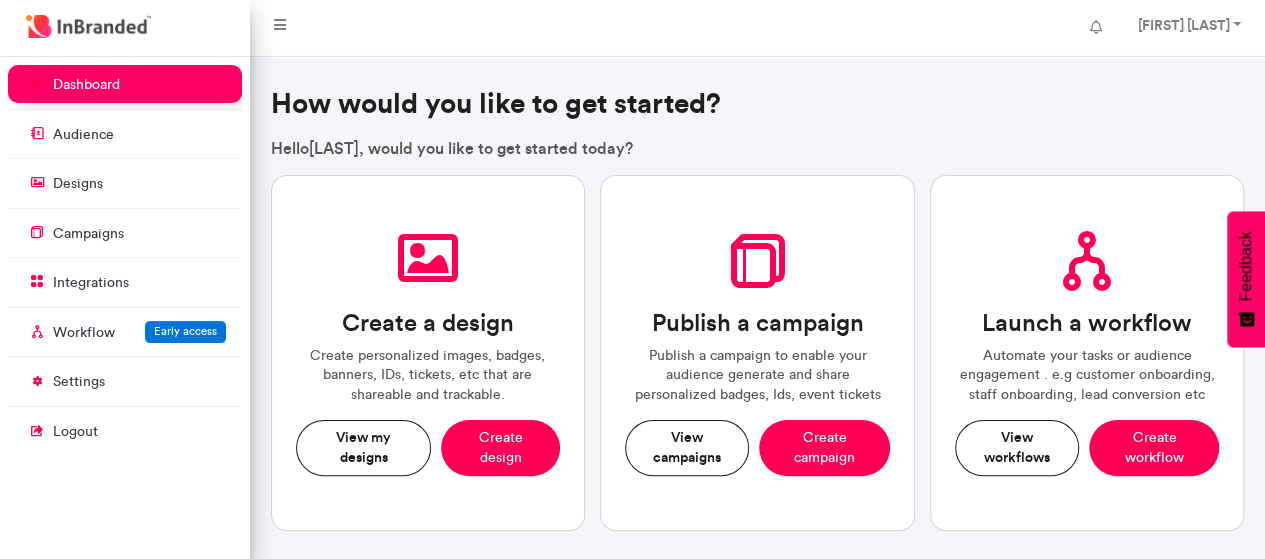 scroll, scrollTop: 502, scrollLeft: 250, axis: both 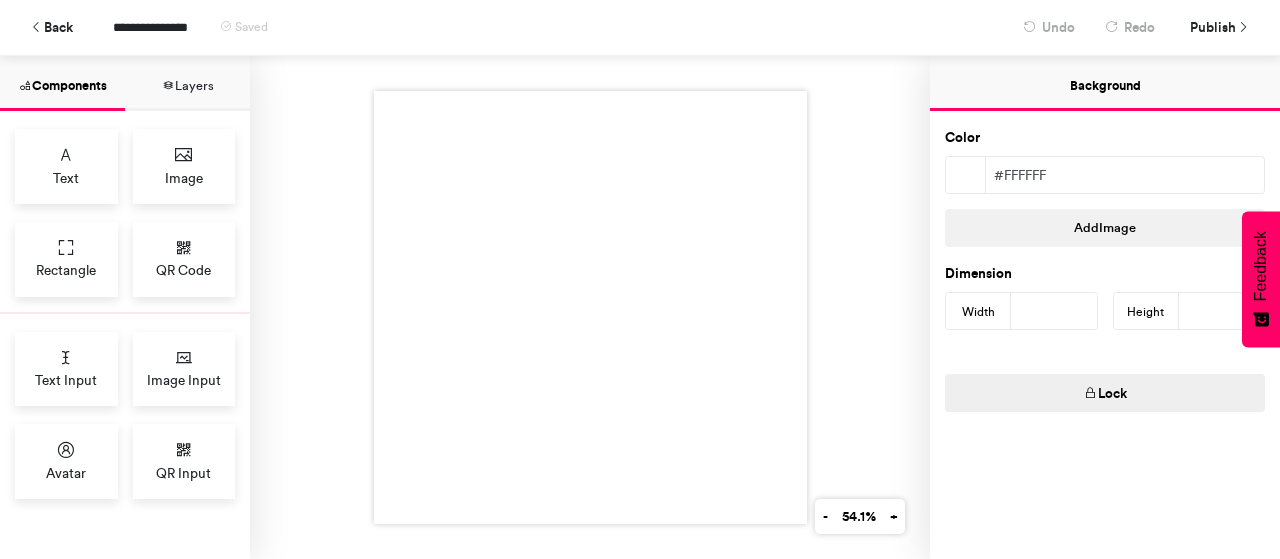 click at bounding box center [590, 307] 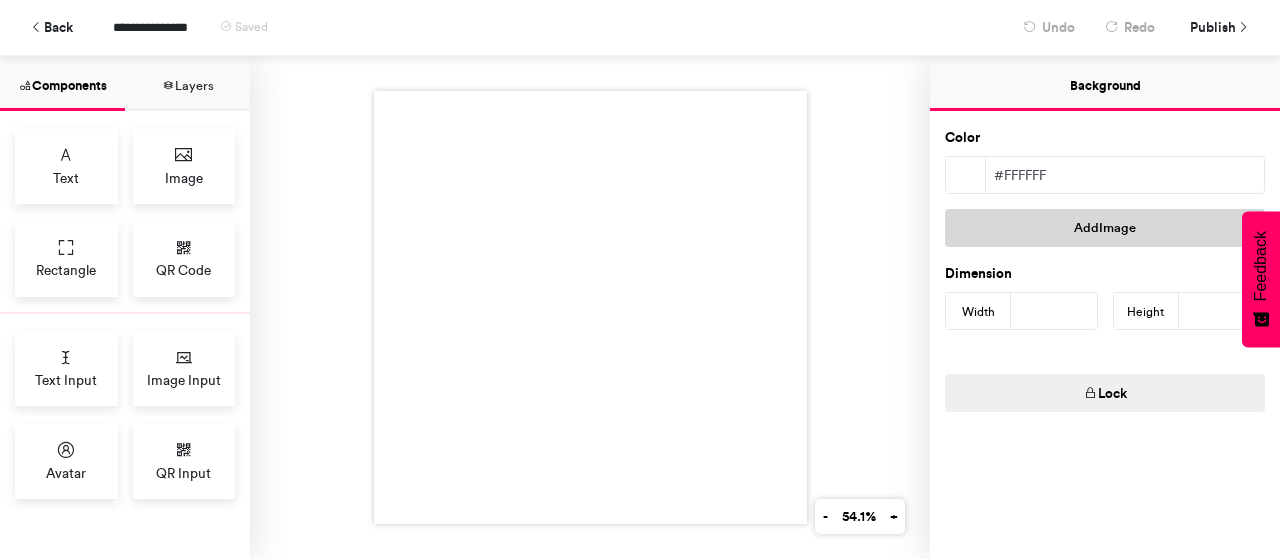 click on "Add  Image" at bounding box center (1105, 228) 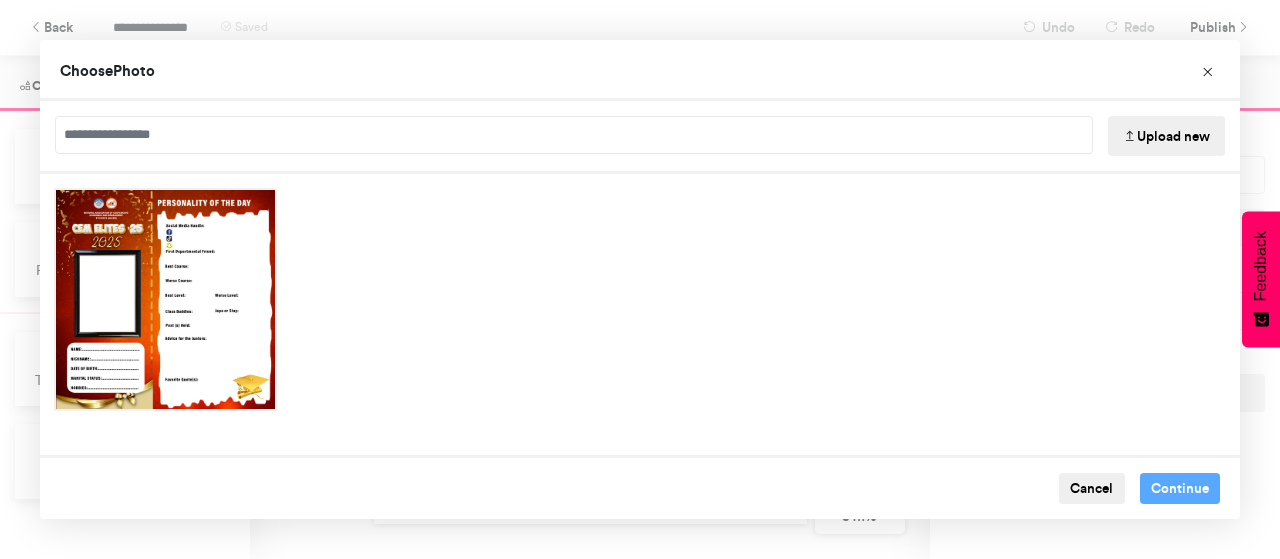 click on "Upload new" at bounding box center (1166, 136) 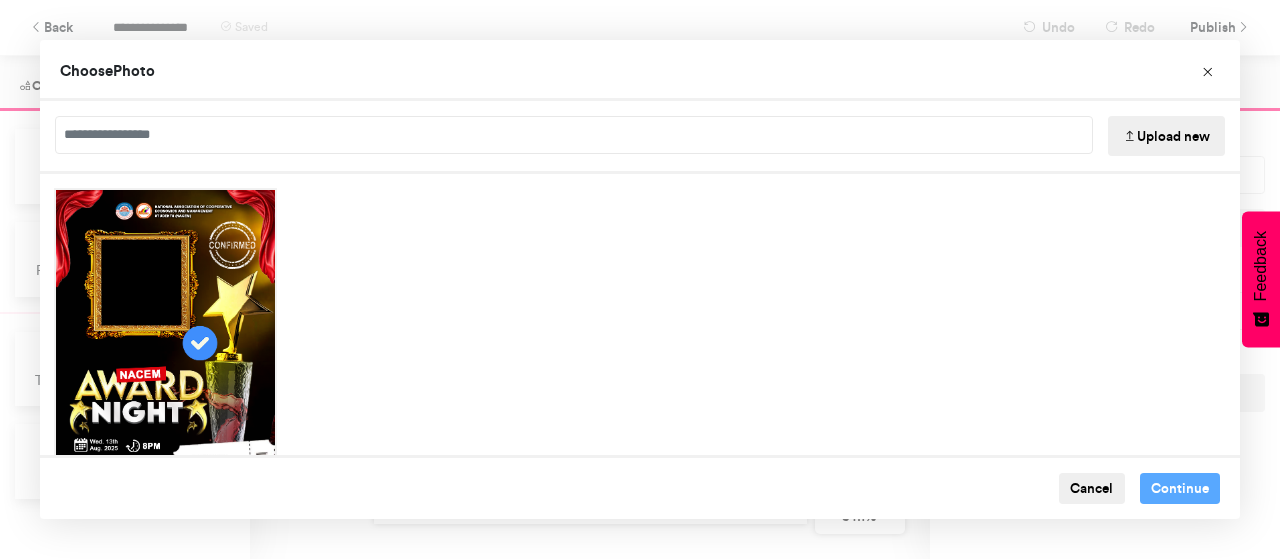 click at bounding box center (640, 457) 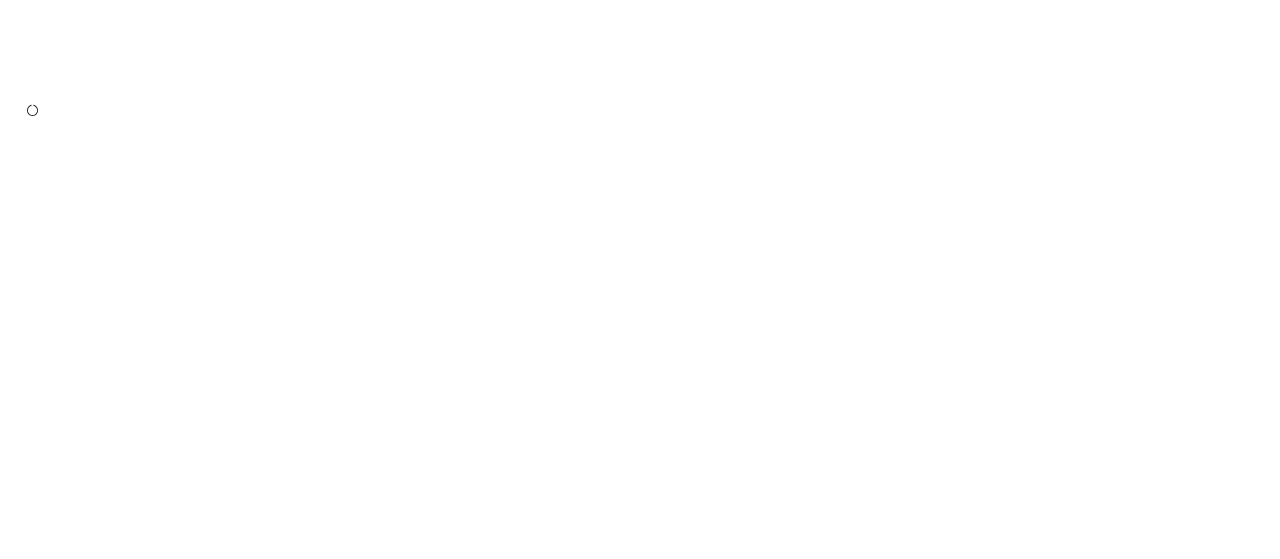 scroll, scrollTop: 0, scrollLeft: 0, axis: both 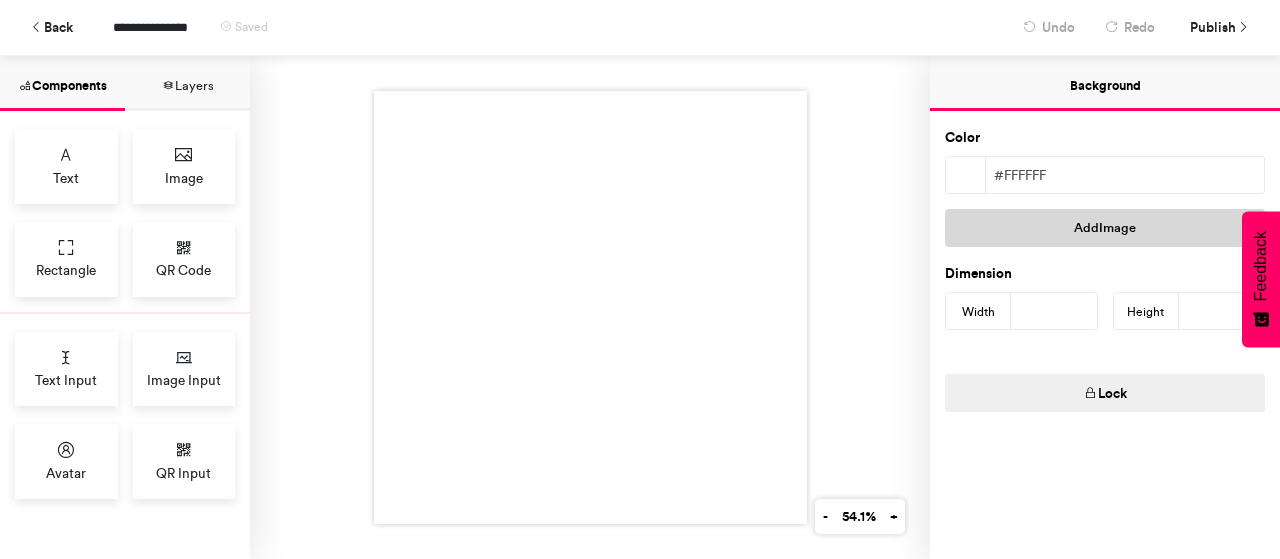 click on "Add  Image" at bounding box center (1105, 228) 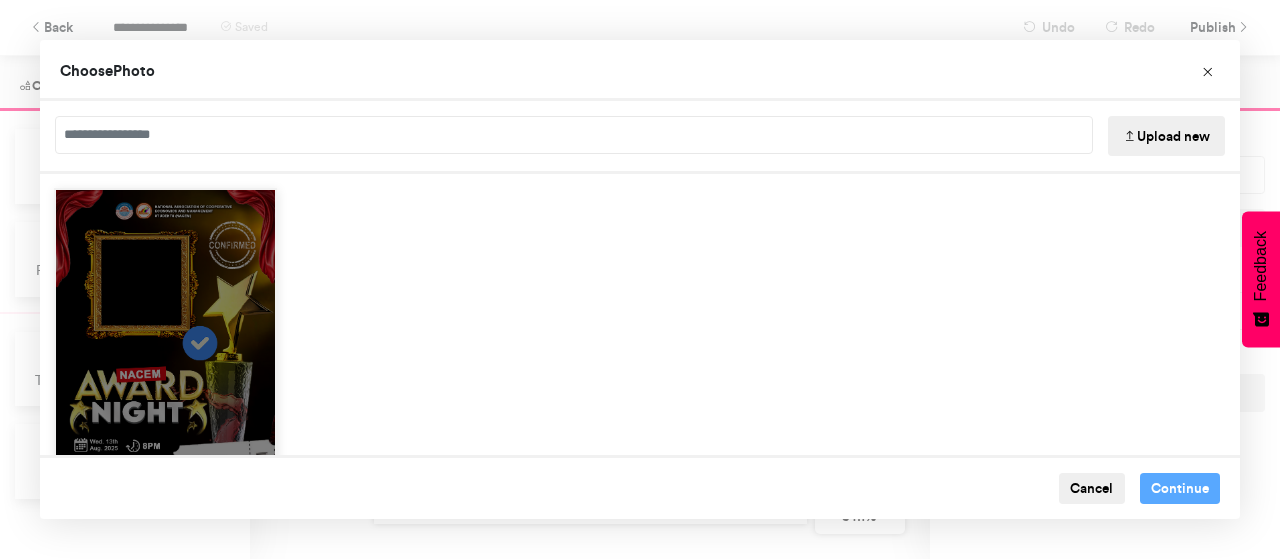 click at bounding box center (165, 338) 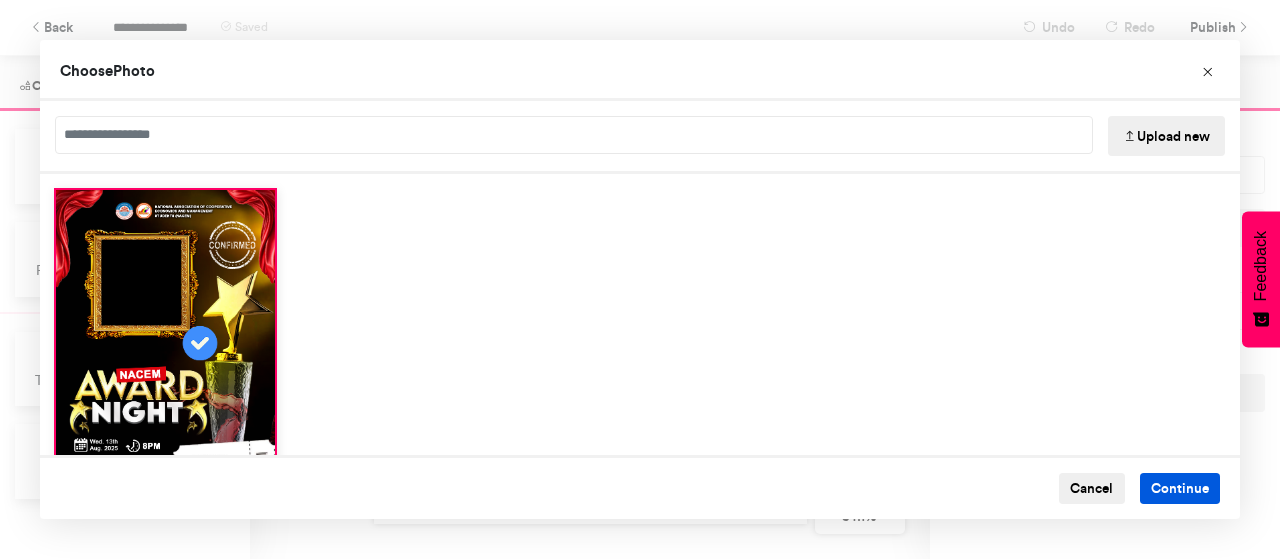 click on "Continue" at bounding box center [1180, 489] 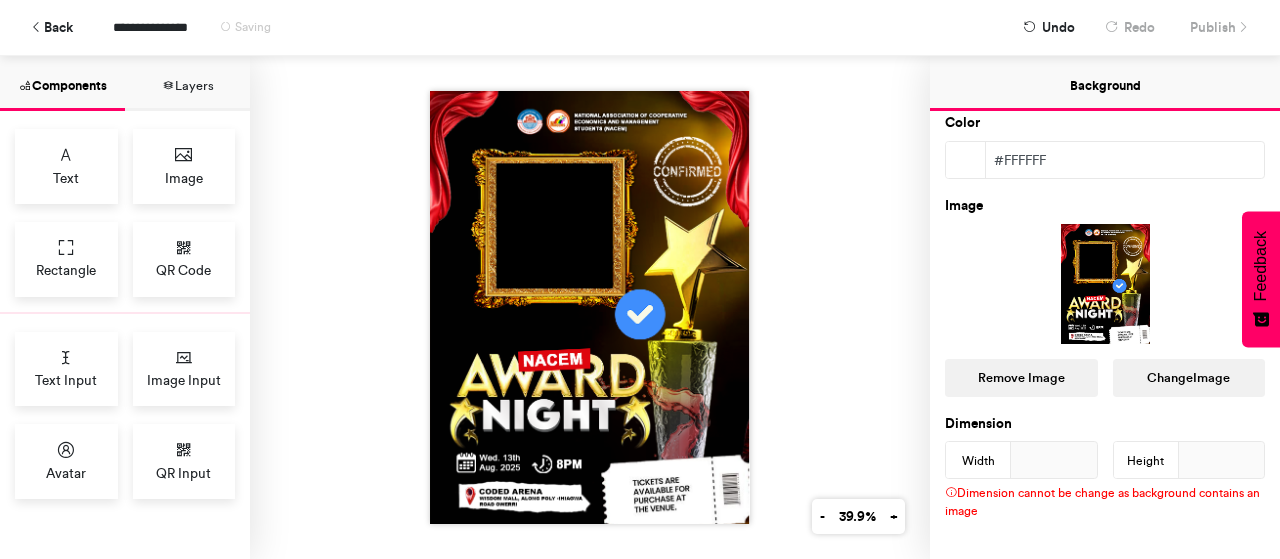 scroll, scrollTop: 0, scrollLeft: 0, axis: both 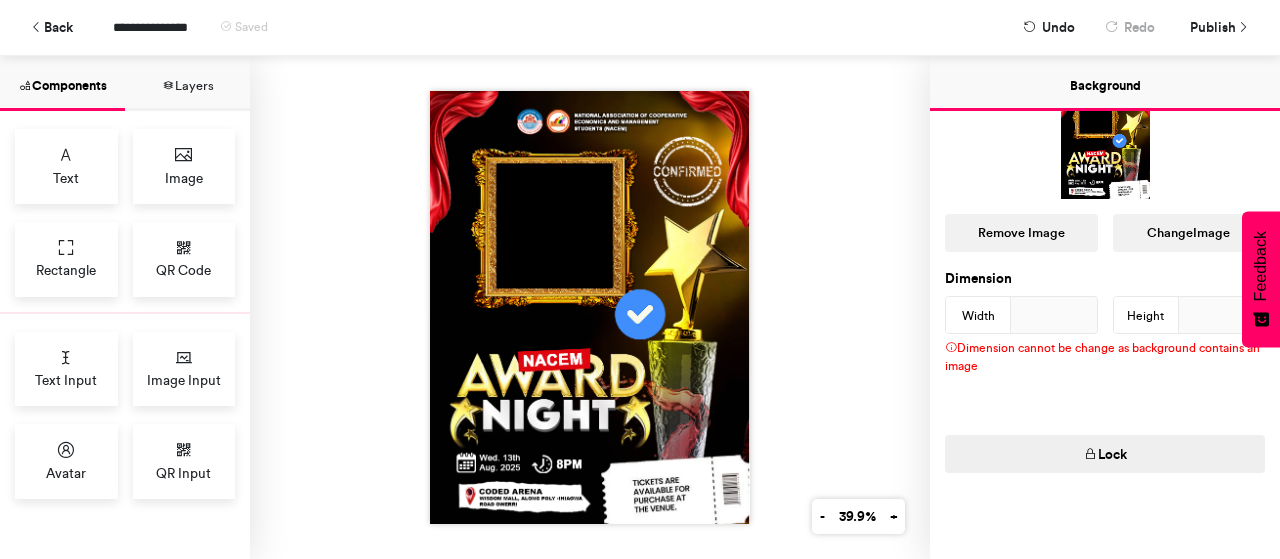 click at bounding box center [590, 307] 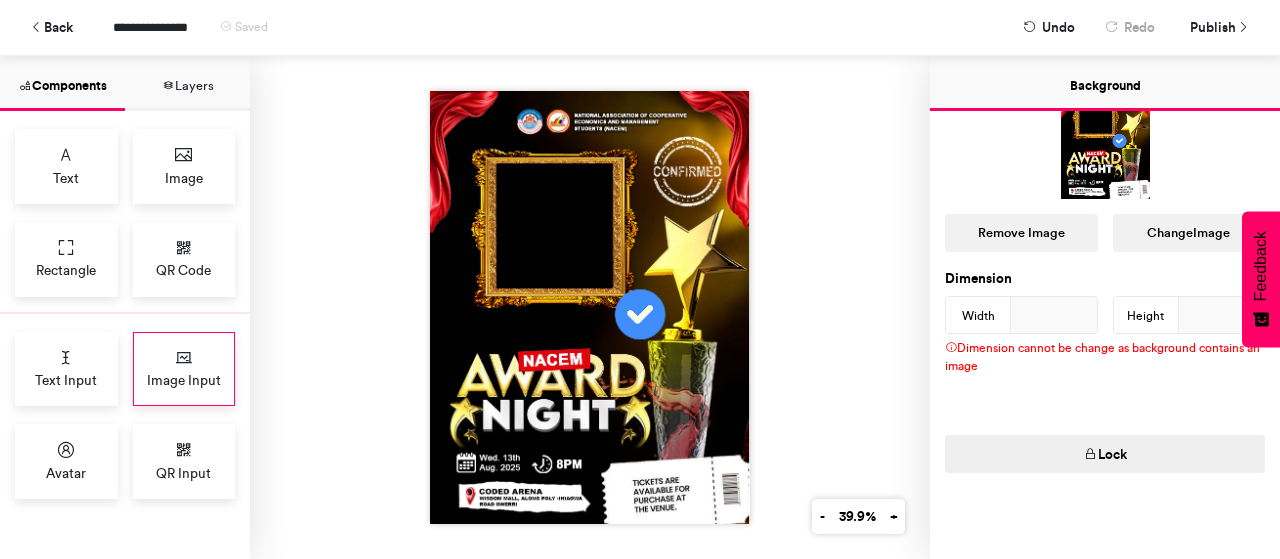 click on "Image Input" at bounding box center [184, 380] 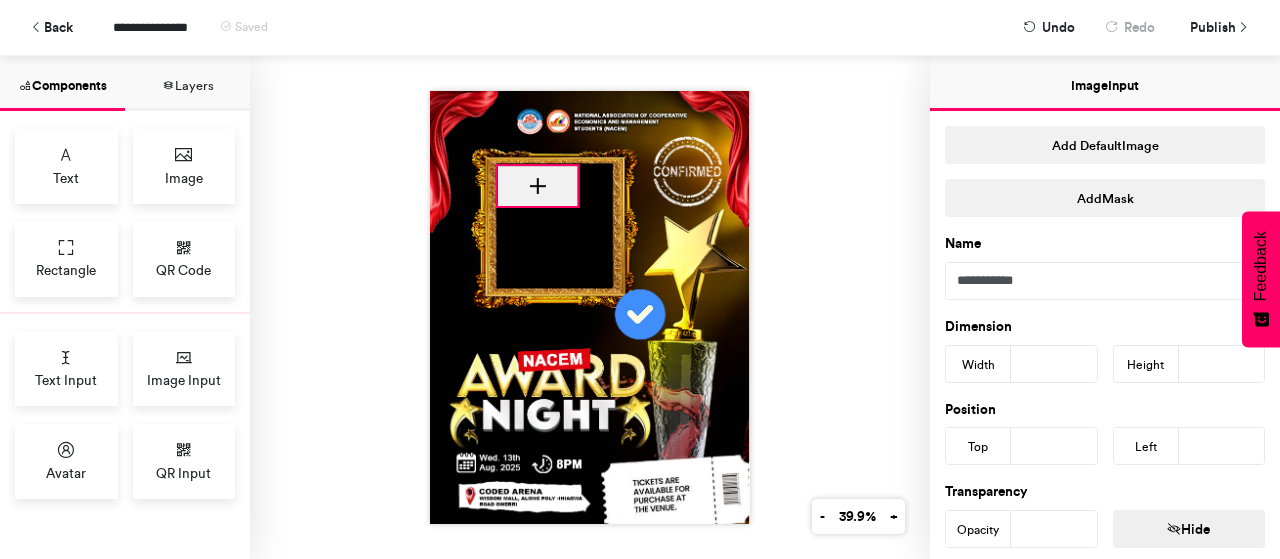 drag, startPoint x: 544, startPoint y: 231, endPoint x: 532, endPoint y: 198, distance: 35.1141 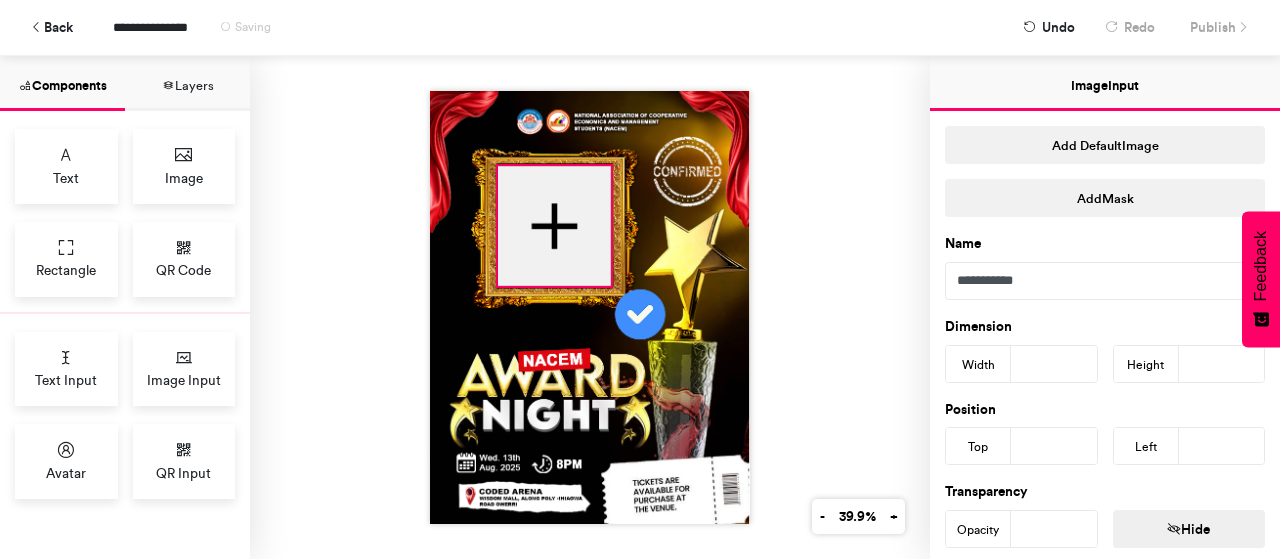 drag, startPoint x: 568, startPoint y: 194, endPoint x: 601, endPoint y: 274, distance: 86.53901 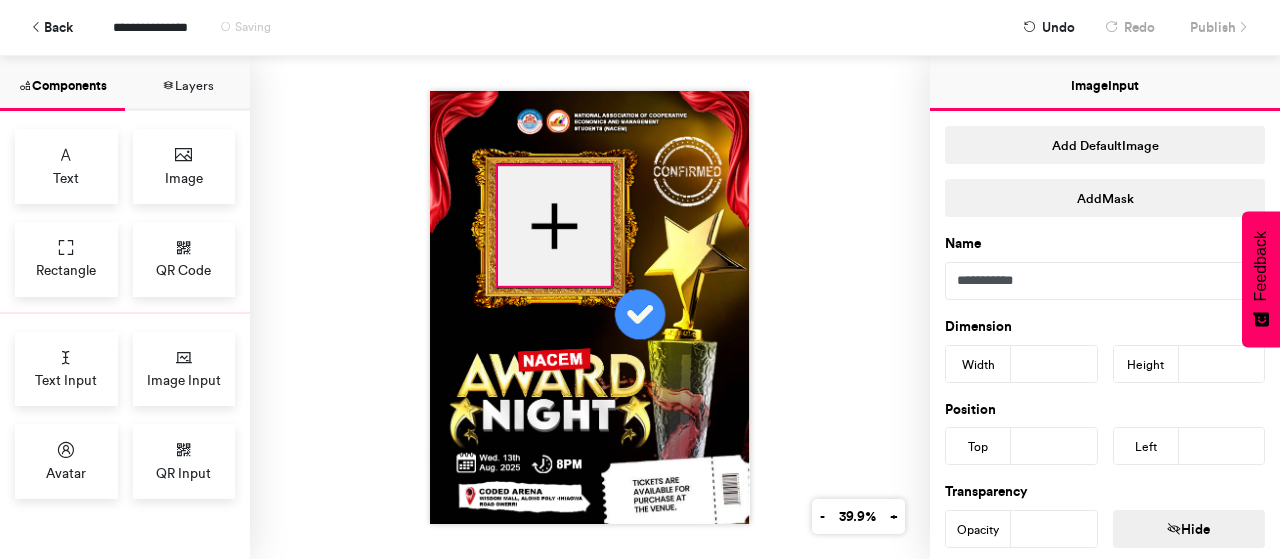 click at bounding box center (590, 307) 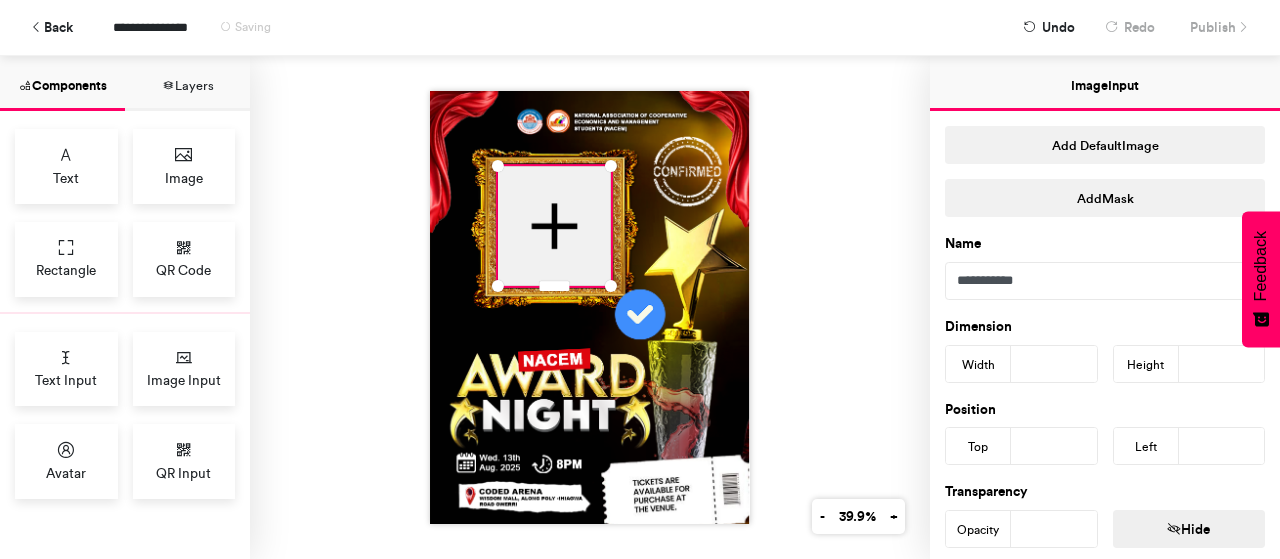 click at bounding box center [590, 307] 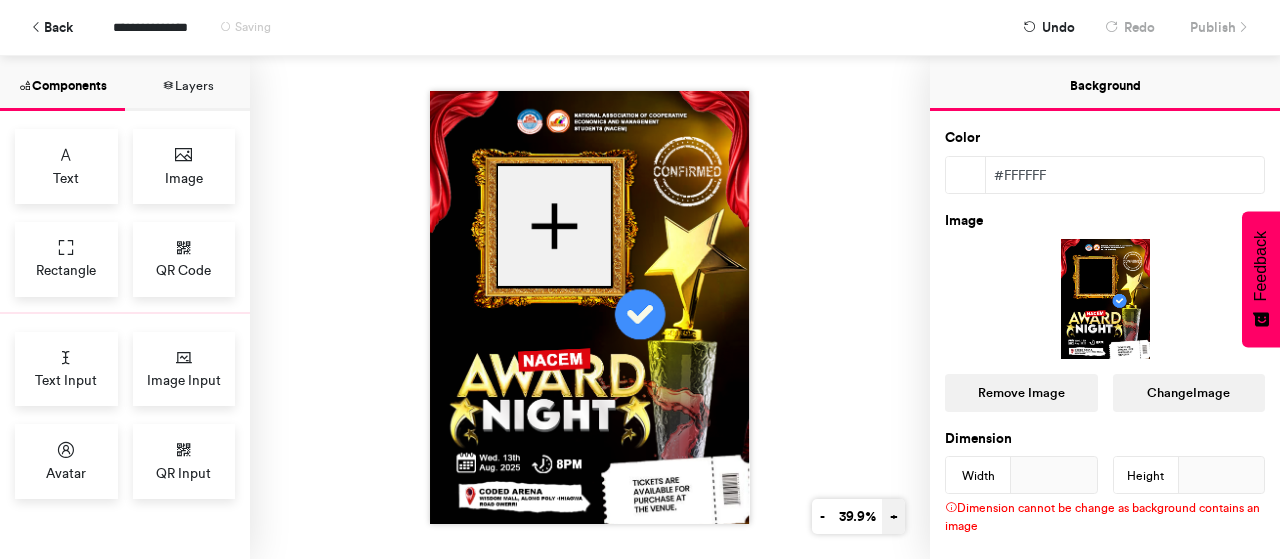 click on "+" at bounding box center [893, 516] 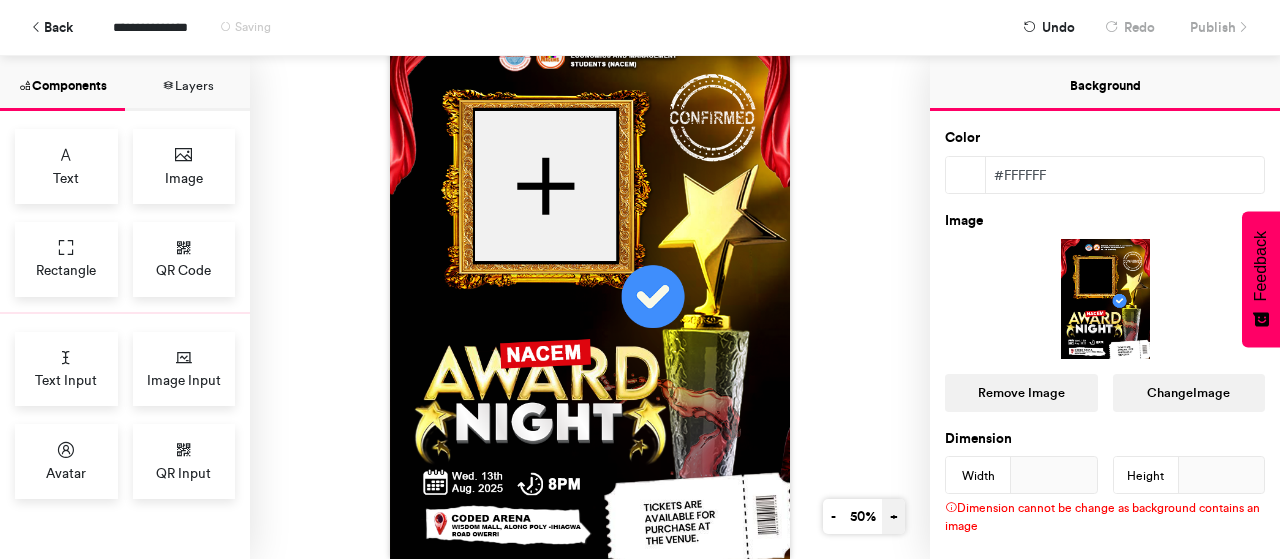 click on "+" at bounding box center [893, 516] 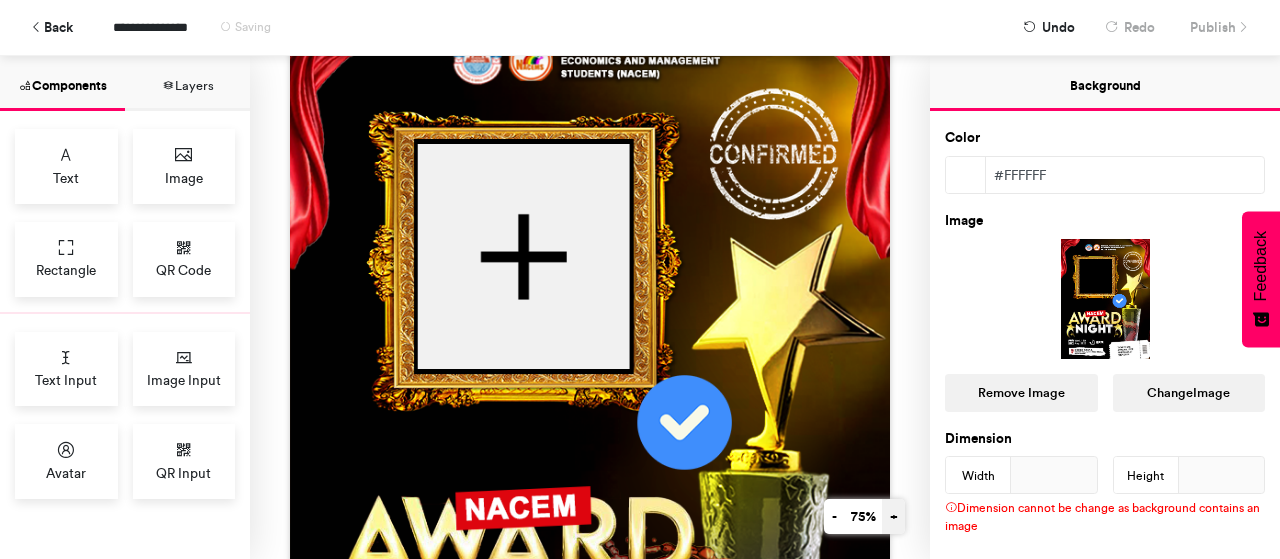 scroll, scrollTop: 188, scrollLeft: 0, axis: vertical 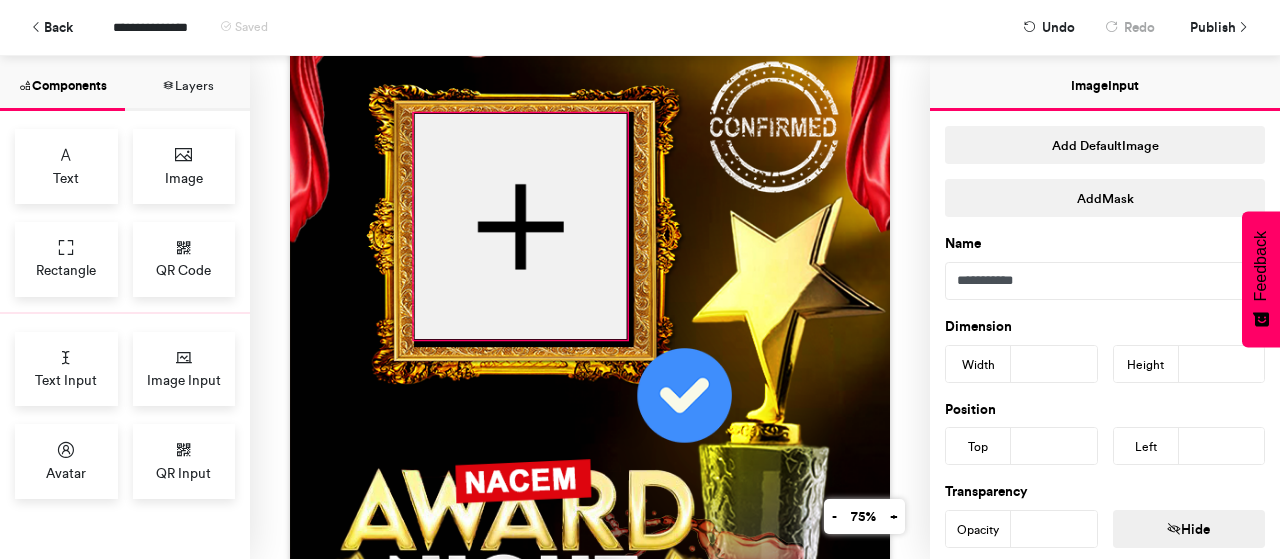 click at bounding box center [521, 226] 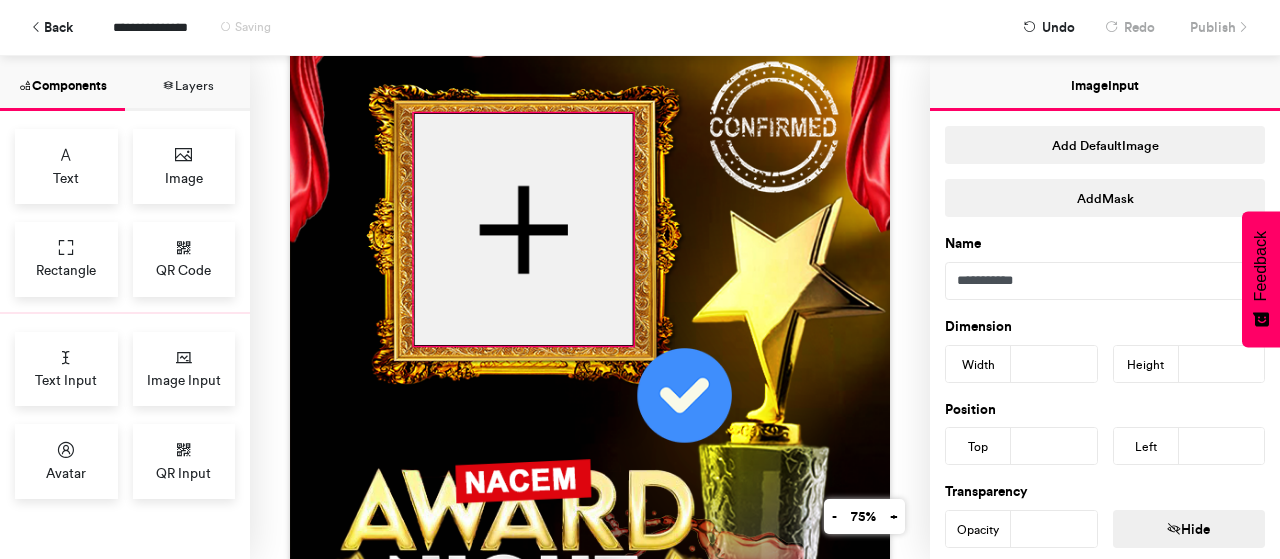 click at bounding box center [590, 382] 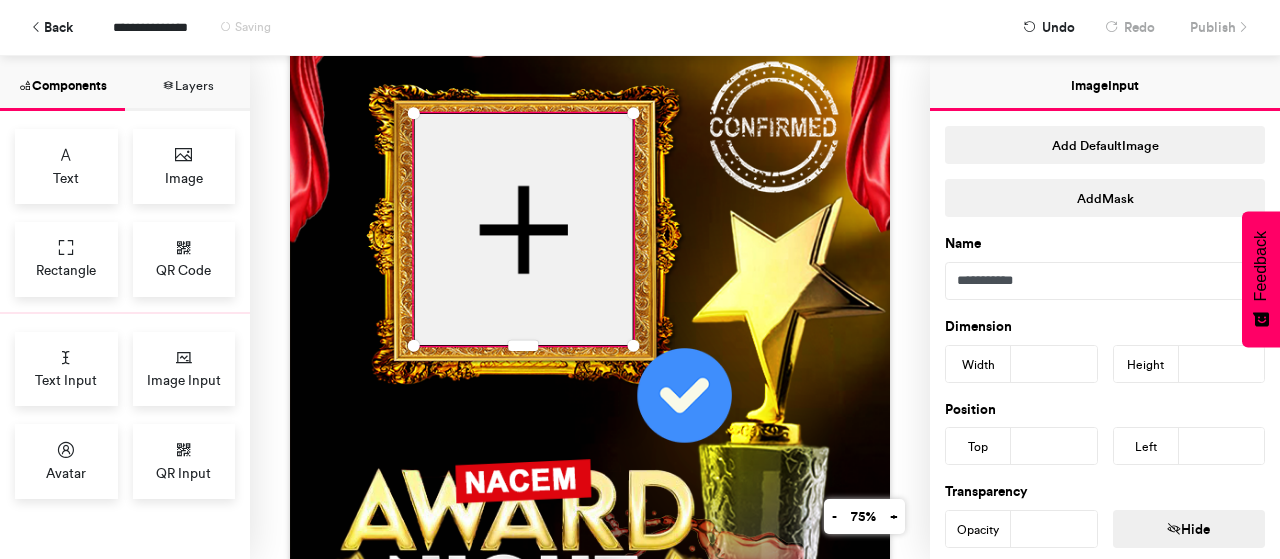 click at bounding box center (590, 382) 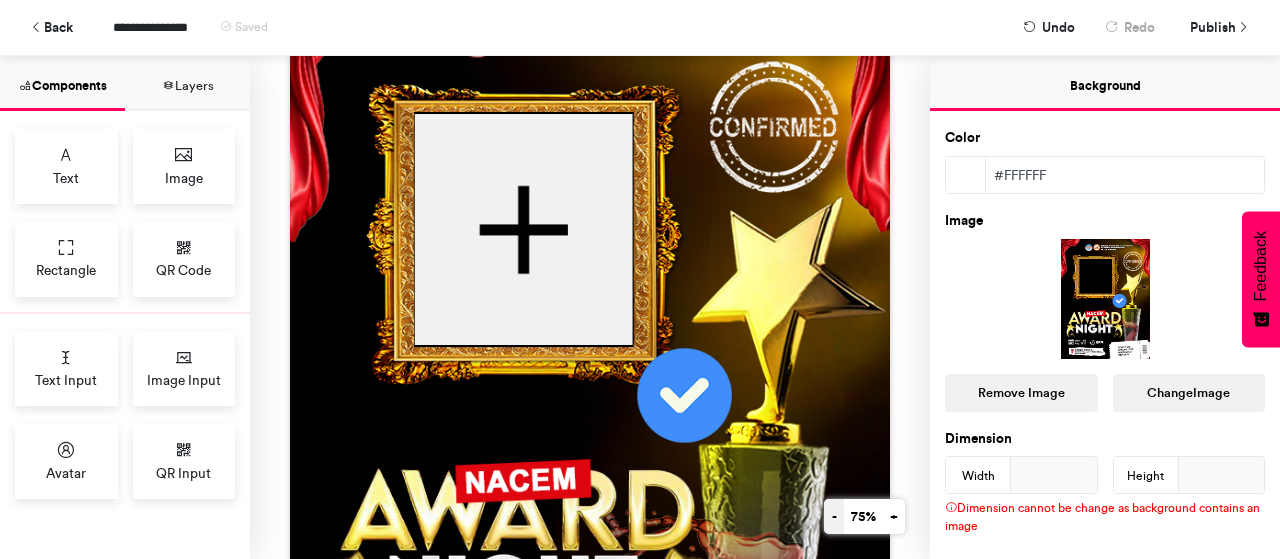click on "-" at bounding box center [834, 516] 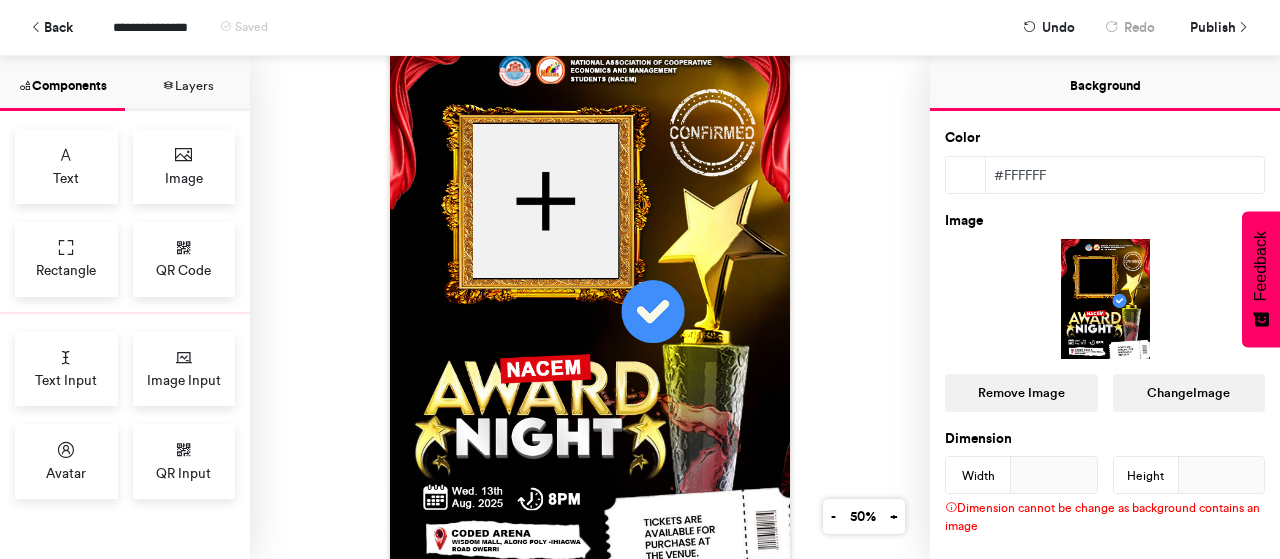 scroll, scrollTop: 14, scrollLeft: 0, axis: vertical 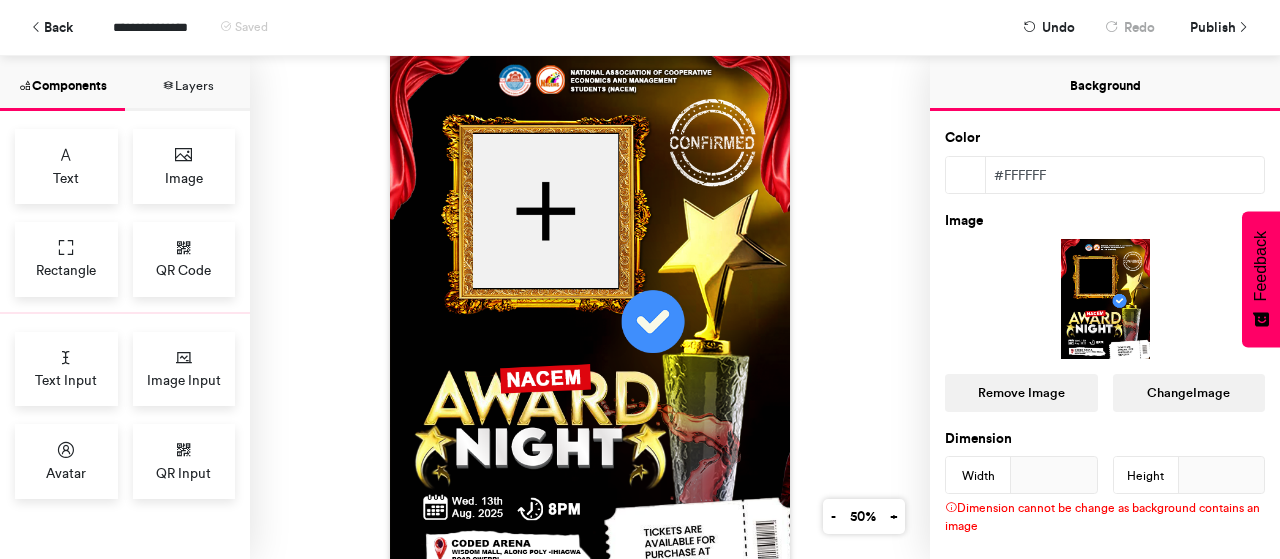 click at bounding box center [590, 313] 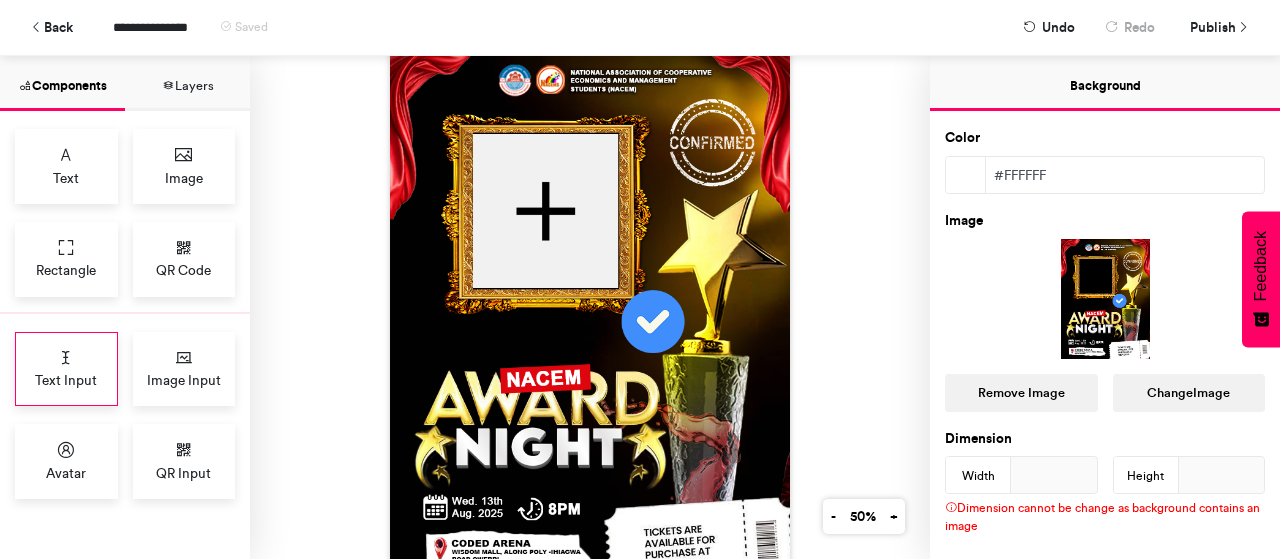 click on "Text Input" at bounding box center [66, 380] 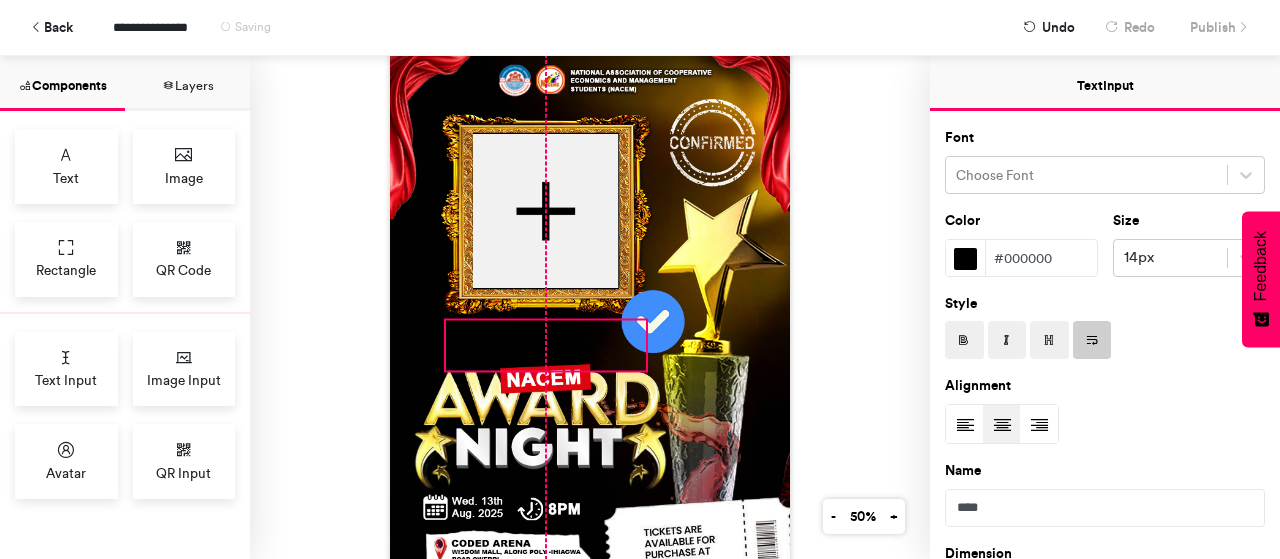 drag, startPoint x: 582, startPoint y: 227, endPoint x: 538, endPoint y: 370, distance: 149.61618 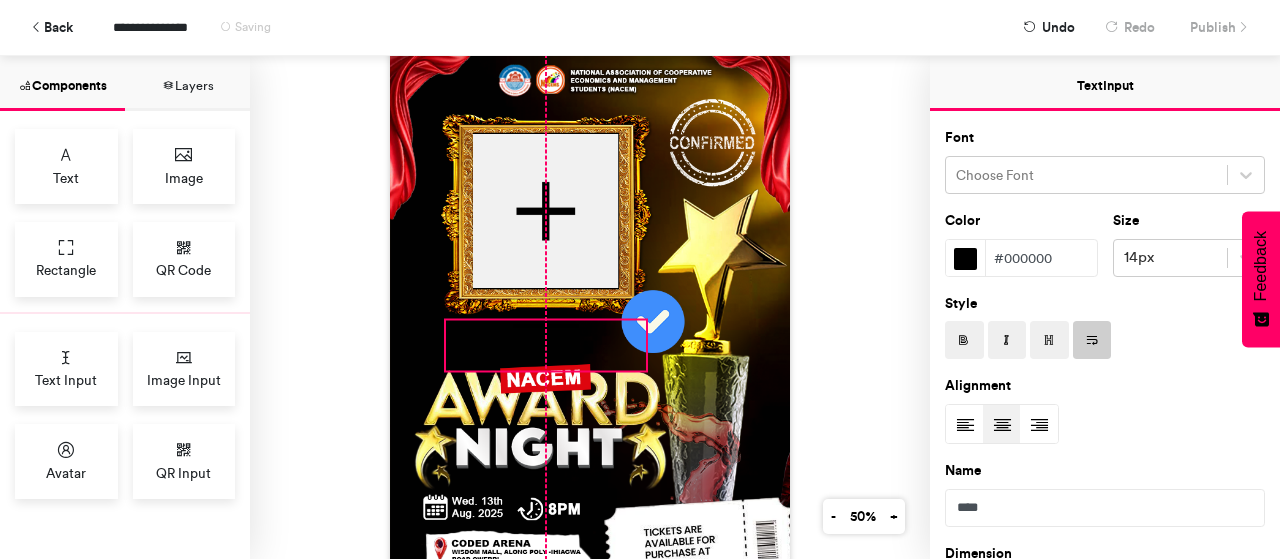 click on "**********" at bounding box center (590, 313) 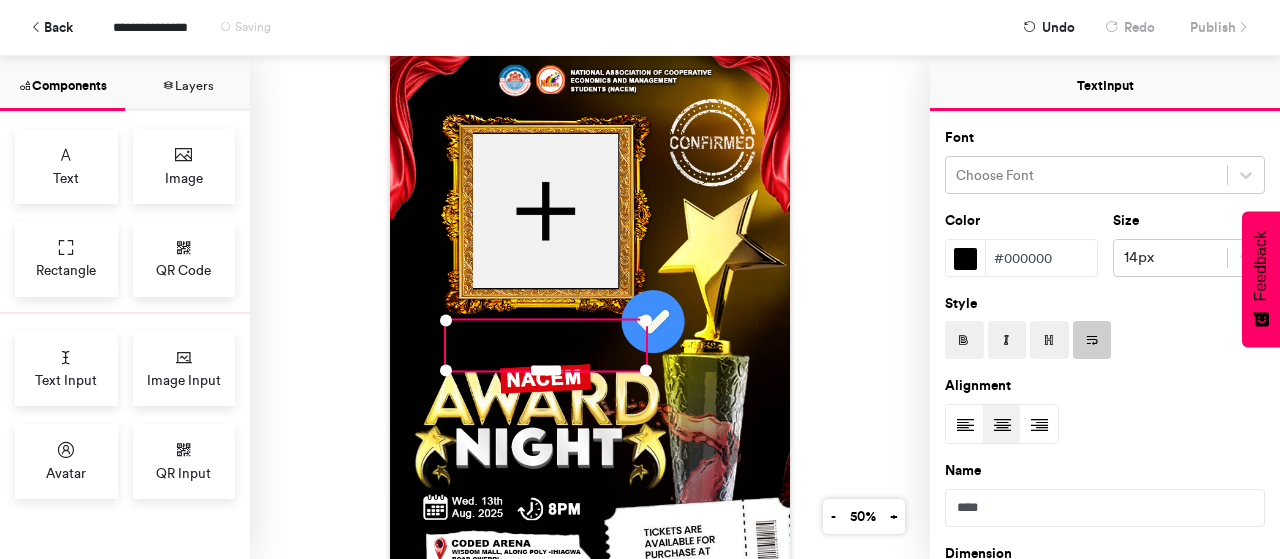 click at bounding box center [965, 259] 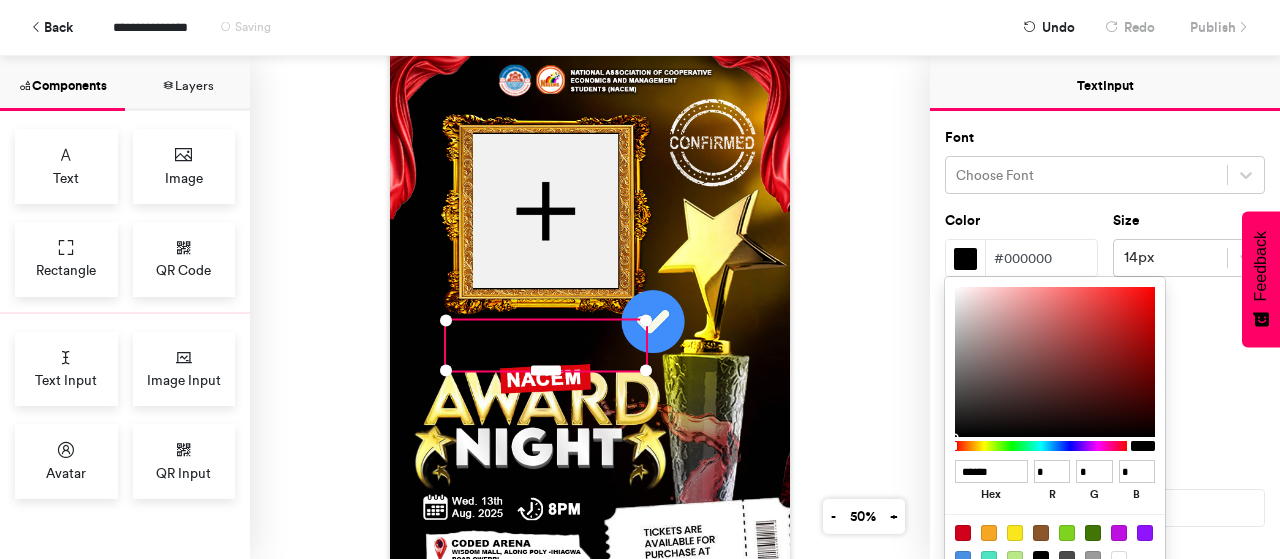 type on "******" 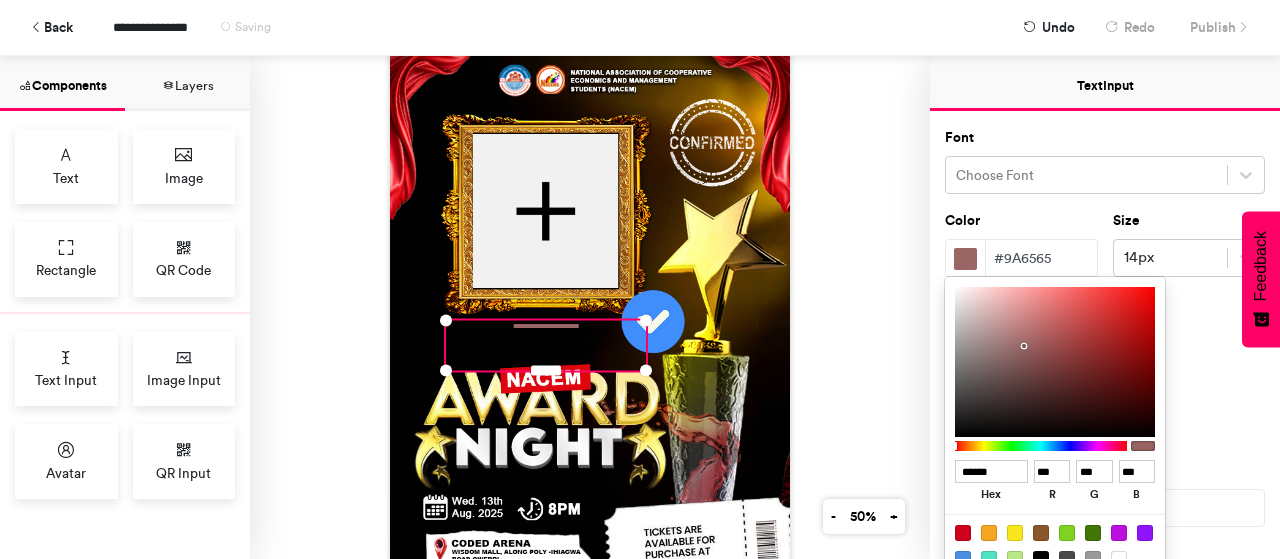 type on "******" 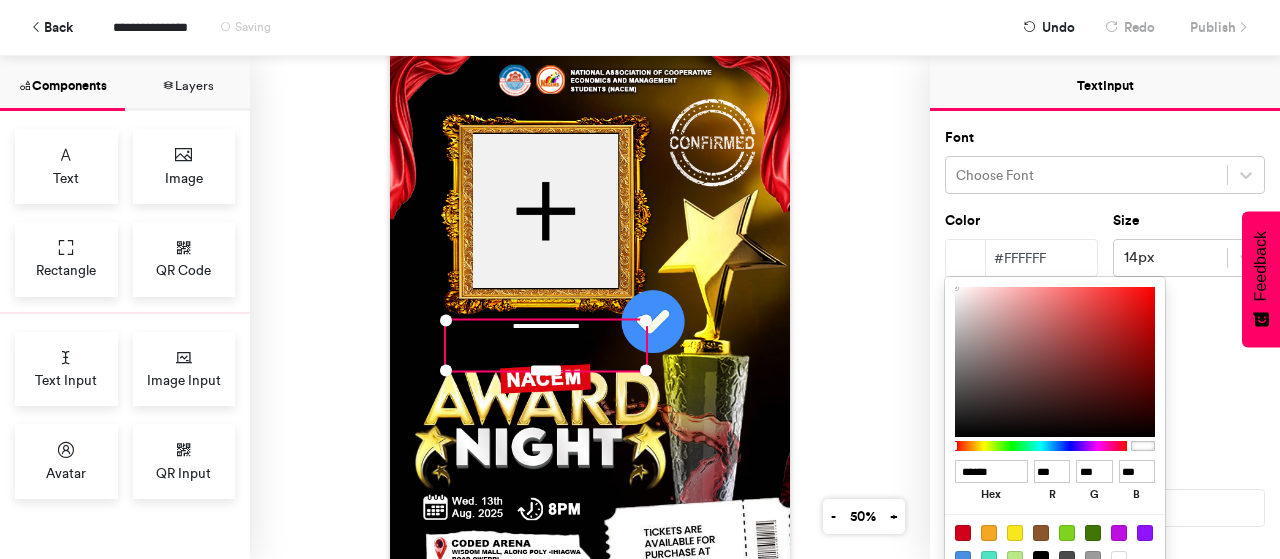drag, startPoint x: 1024, startPoint y: 344, endPoint x: 906, endPoint y: 261, distance: 144.26712 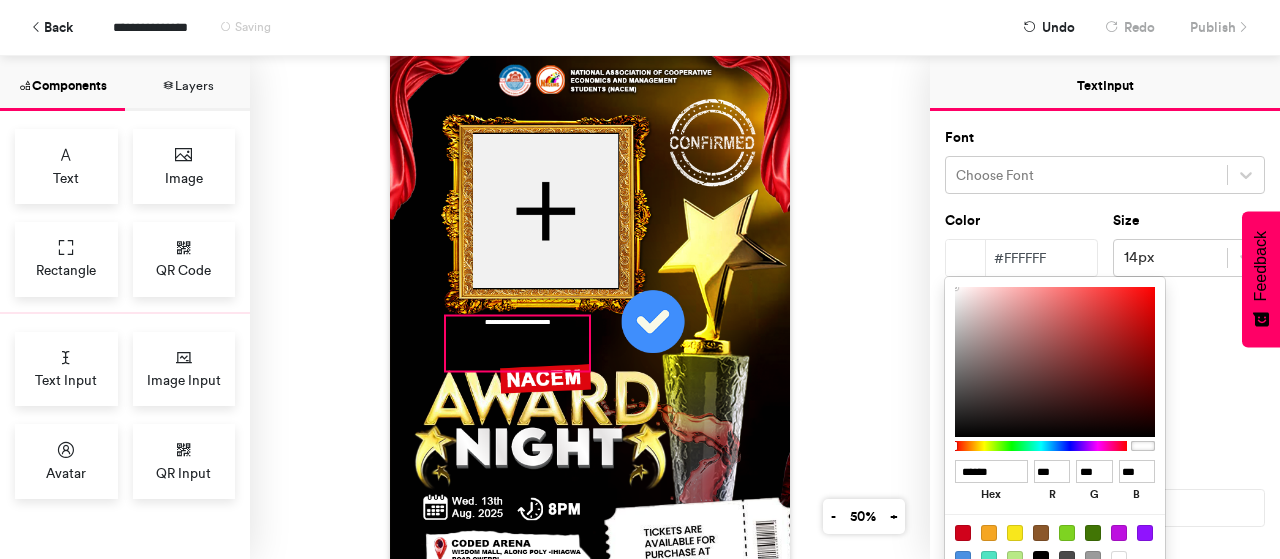 drag, startPoint x: 635, startPoint y: 318, endPoint x: 578, endPoint y: 314, distance: 57.14018 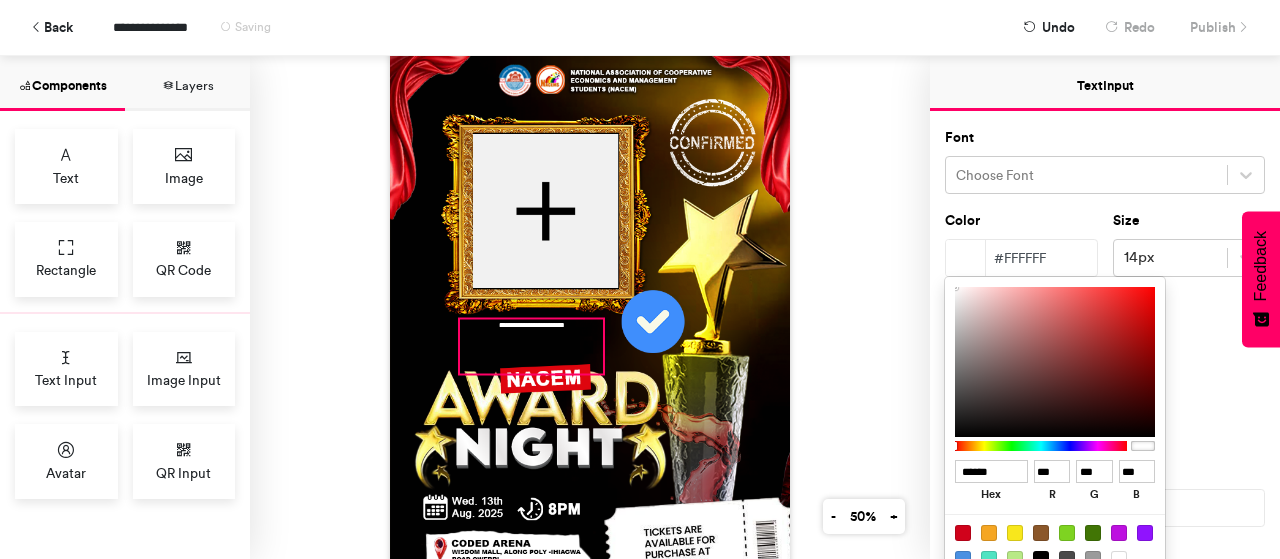 drag, startPoint x: 514, startPoint y: 365, endPoint x: 528, endPoint y: 367, distance: 14.142136 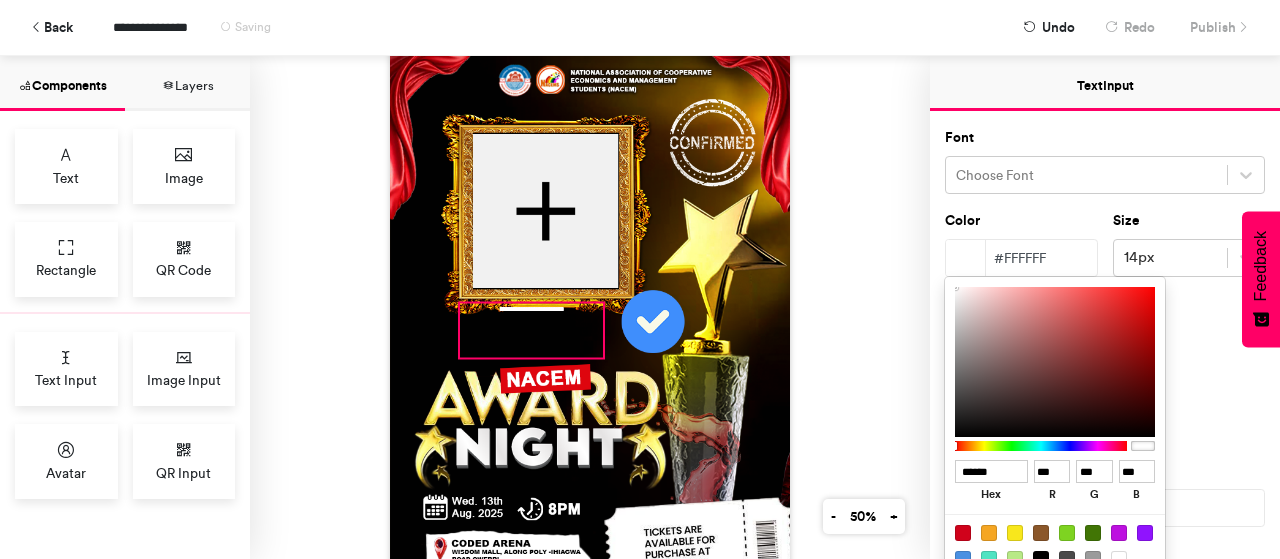 drag, startPoint x: 528, startPoint y: 374, endPoint x: 528, endPoint y: 359, distance: 15 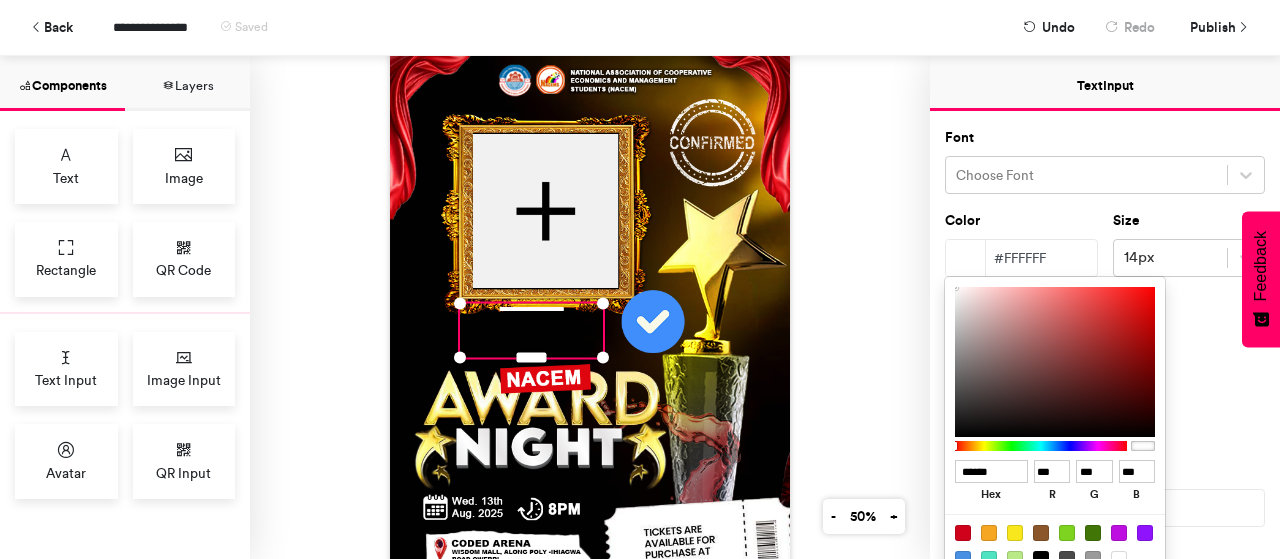 click at bounding box center [640, 279] 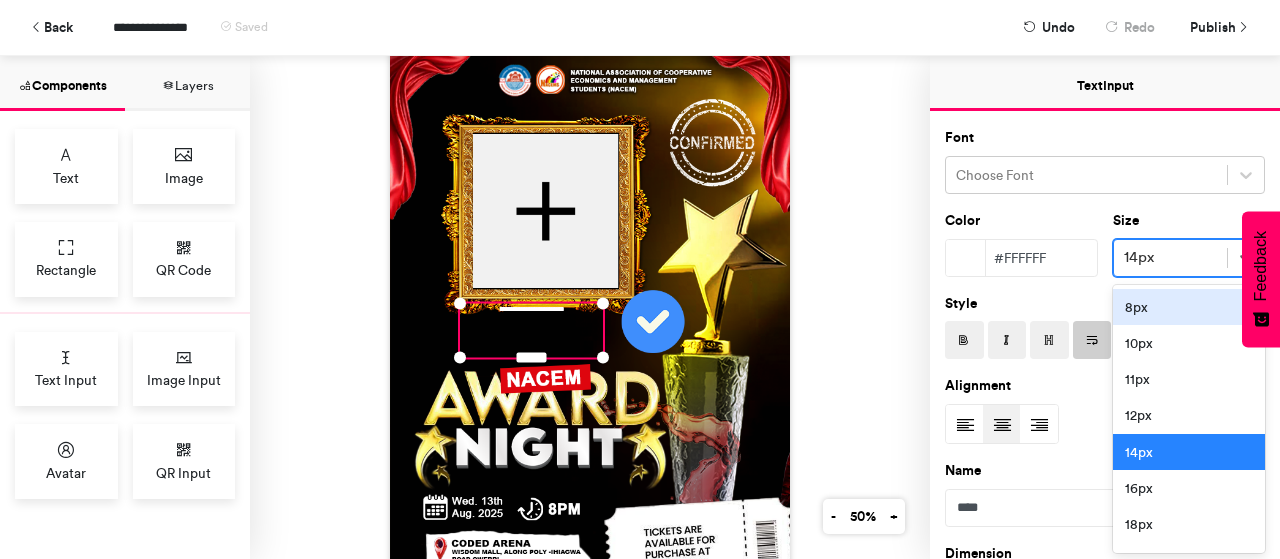 click 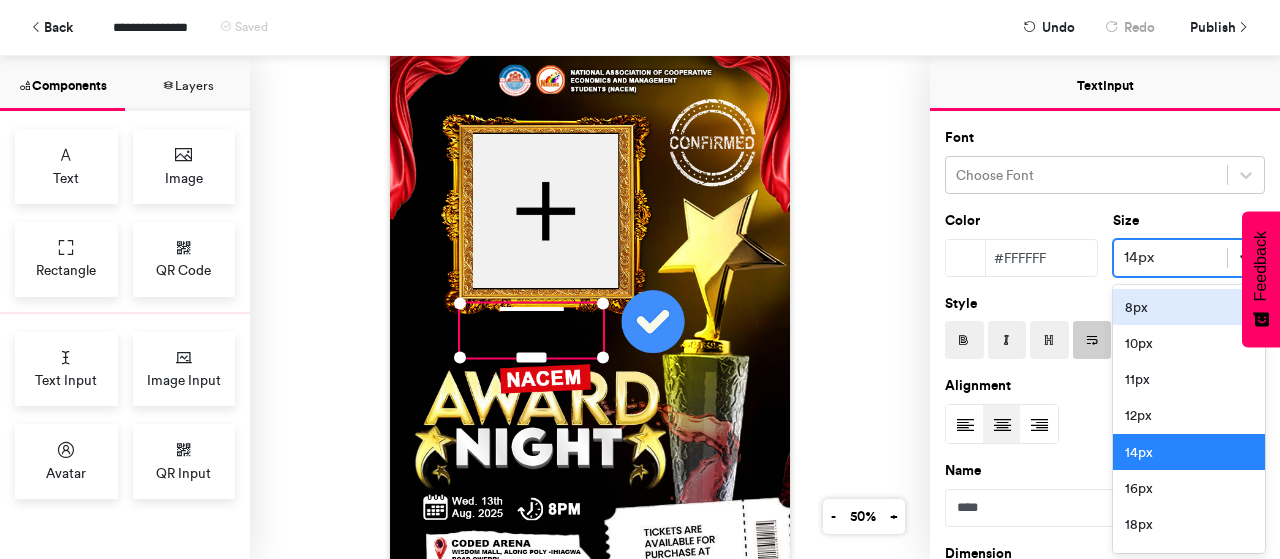 click 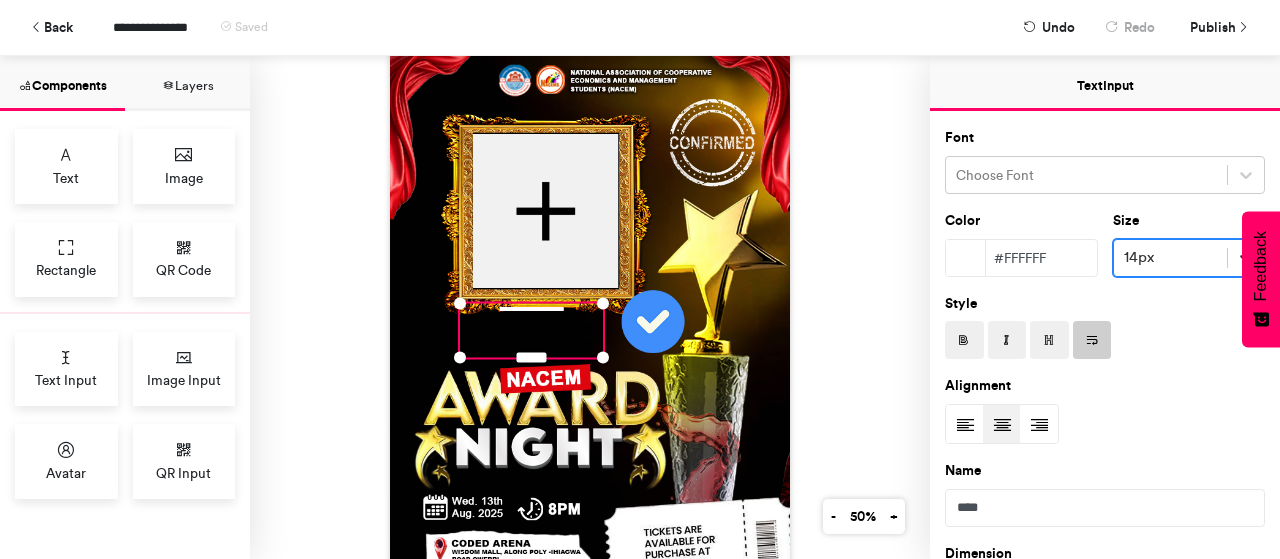 click 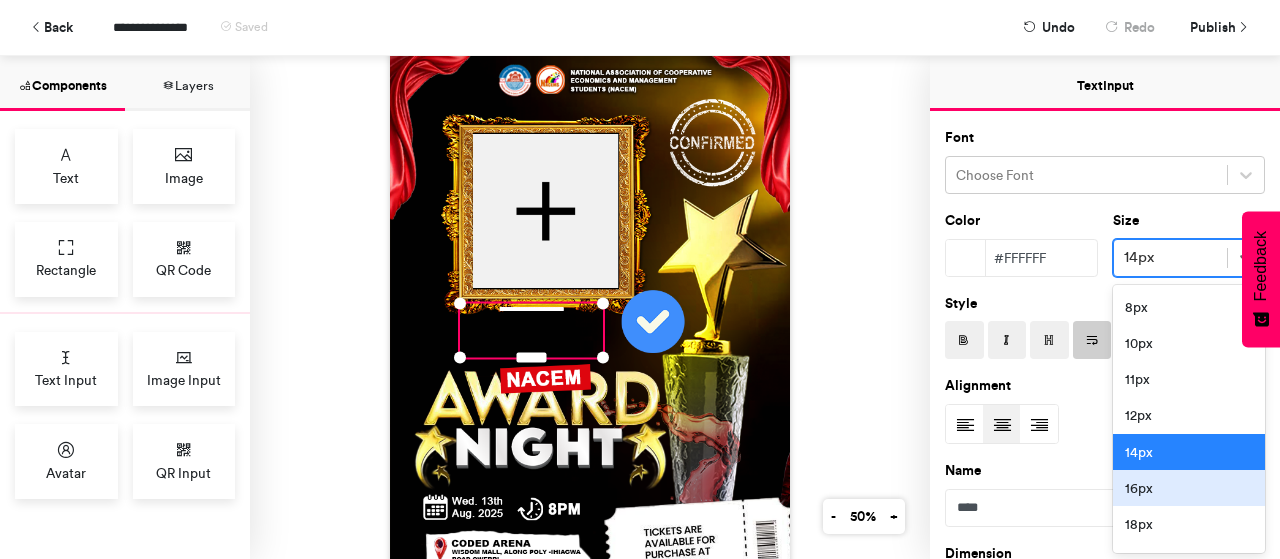click on "16px" at bounding box center (1189, 488) 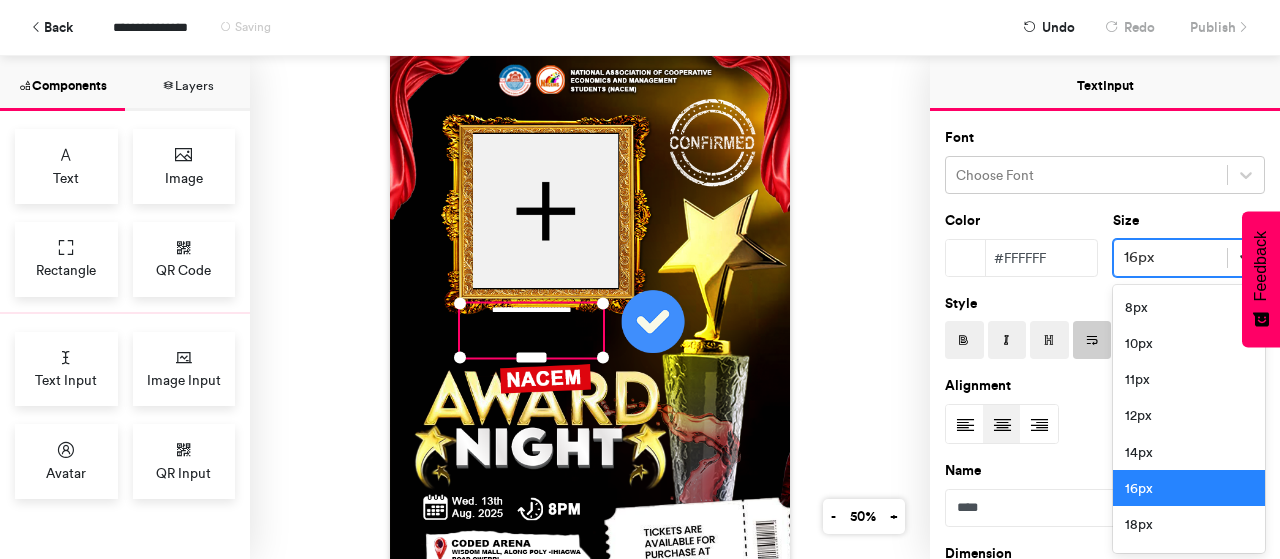 click 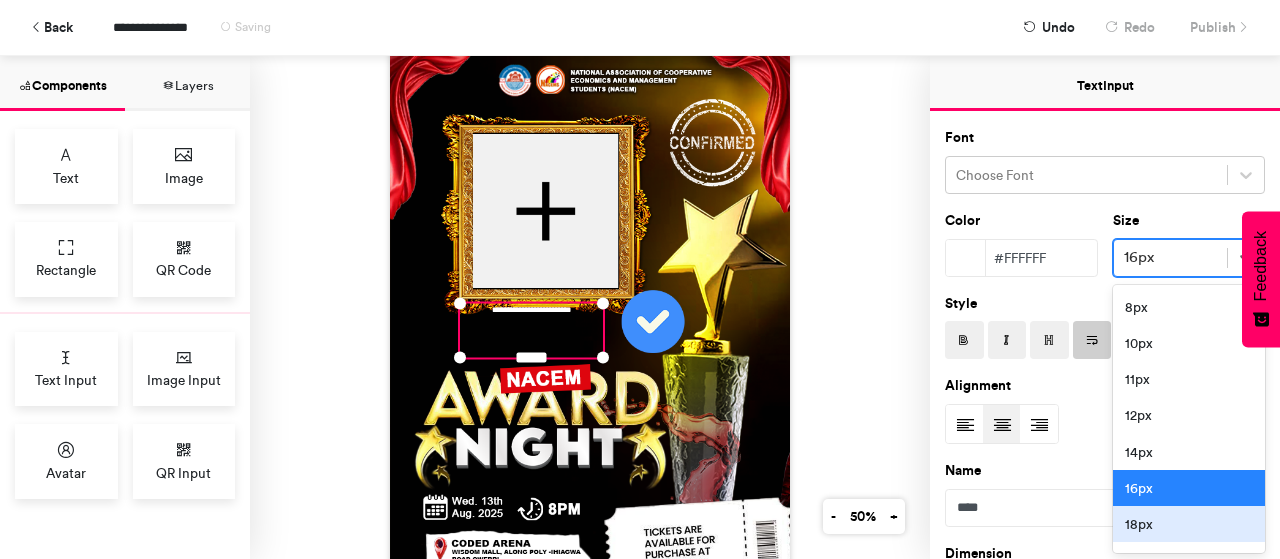 click on "18px" at bounding box center (1189, 524) 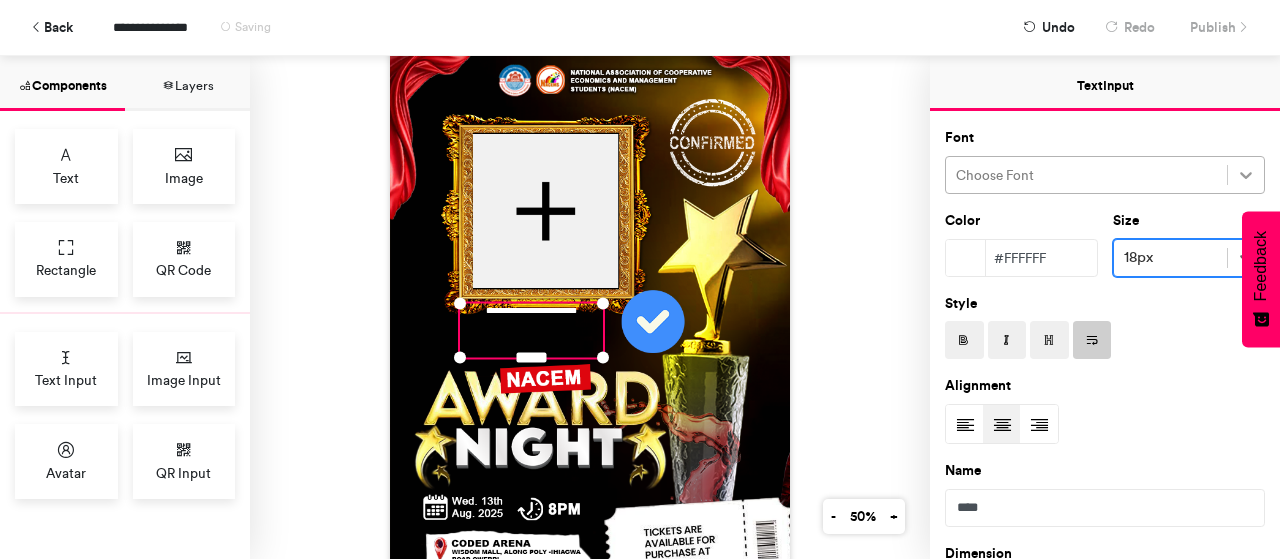 click 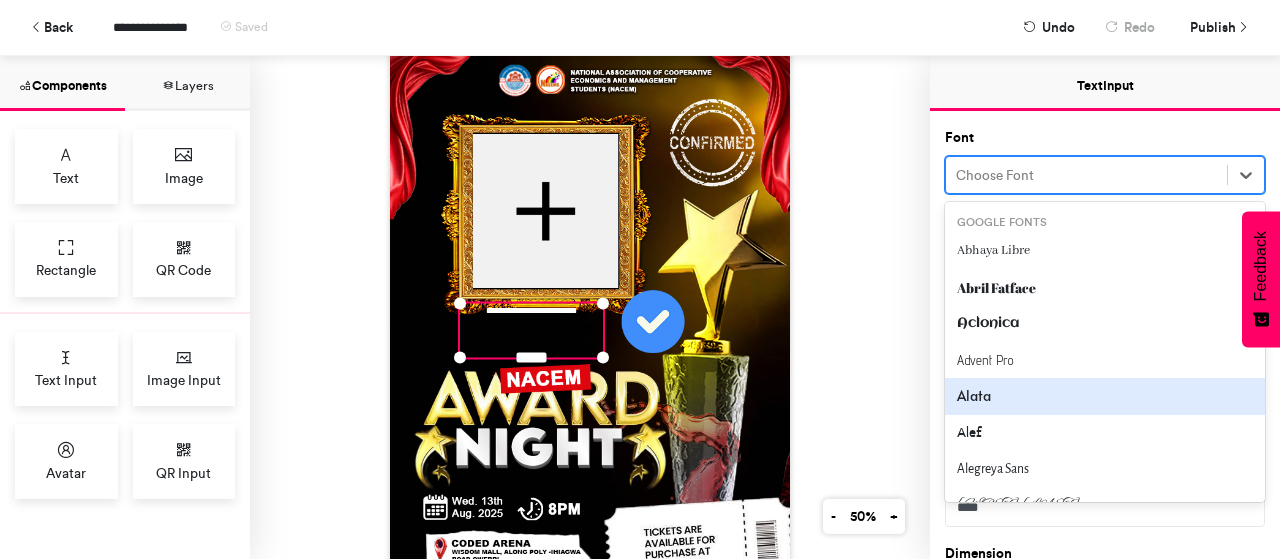 click on "Alata" at bounding box center (1105, 396) 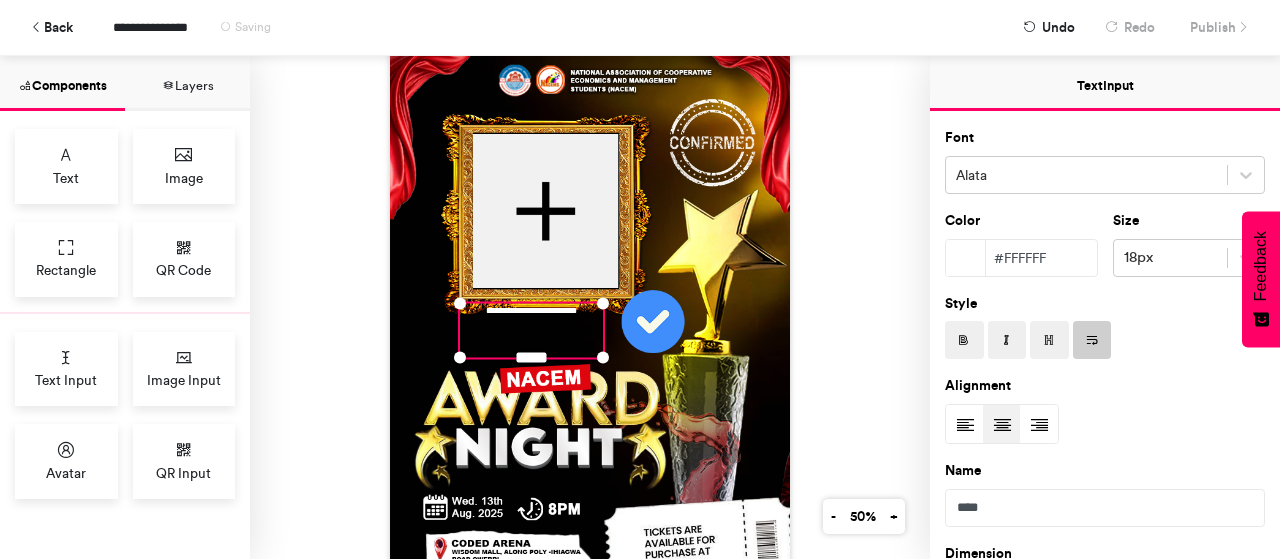 click at bounding box center [964, 341] 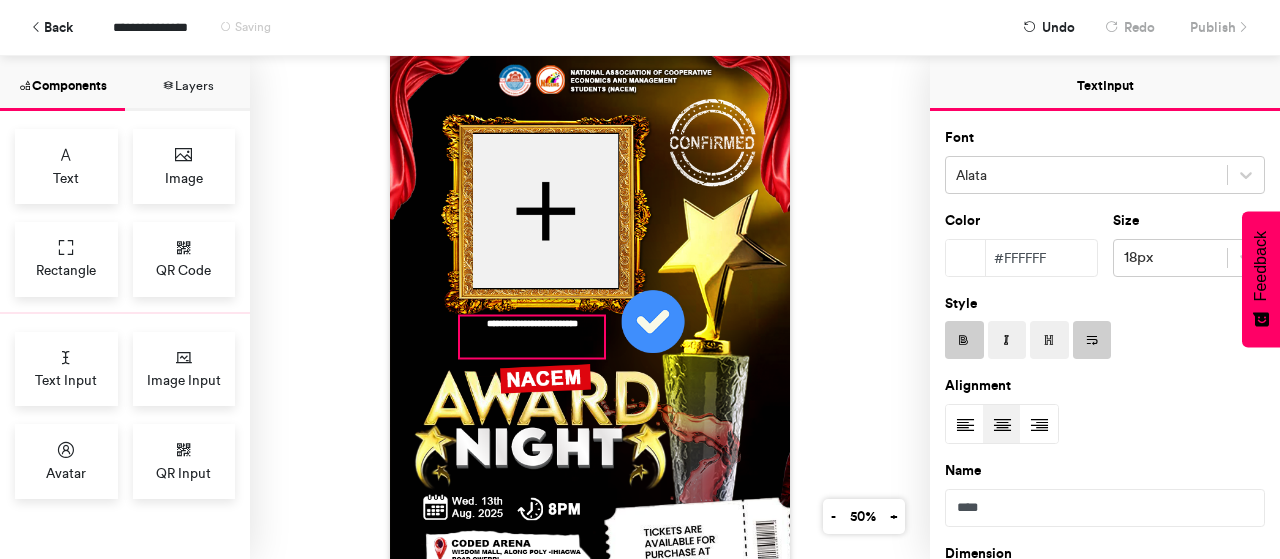 drag, startPoint x: 592, startPoint y: 304, endPoint x: 593, endPoint y: 317, distance: 13.038404 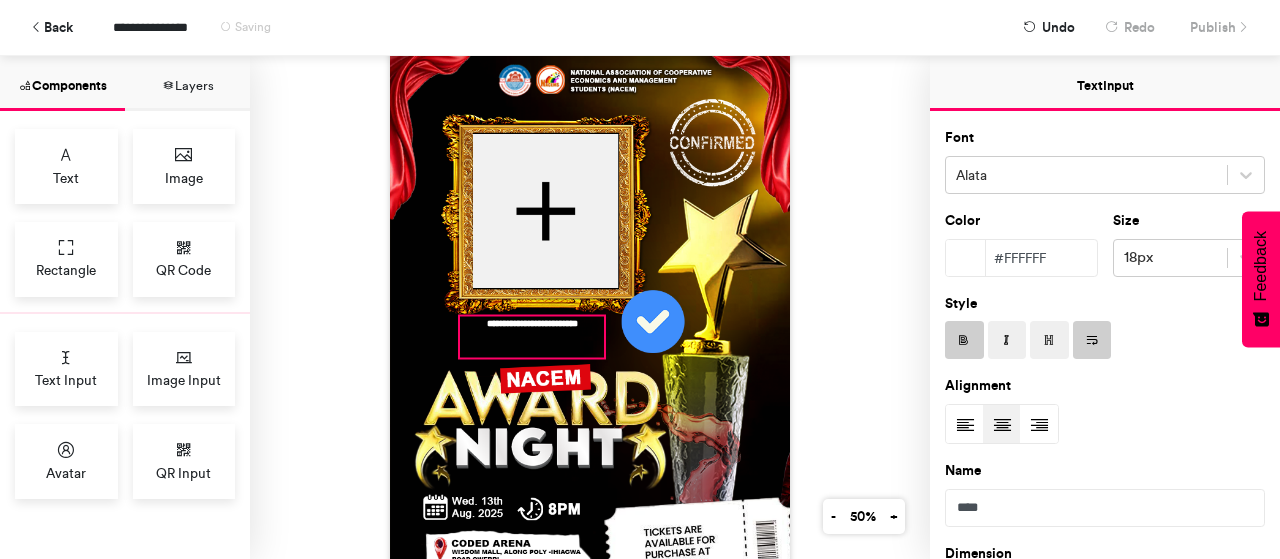 click on "**********" at bounding box center [590, 313] 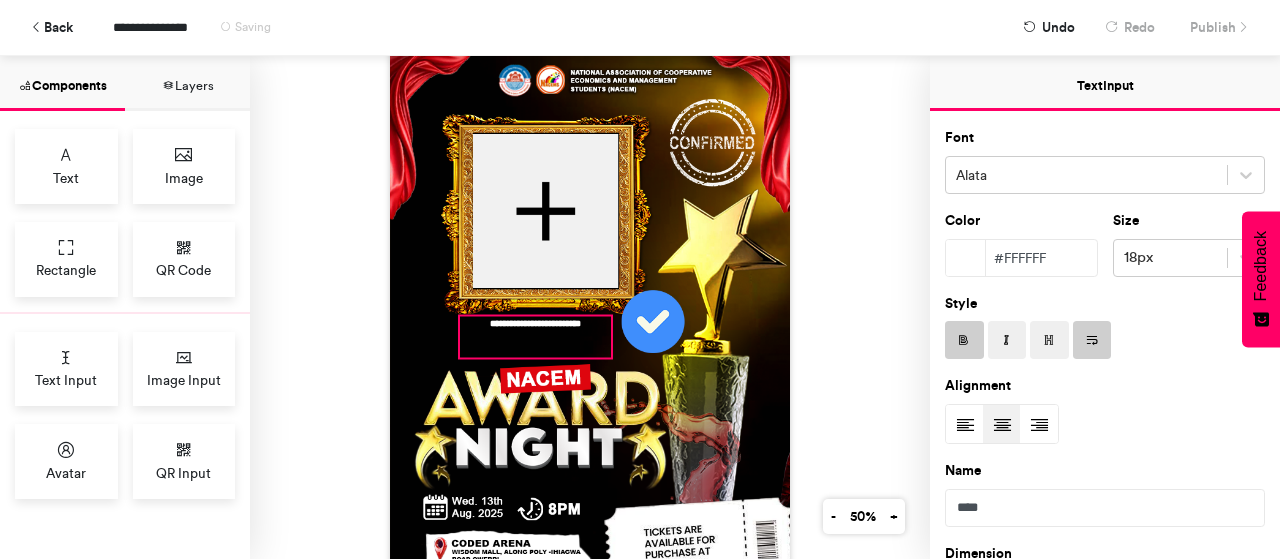 click on "**********" at bounding box center [590, 313] 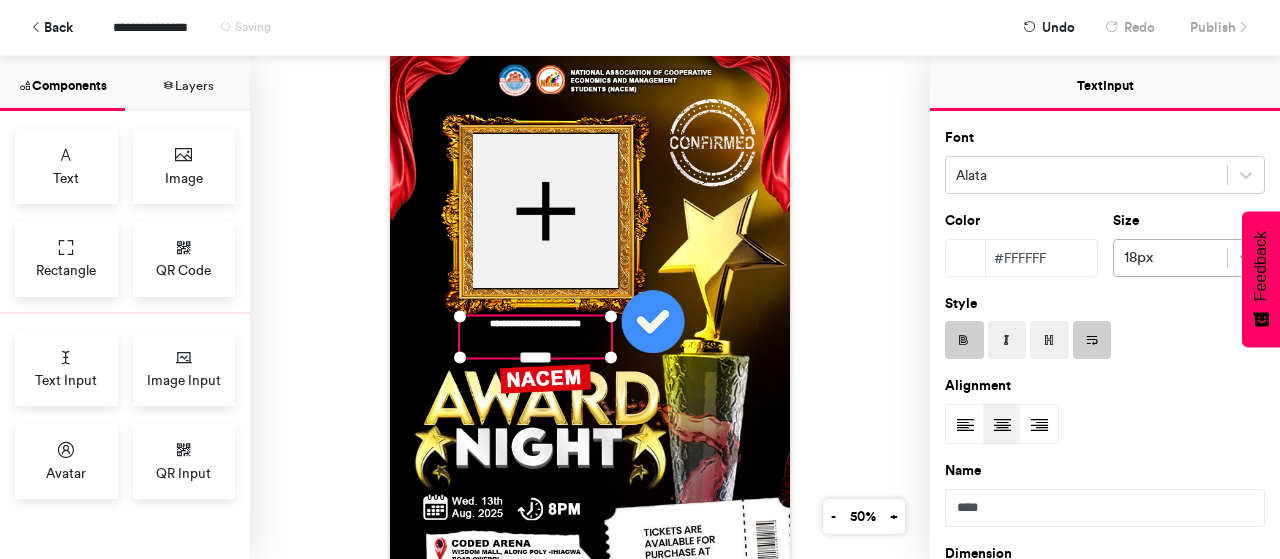 click 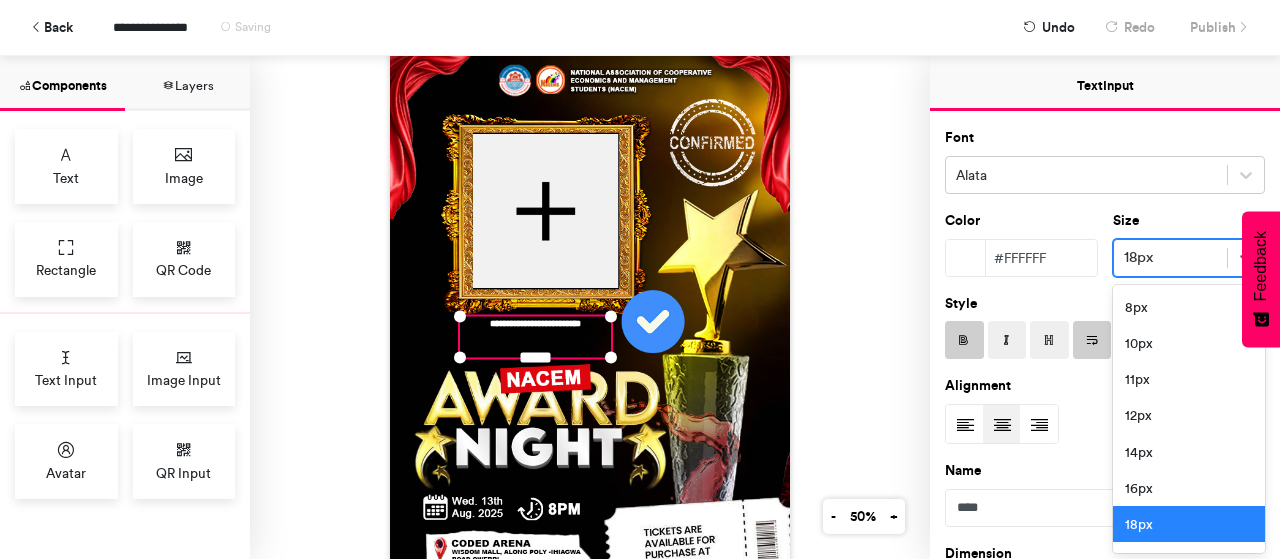 click on "18px" at bounding box center (1189, 524) 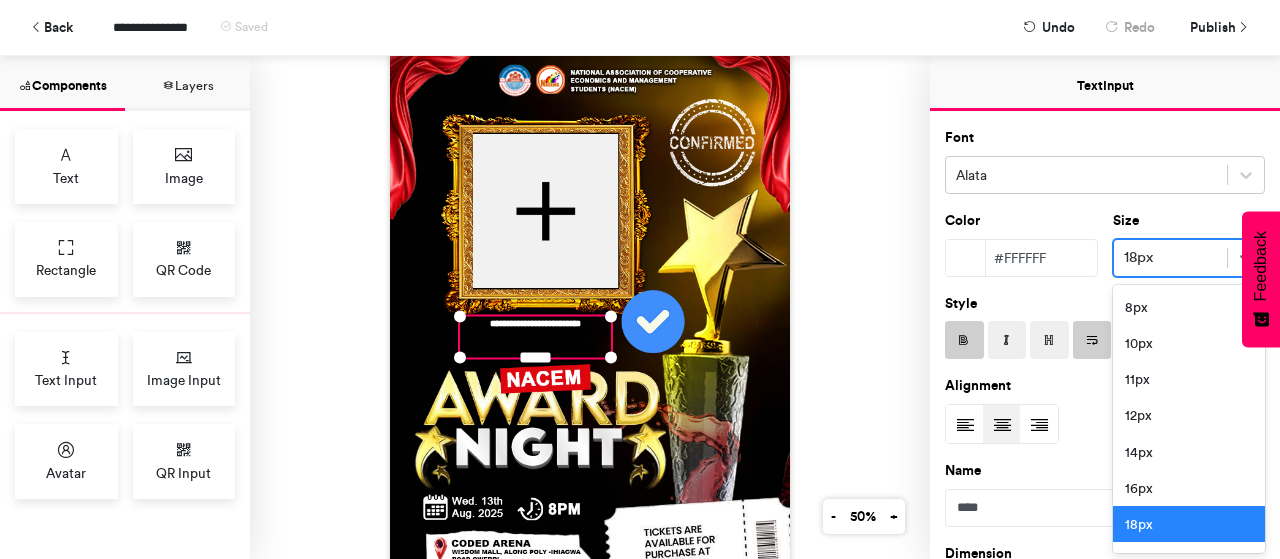 click at bounding box center [1171, 257] 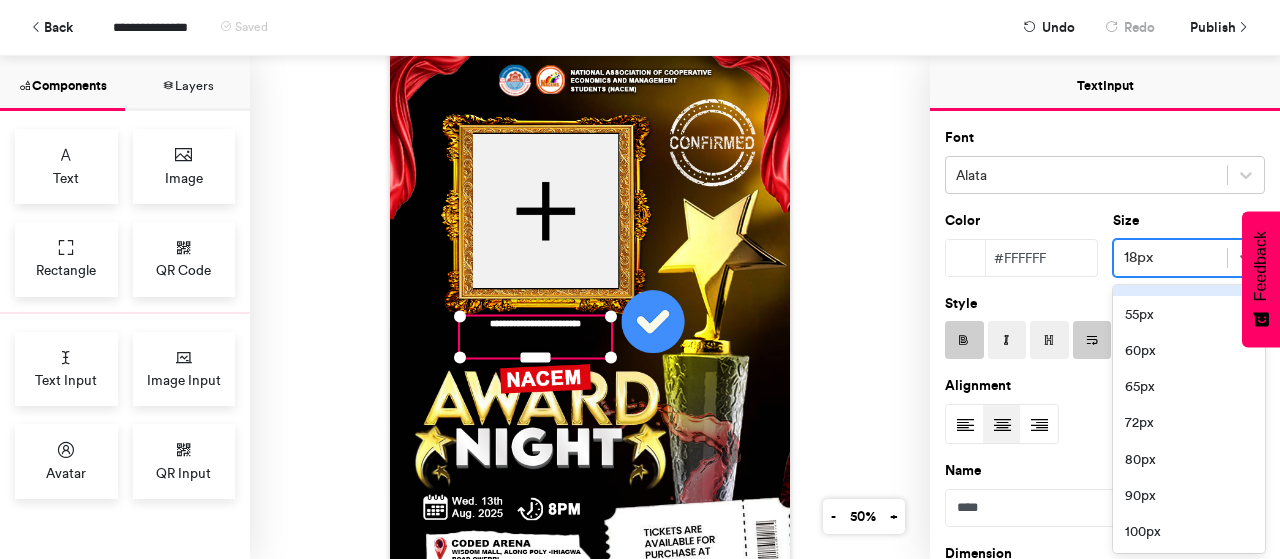 click at bounding box center [1218, 497] 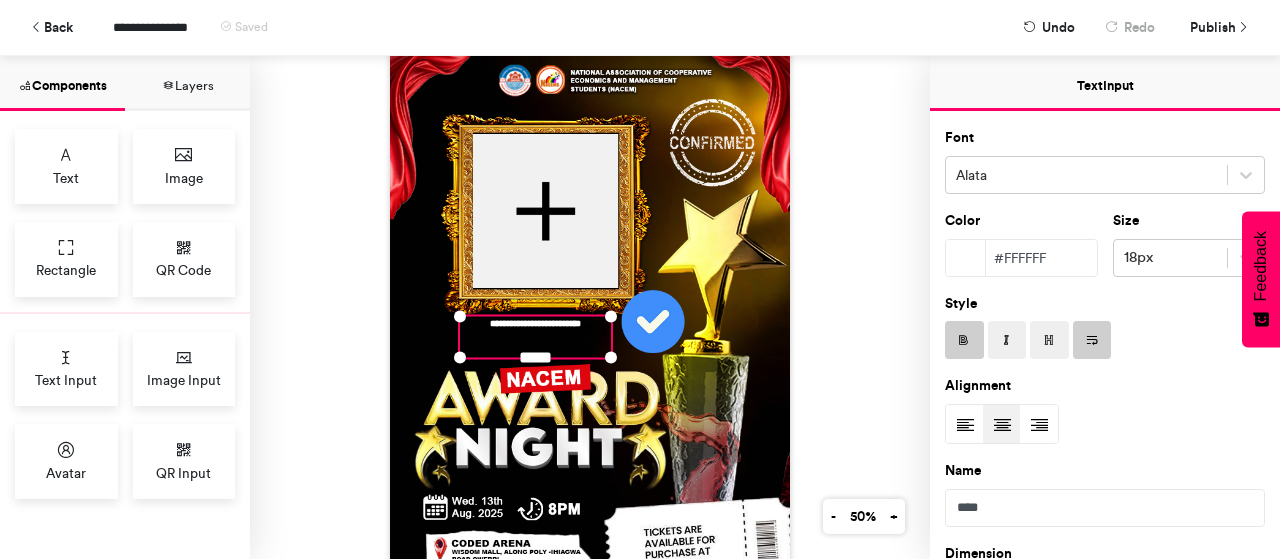 click on "Feedback" at bounding box center [1261, 279] 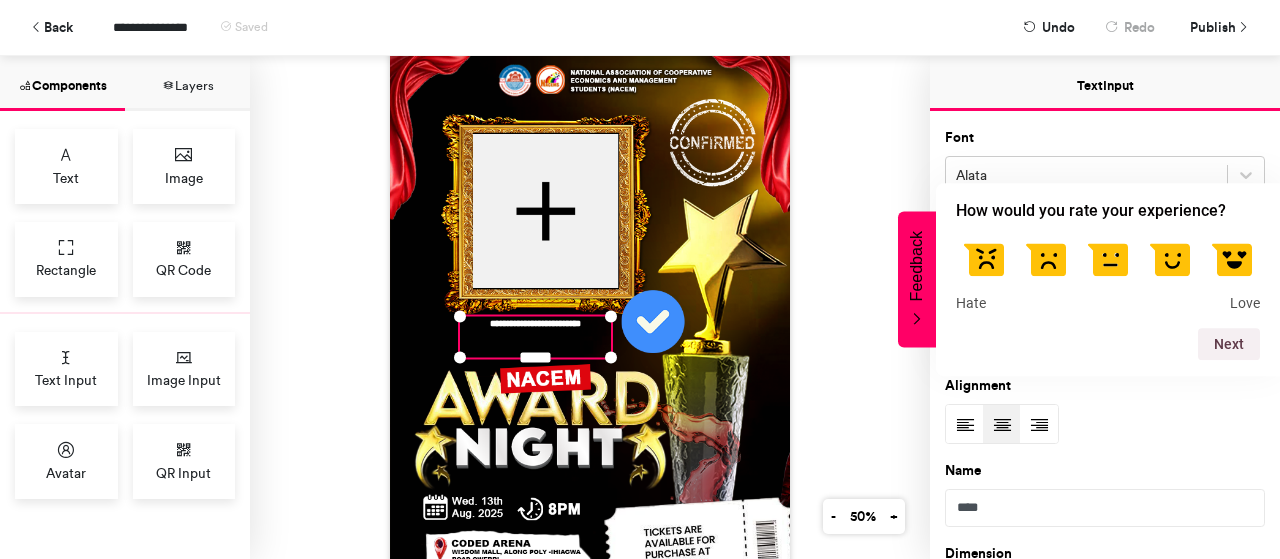 click on "**********" at bounding box center [590, 313] 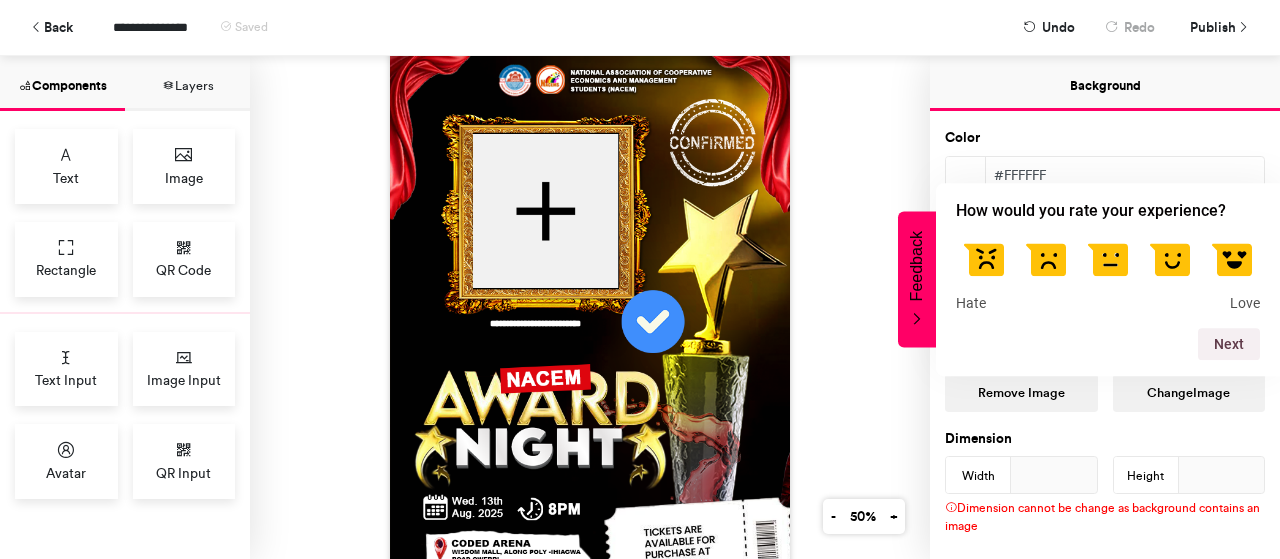 click on "Feedback" at bounding box center [917, 266] 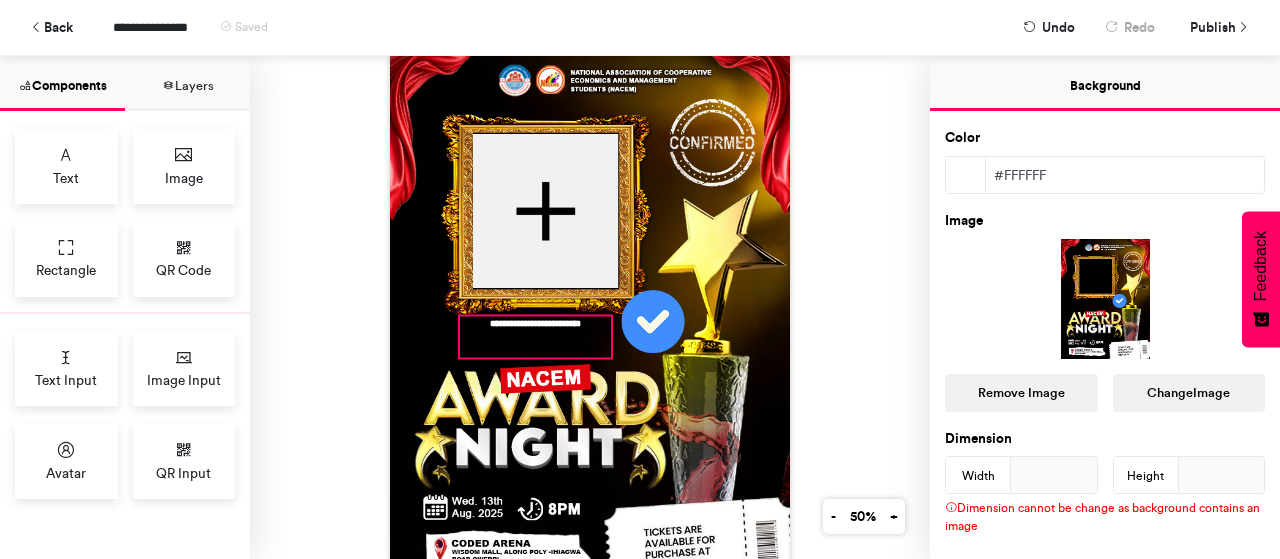 click on "**********" at bounding box center [535, 337] 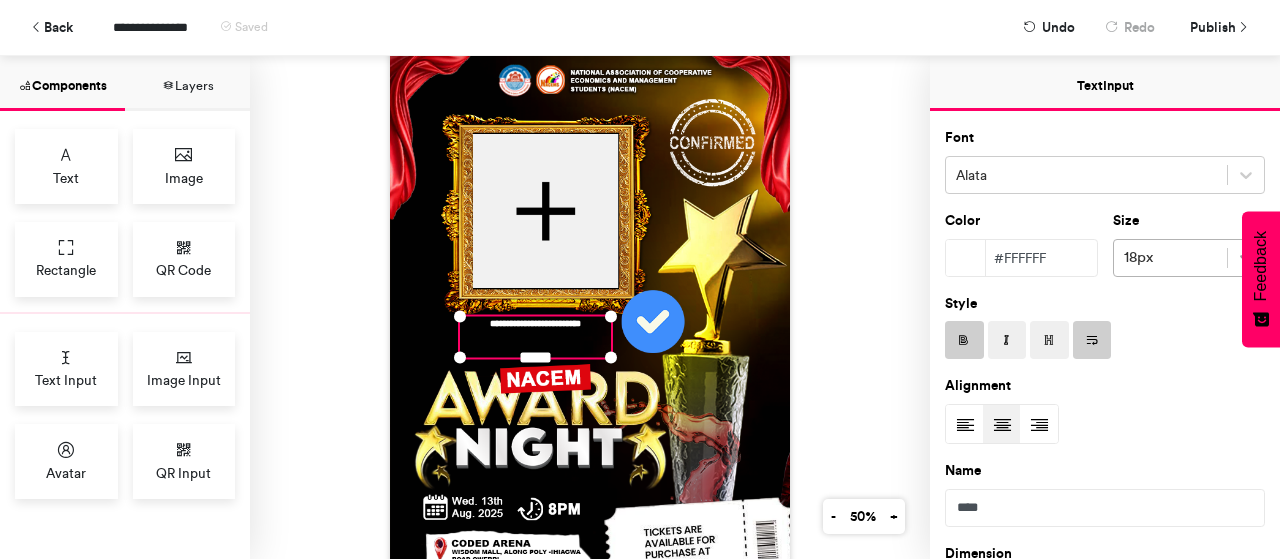 click 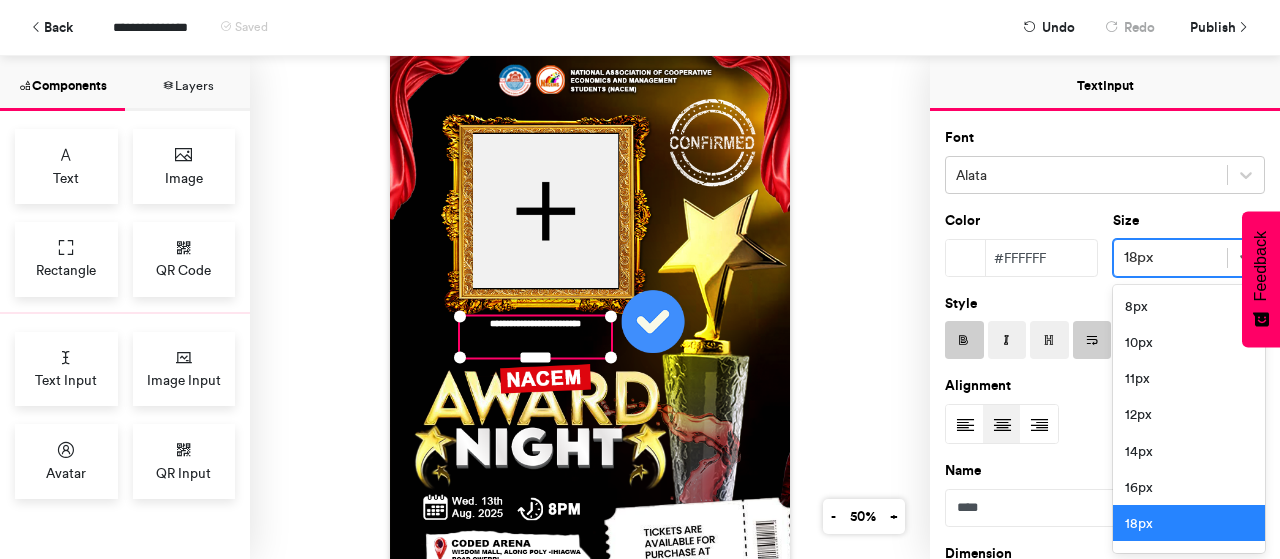 scroll, scrollTop: 37, scrollLeft: 0, axis: vertical 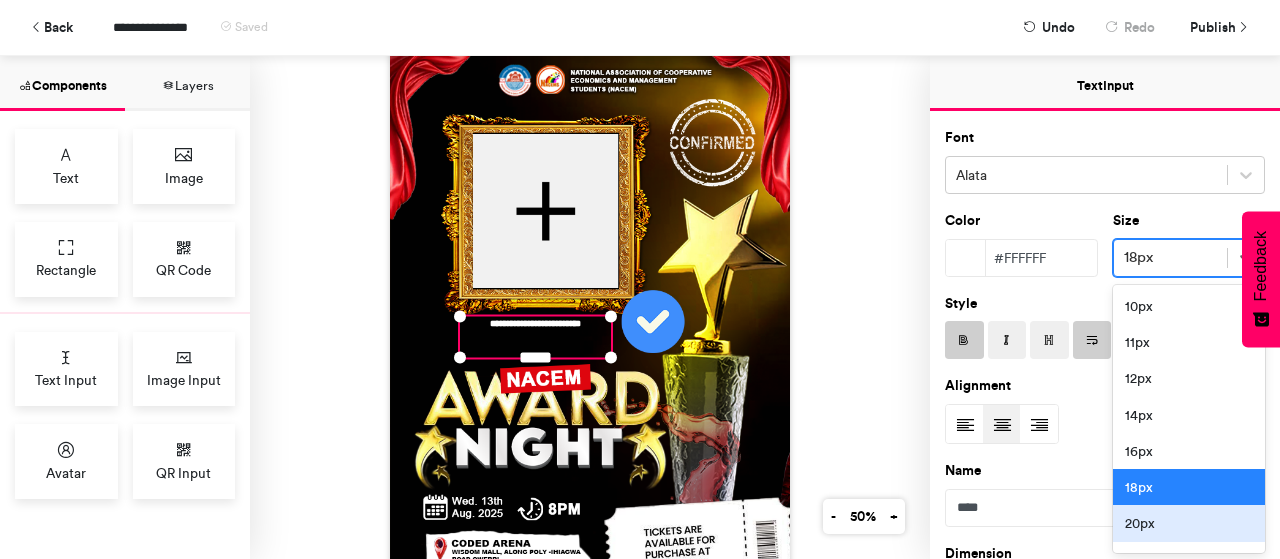click on "20px" at bounding box center (1189, 523) 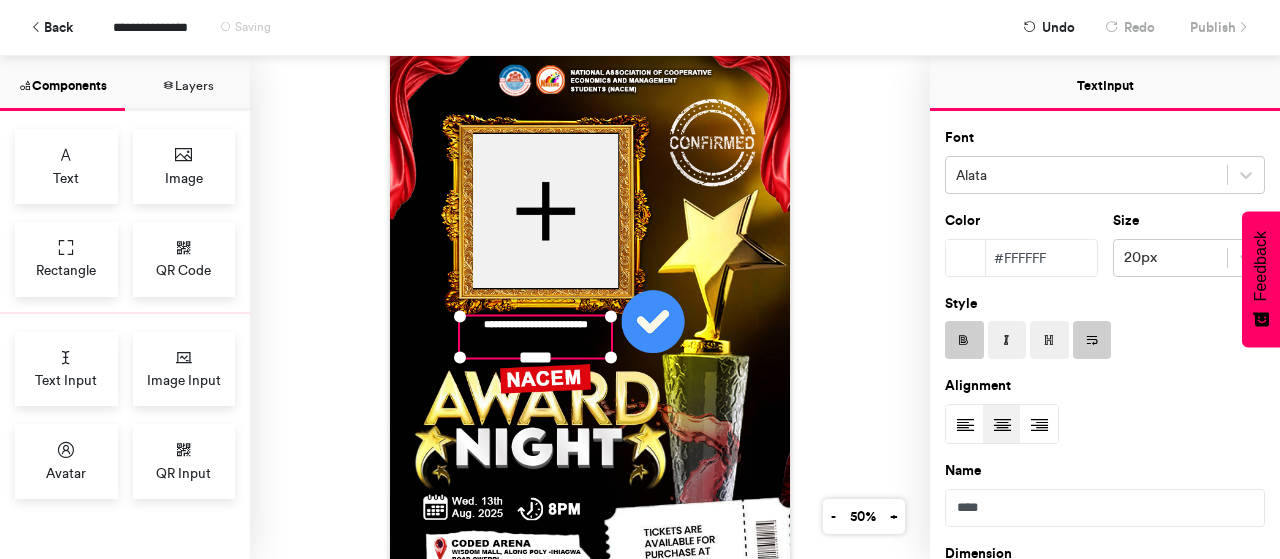 click on "**********" at bounding box center (590, 313) 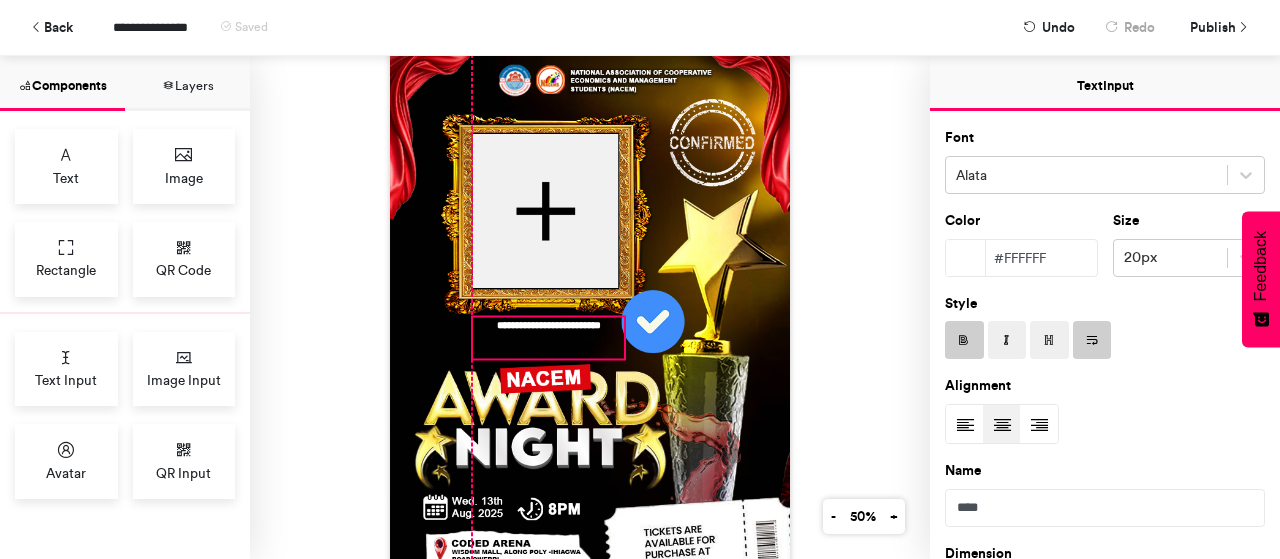 drag, startPoint x: 542, startPoint y: 322, endPoint x: 555, endPoint y: 323, distance: 13.038404 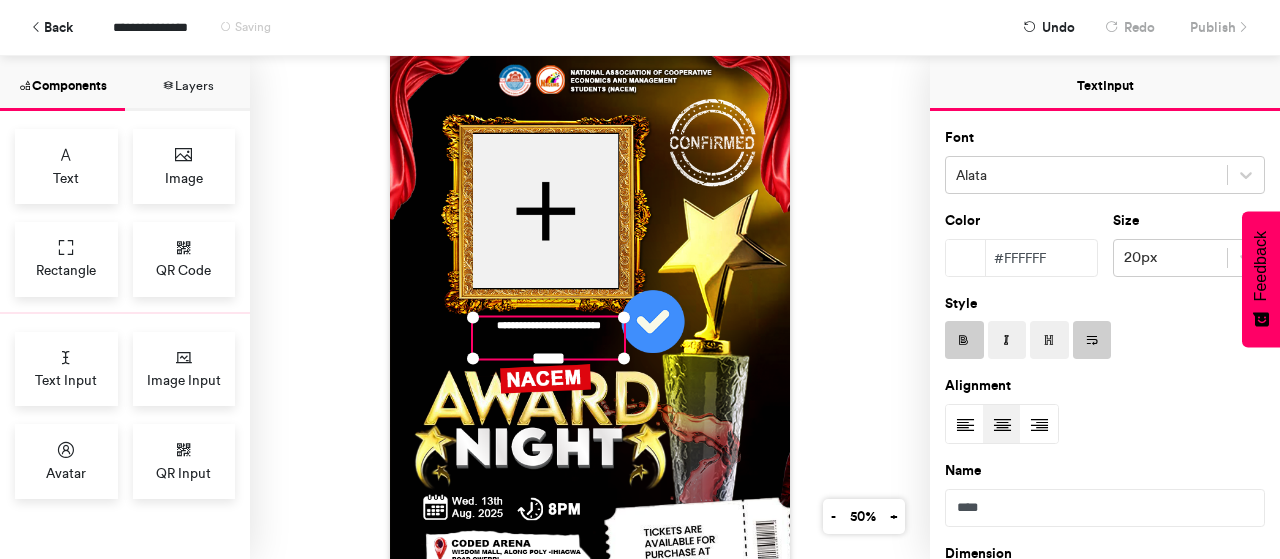 click on "**********" at bounding box center [590, 313] 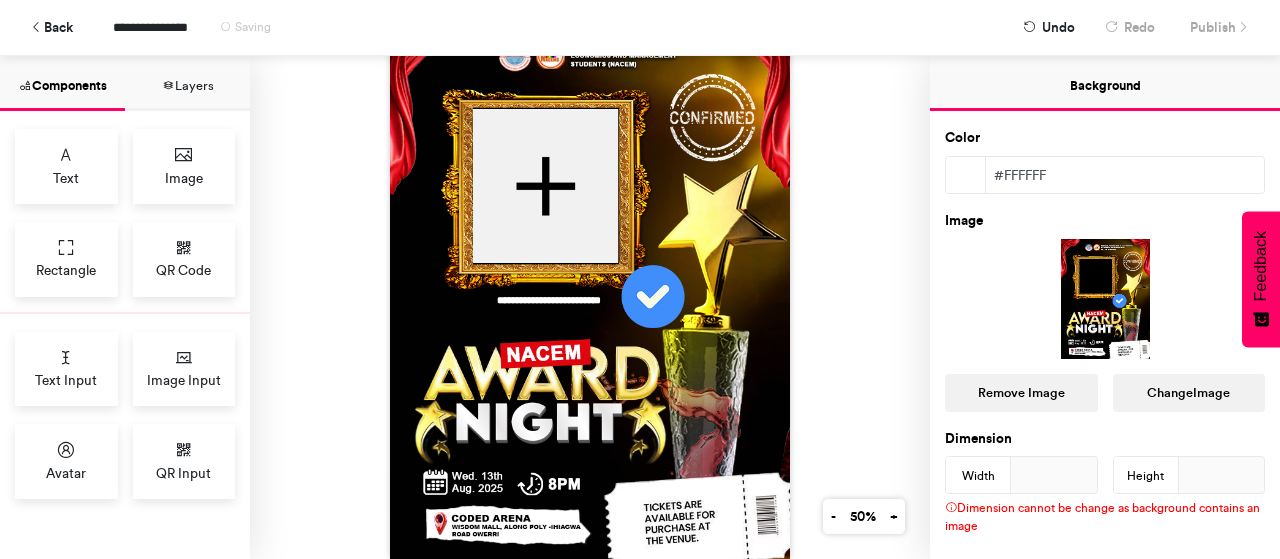 scroll, scrollTop: 0, scrollLeft: 0, axis: both 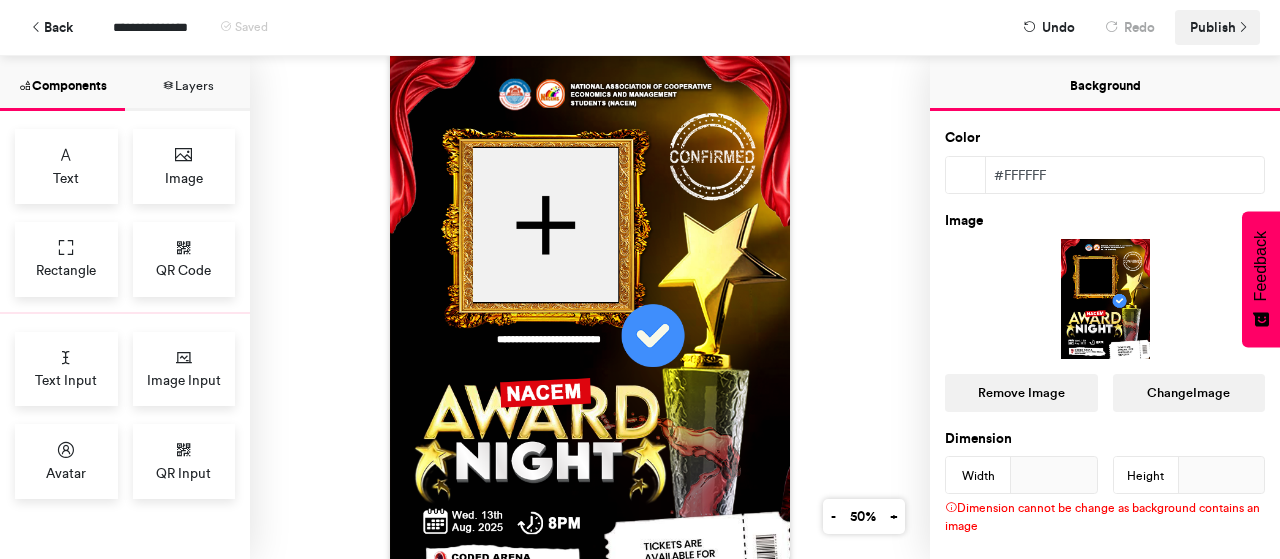 click at bounding box center (1243, 28) 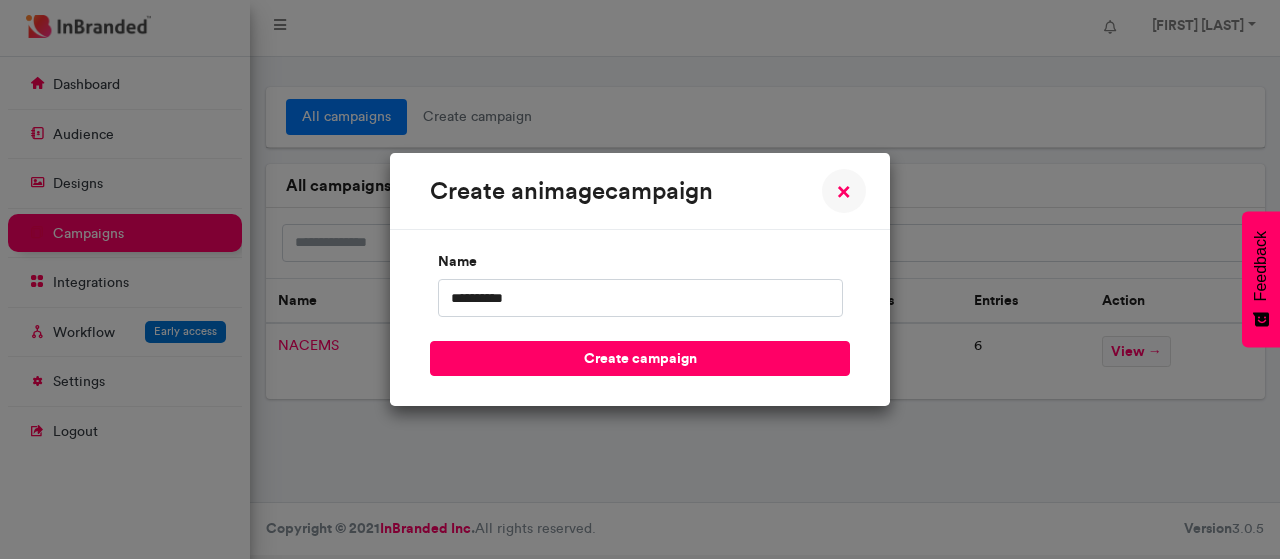 scroll, scrollTop: 0, scrollLeft: 0, axis: both 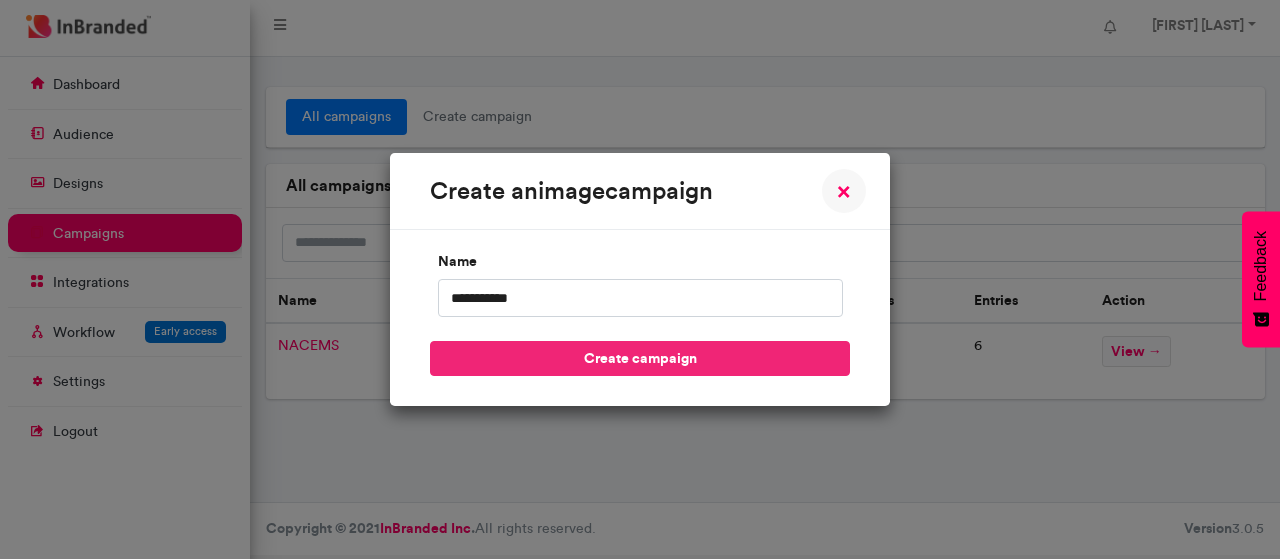 type on "**********" 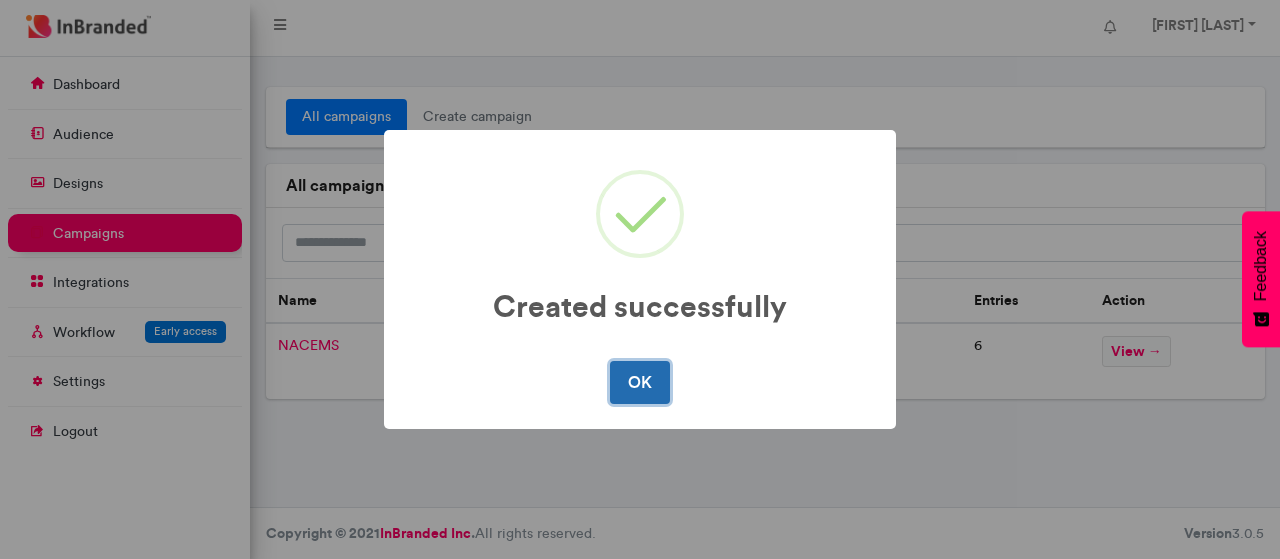 scroll, scrollTop: 502, scrollLeft: 250, axis: both 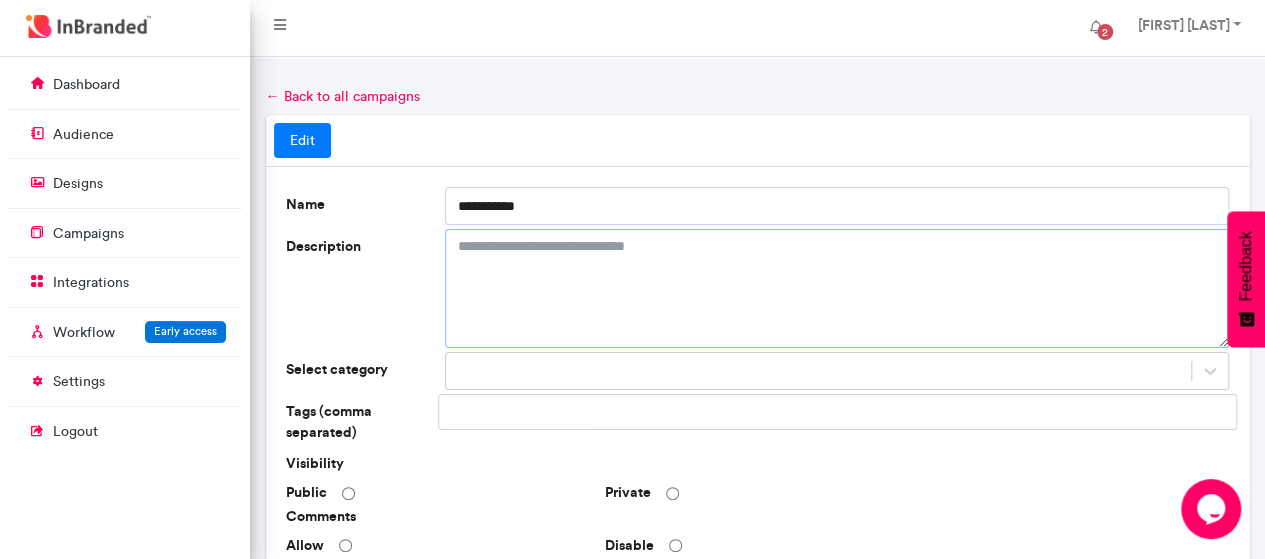 click on "Description" at bounding box center [837, 288] 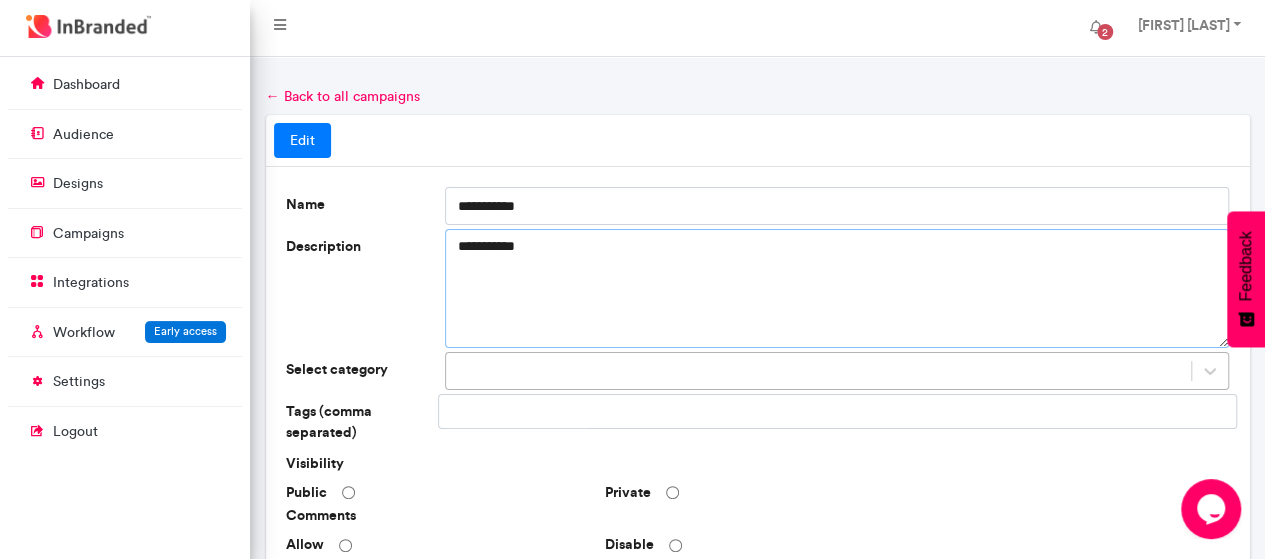type on "**********" 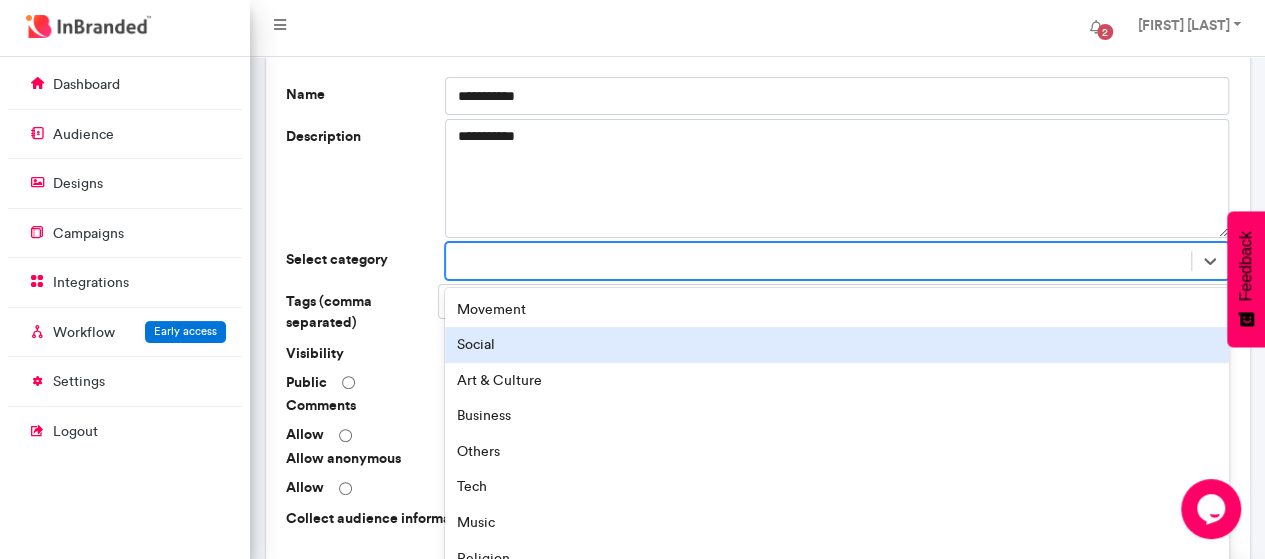 click on "option Social focused, 2 of 16. 16 results available. Use Up and Down to choose options, press Enter to select the currently focused option, press Escape to exit the menu, press Tab to select the option and exit the menu. Movement Social Art & Culture Business Others Tech Music Religion Film Safety & Health Sports Fashion & Beauty Food & Drinks Education Celebration Event & Conference" at bounding box center (837, 261) 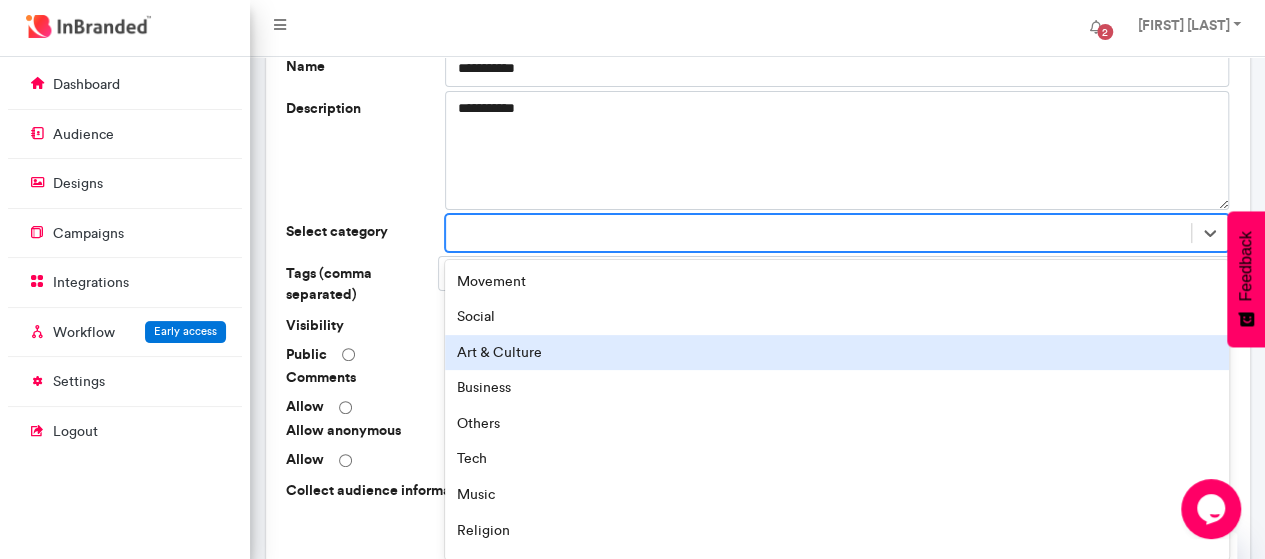 scroll, scrollTop: 146, scrollLeft: 0, axis: vertical 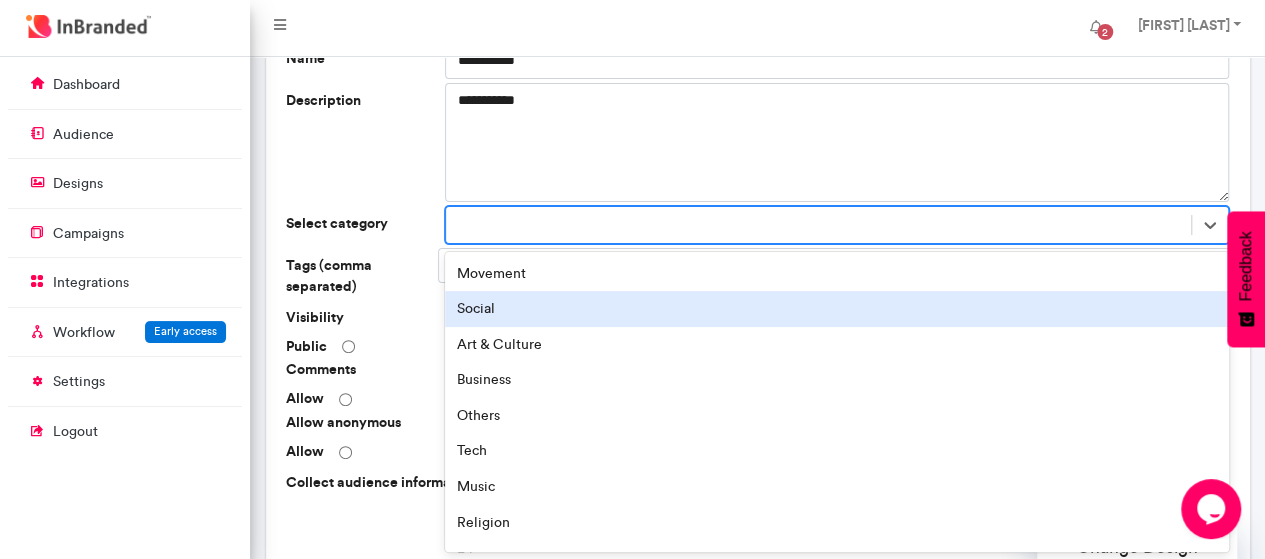 click on "Social" at bounding box center [837, 309] 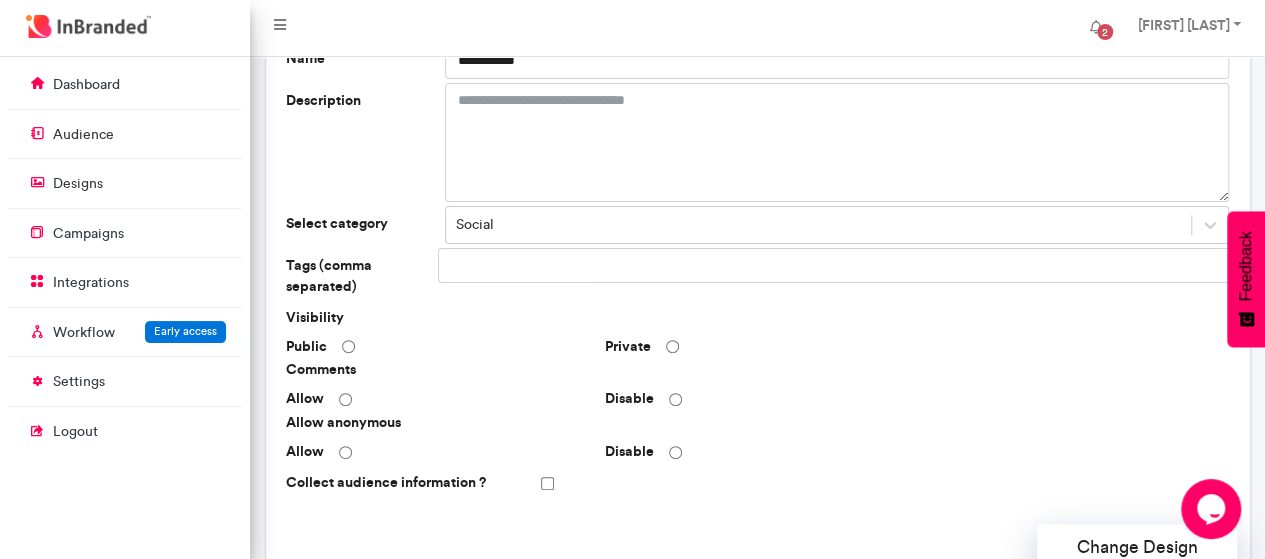 click at bounding box center [837, 266] 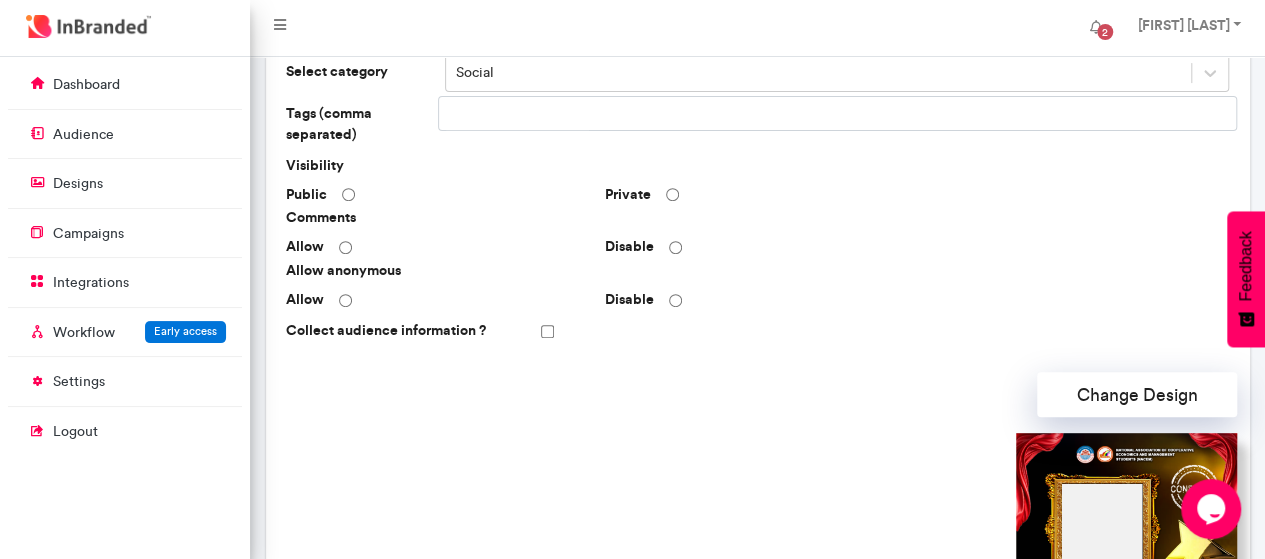 scroll, scrollTop: 300, scrollLeft: 0, axis: vertical 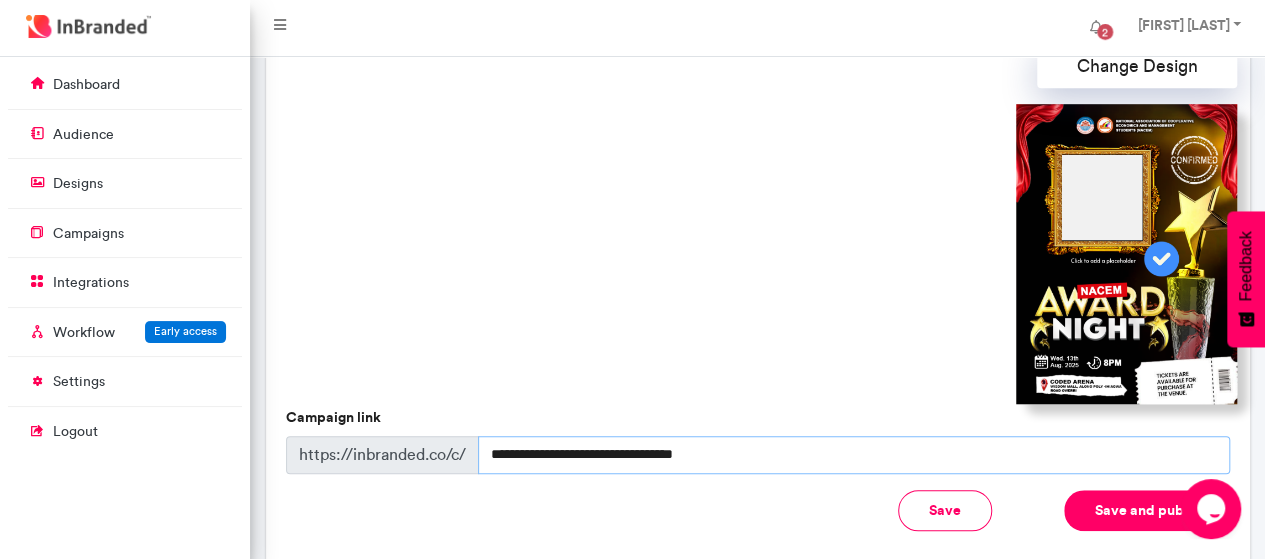 click on "**********" at bounding box center [854, 455] 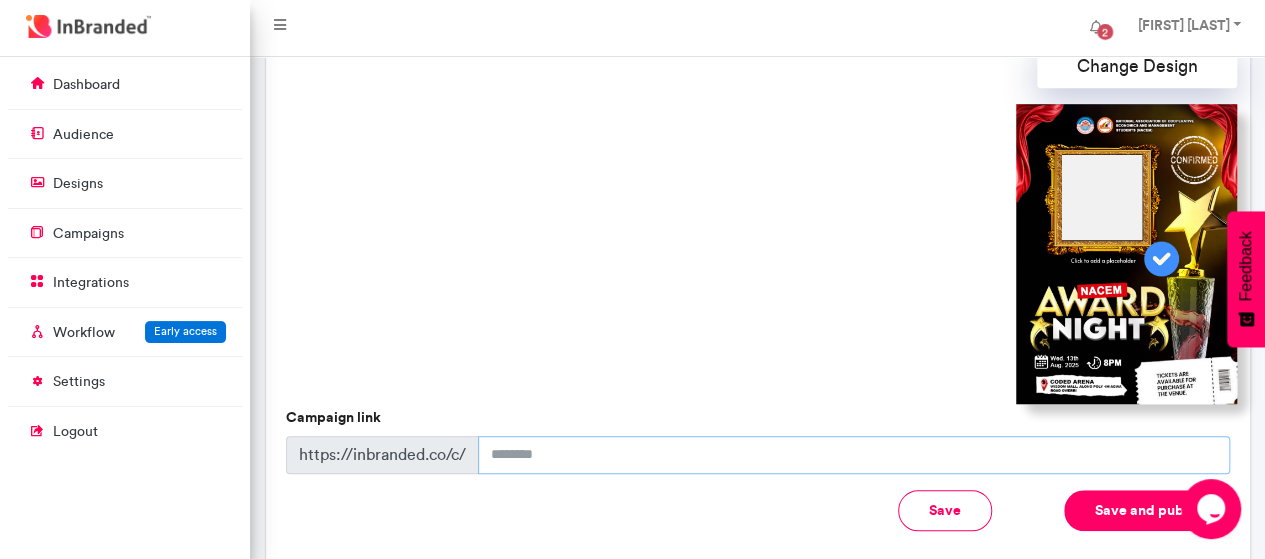 type on "*" 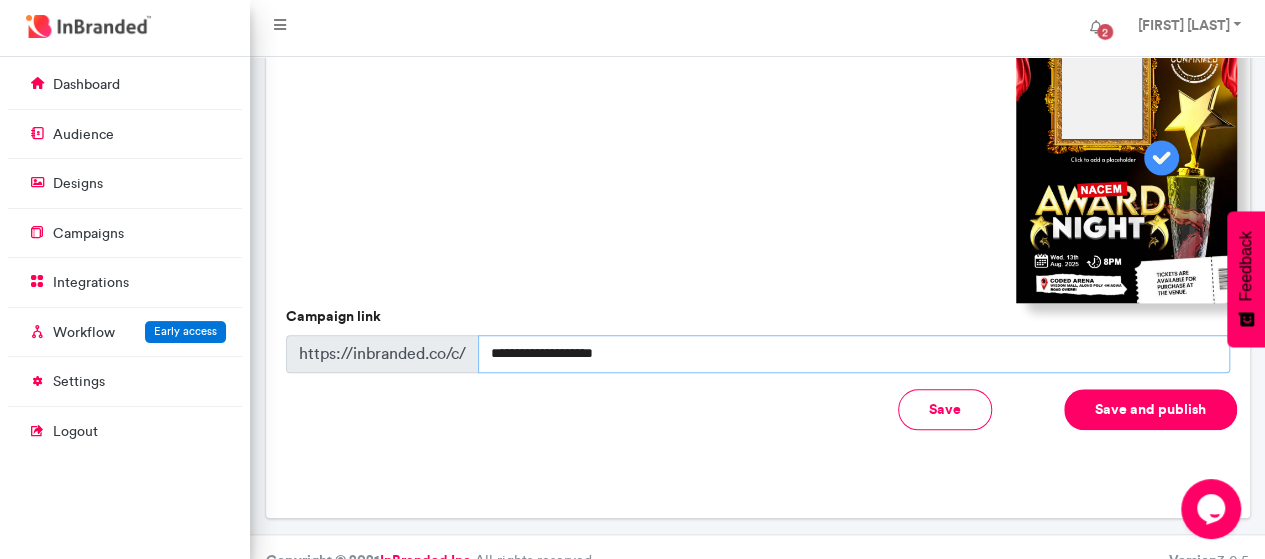 scroll, scrollTop: 753, scrollLeft: 0, axis: vertical 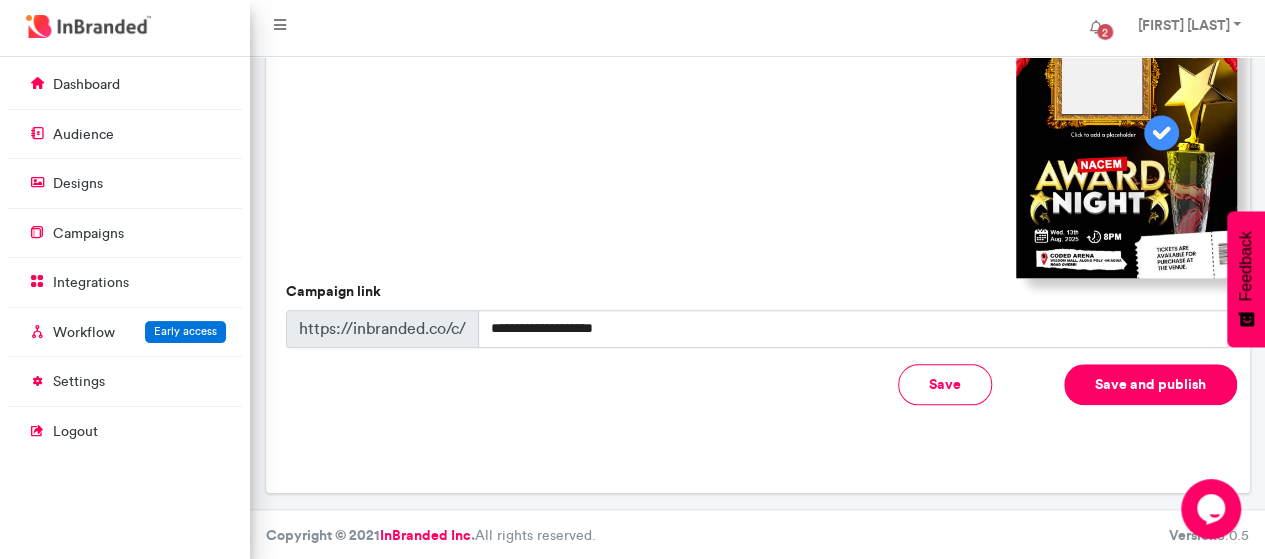 click on "Save" at bounding box center (945, 384) 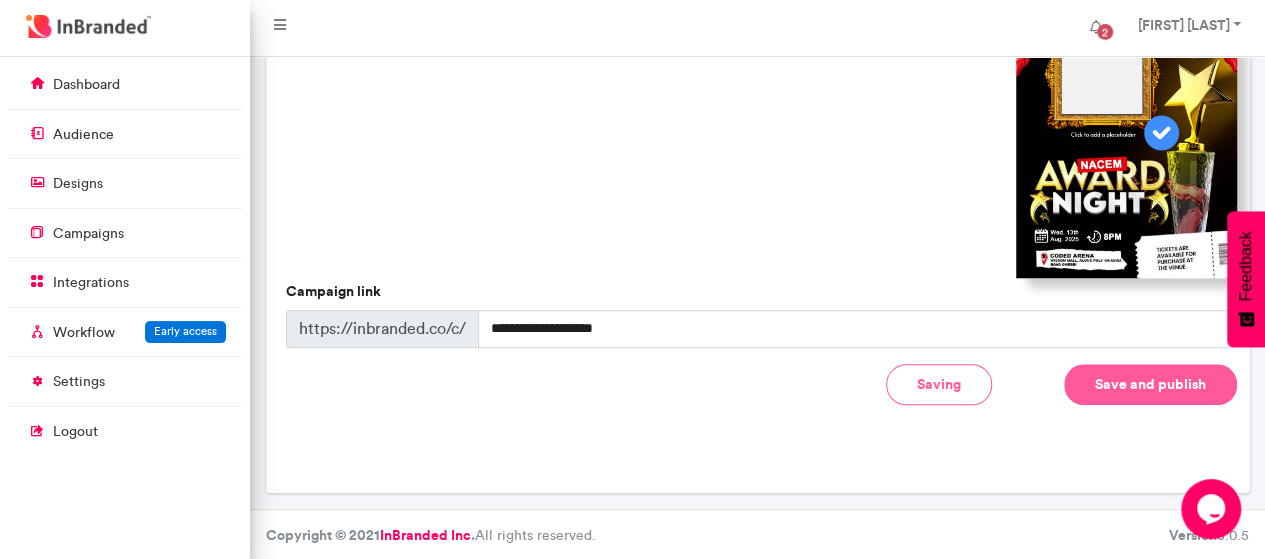type on "**********" 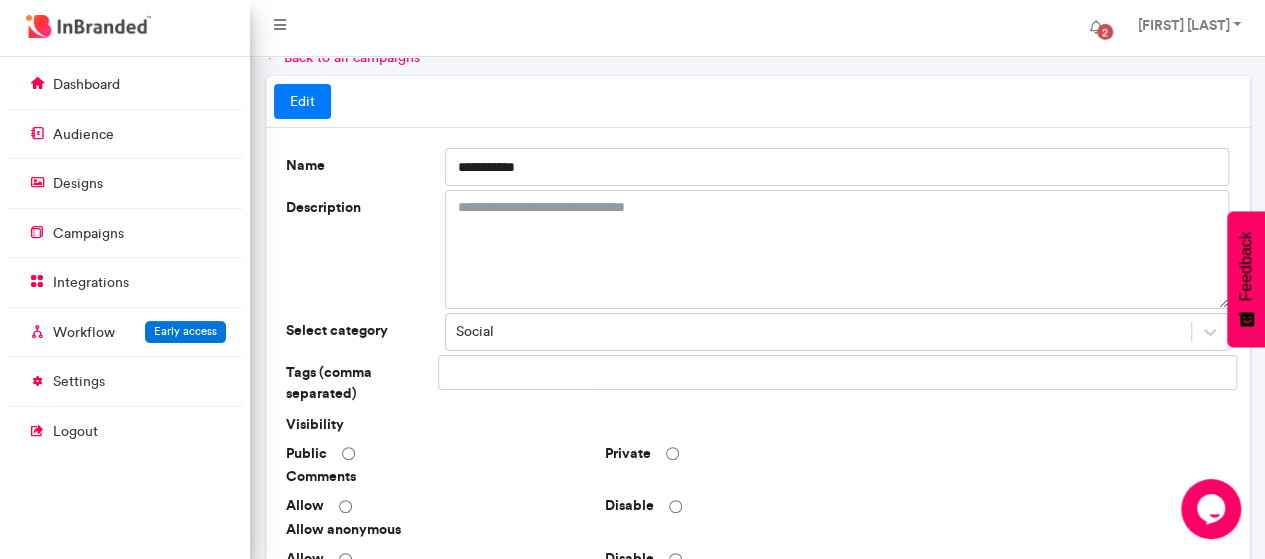 scroll, scrollTop: 0, scrollLeft: 0, axis: both 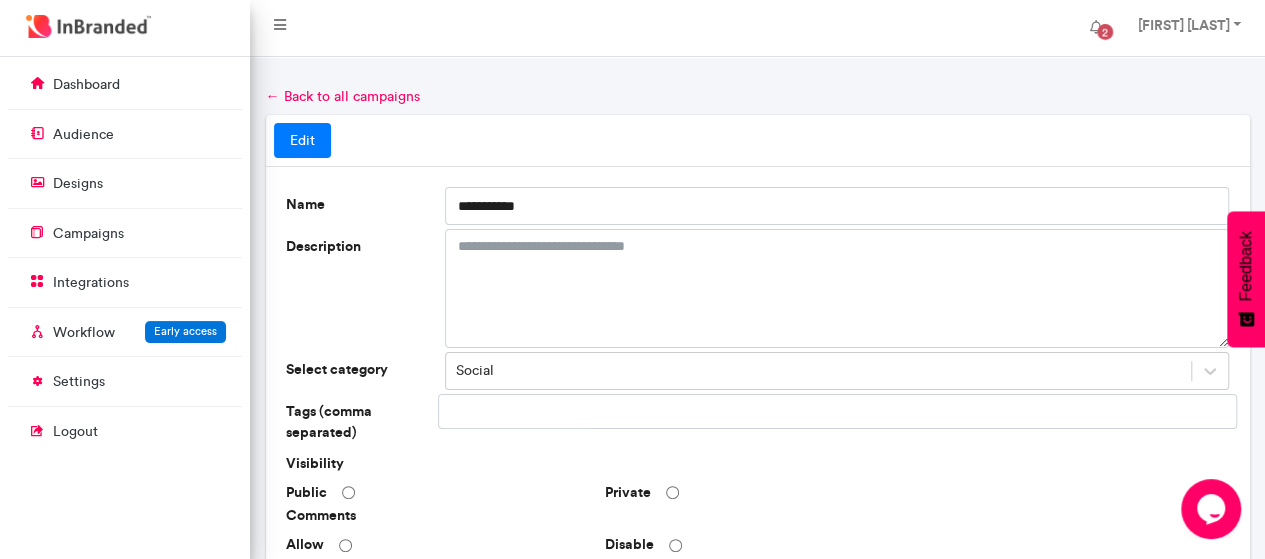 click on "← Back to all campaigns" at bounding box center [343, 96] 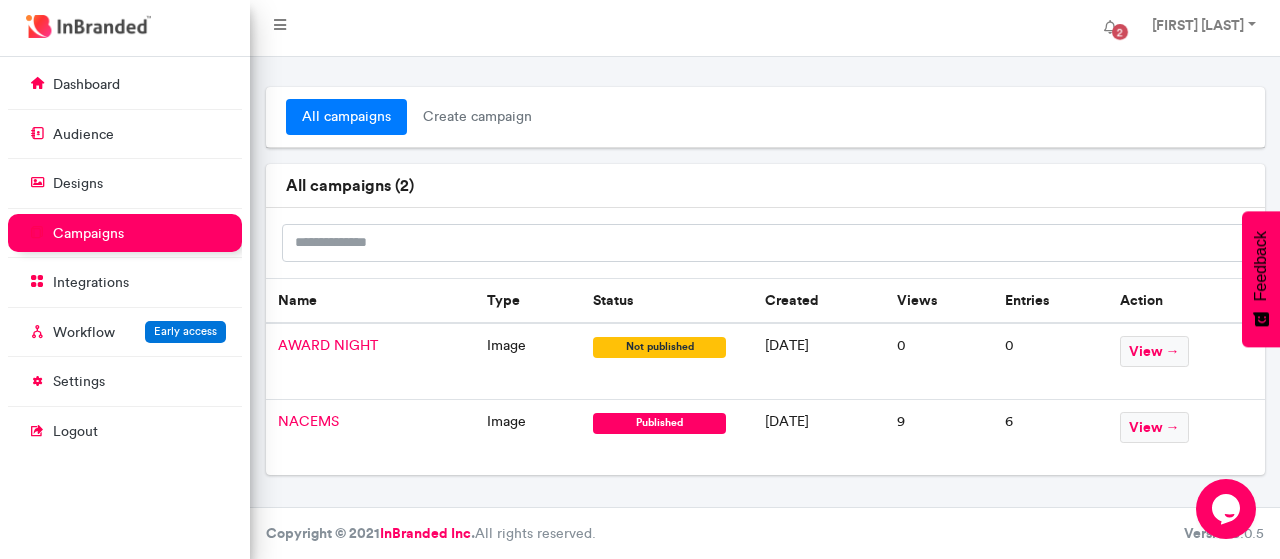 click on "AWARD NIGHT" at bounding box center [328, 345] 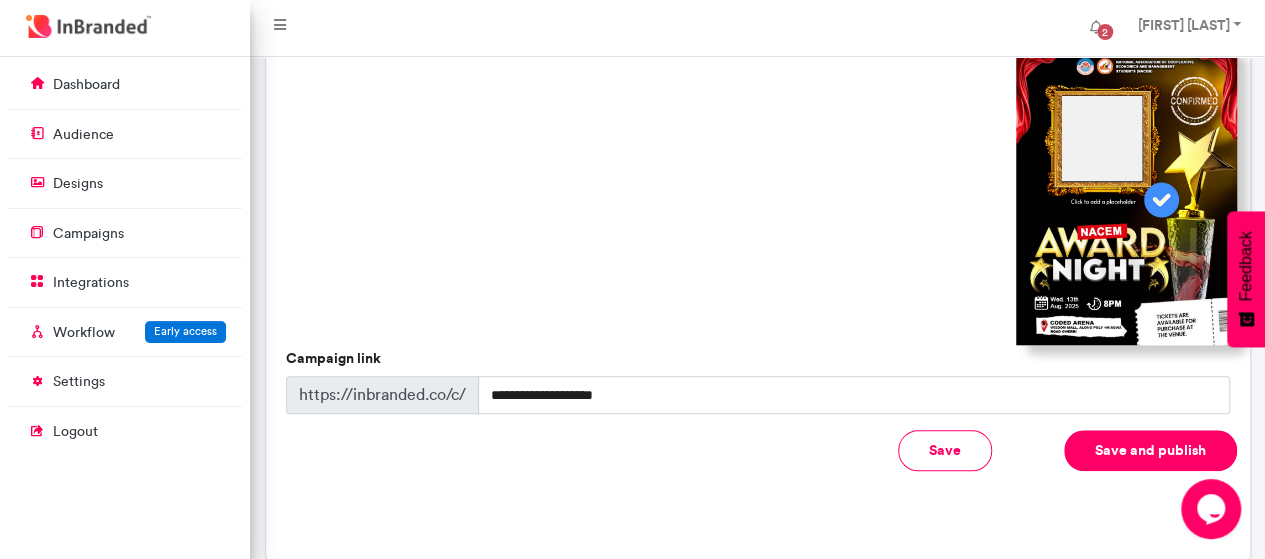 scroll, scrollTop: 689, scrollLeft: 0, axis: vertical 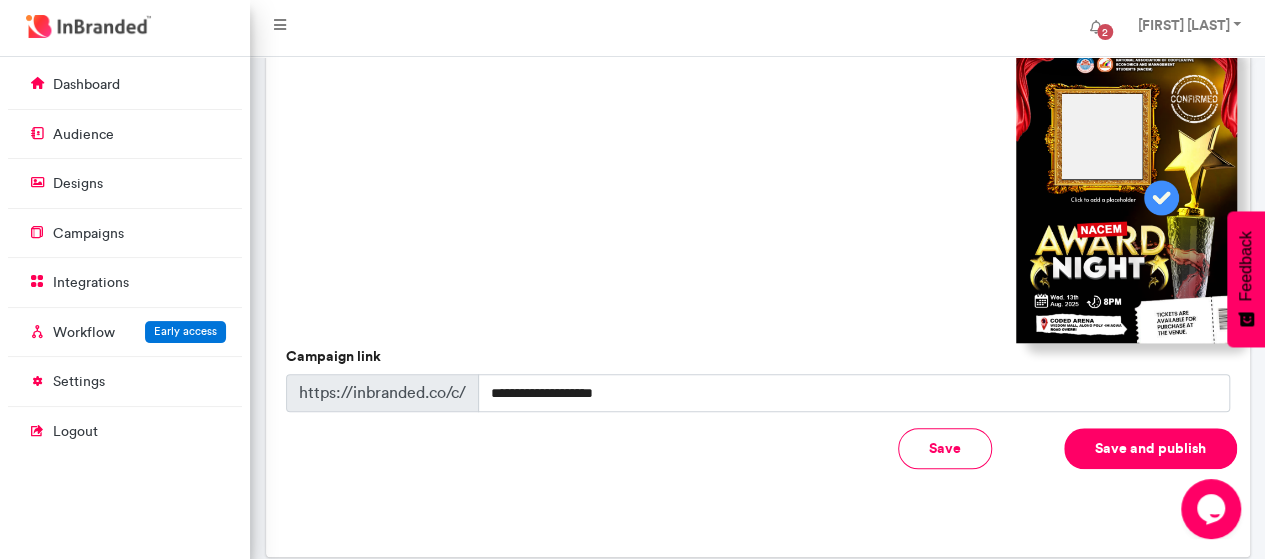 click on "Save and publish" at bounding box center (1150, 448) 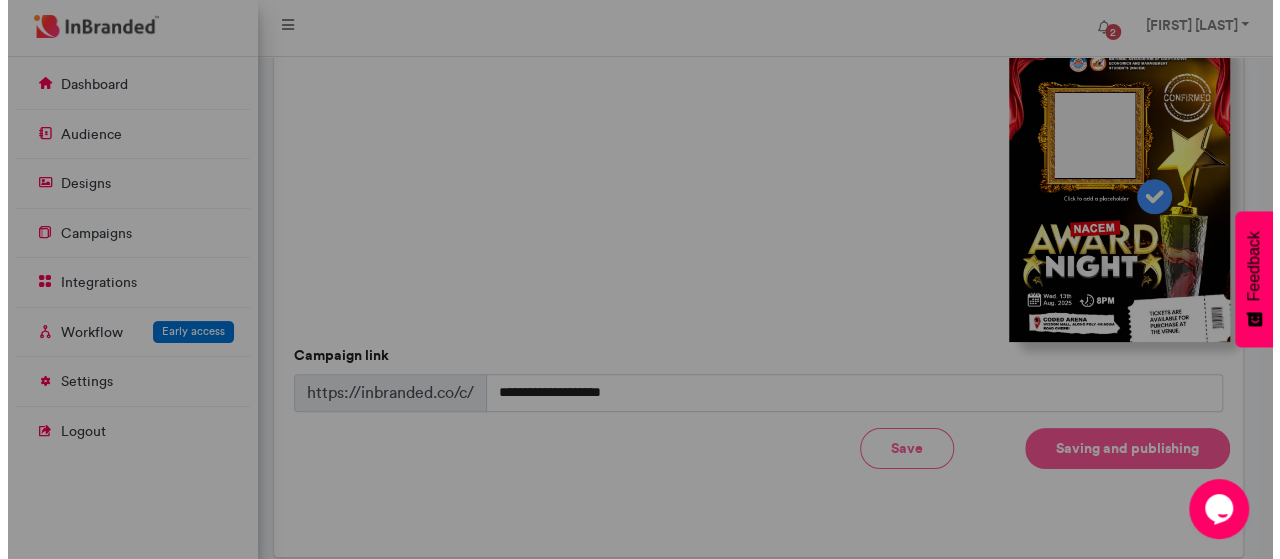 scroll, scrollTop: 690, scrollLeft: 0, axis: vertical 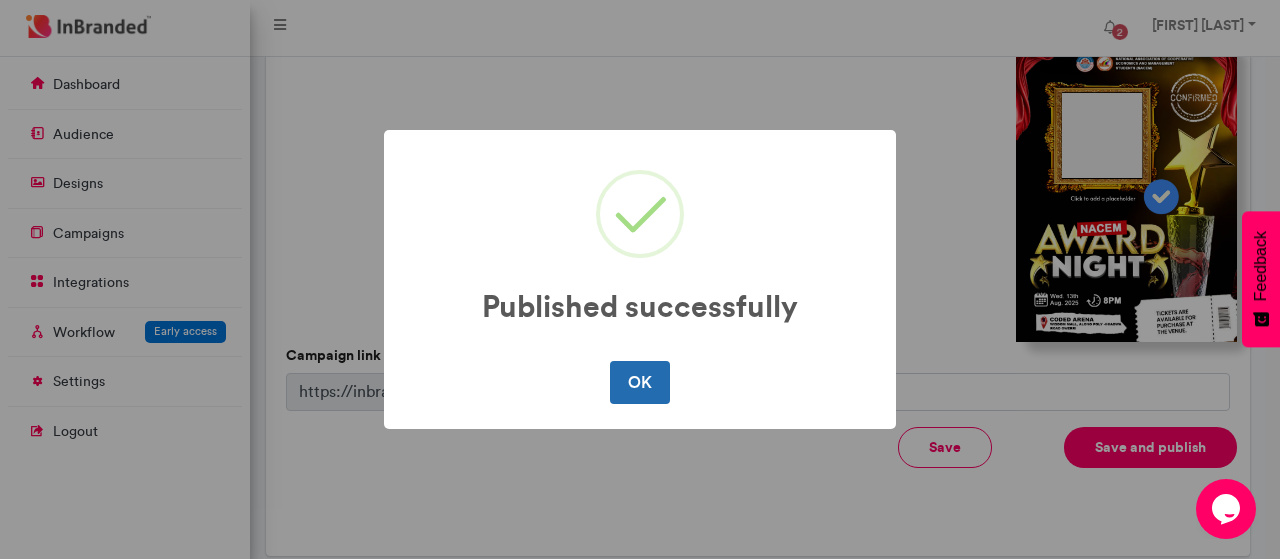 click on "OK" at bounding box center (639, 382) 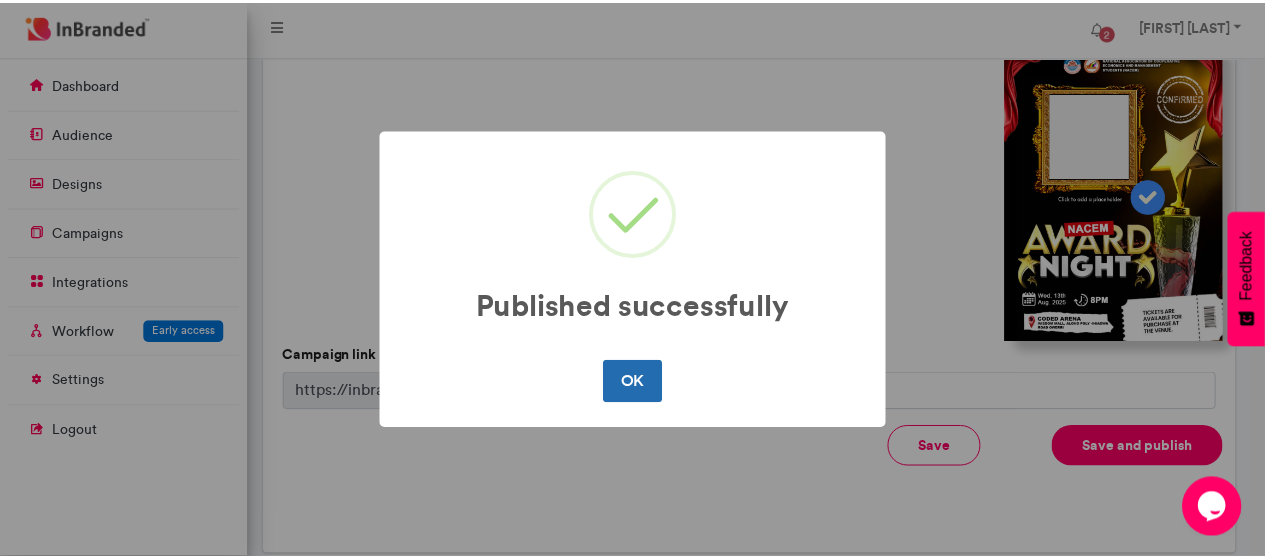 scroll, scrollTop: 0, scrollLeft: 0, axis: both 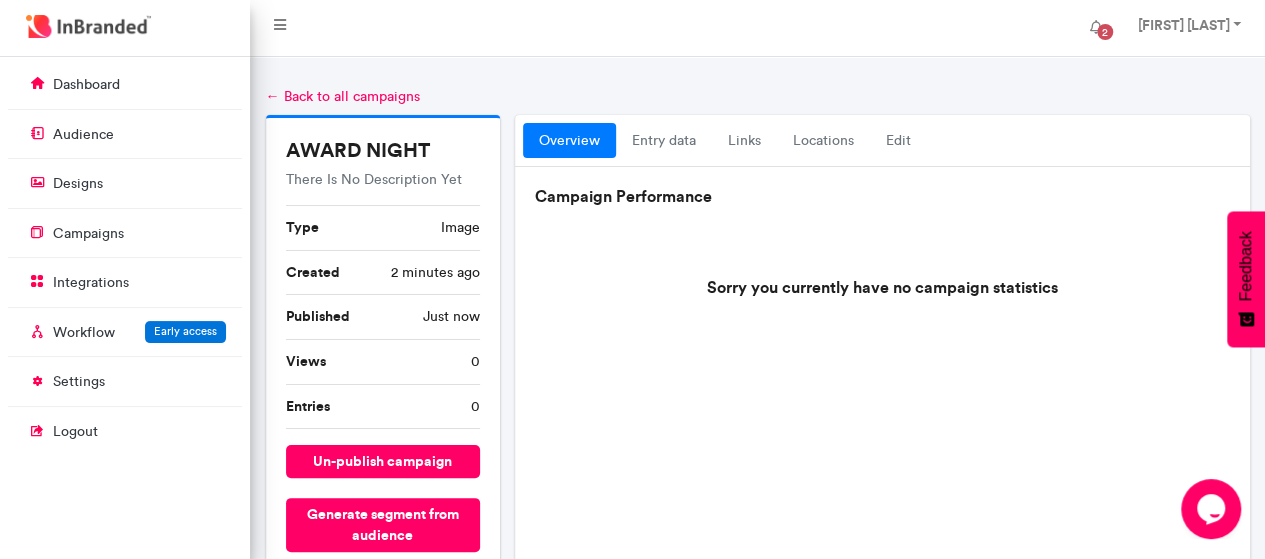 click on "← Back to all campaigns" at bounding box center [343, 96] 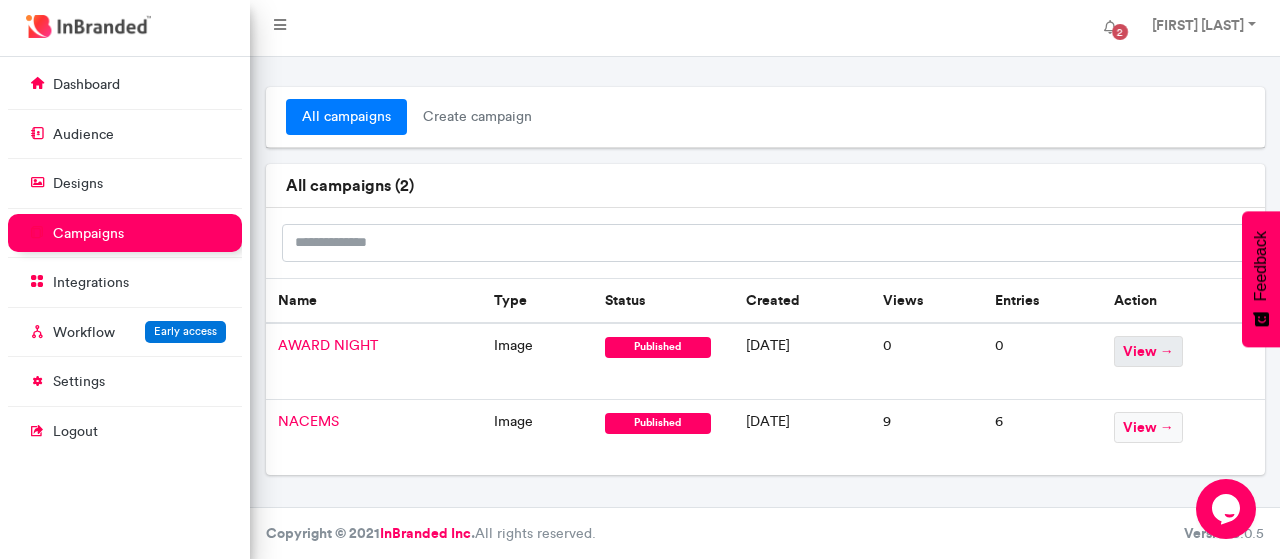 click on "view →" at bounding box center [1148, 351] 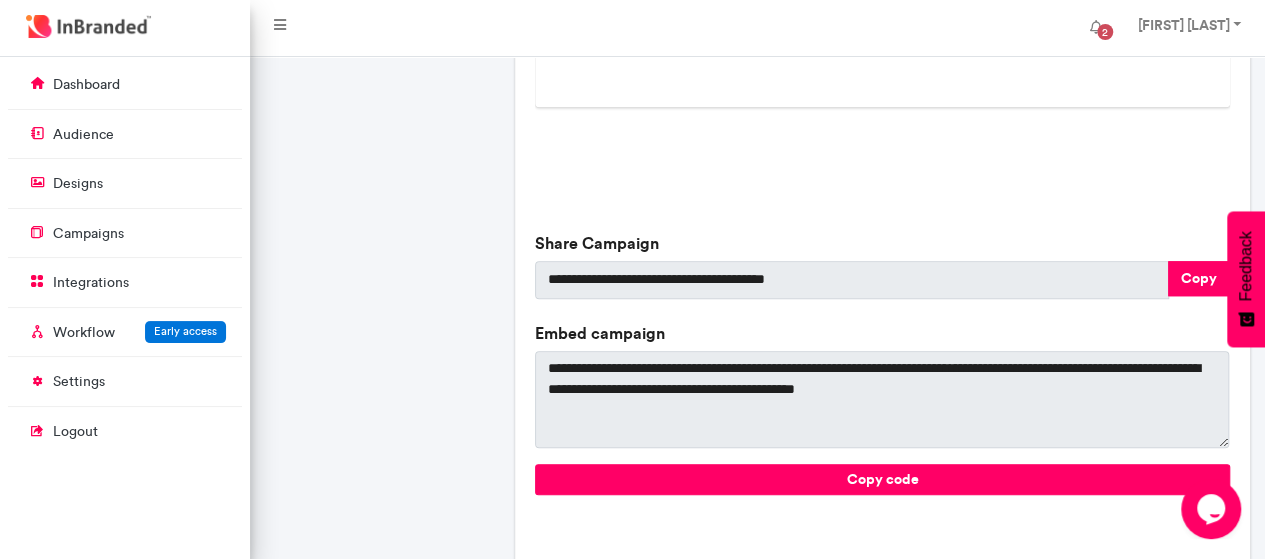 scroll, scrollTop: 704, scrollLeft: 0, axis: vertical 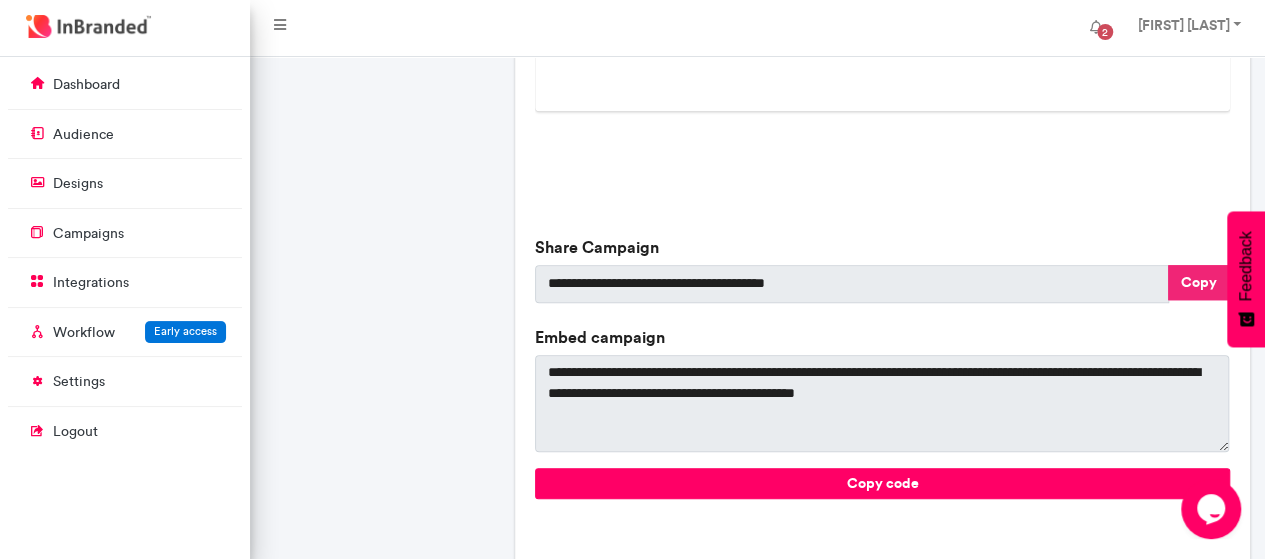 click on "Copy" at bounding box center [1199, 282] 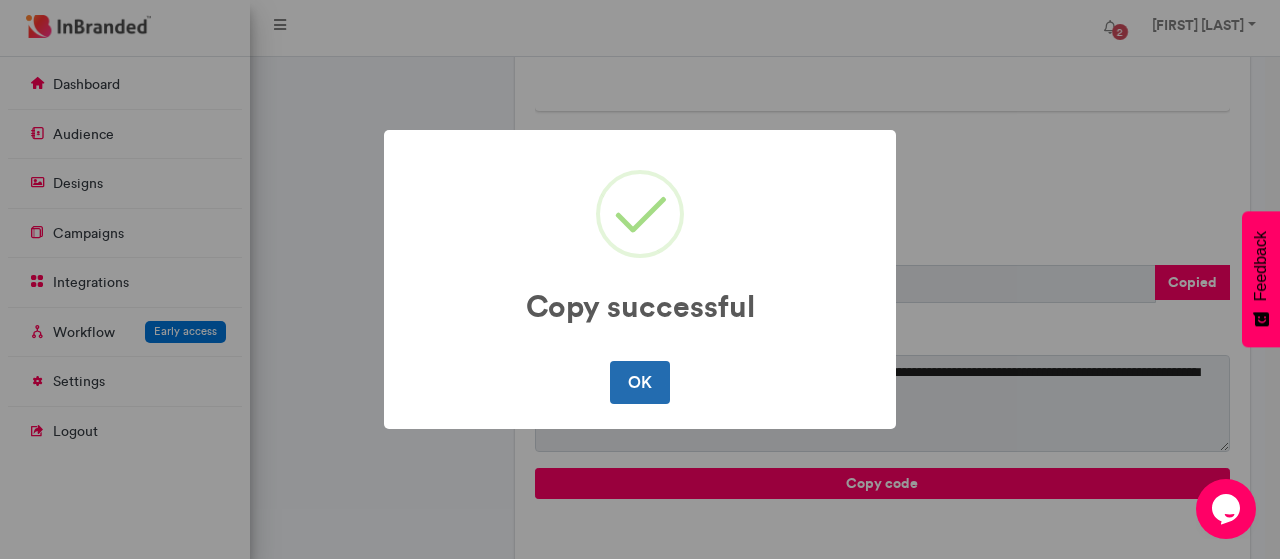 click on "OK" at bounding box center [639, 382] 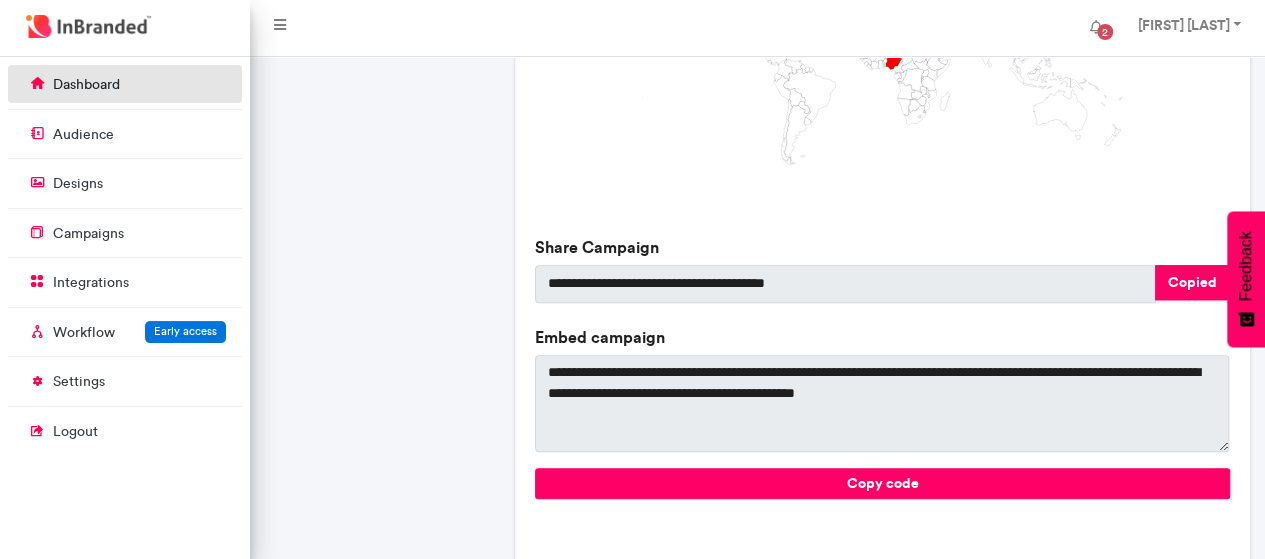 click on "dashboard" at bounding box center [86, 85] 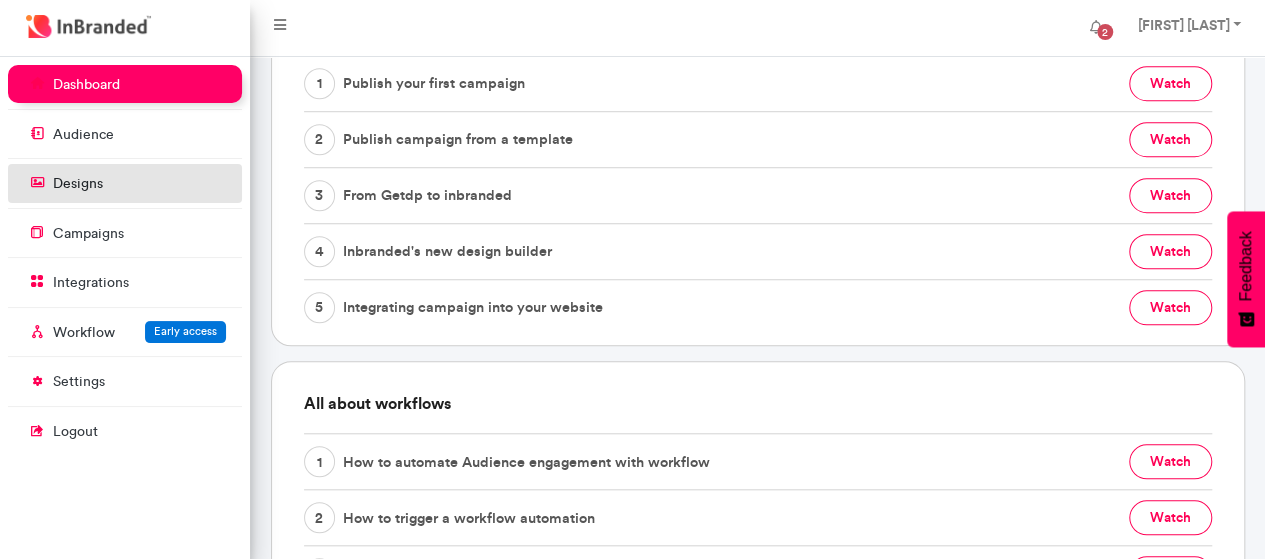 click on "designs" at bounding box center [125, 183] 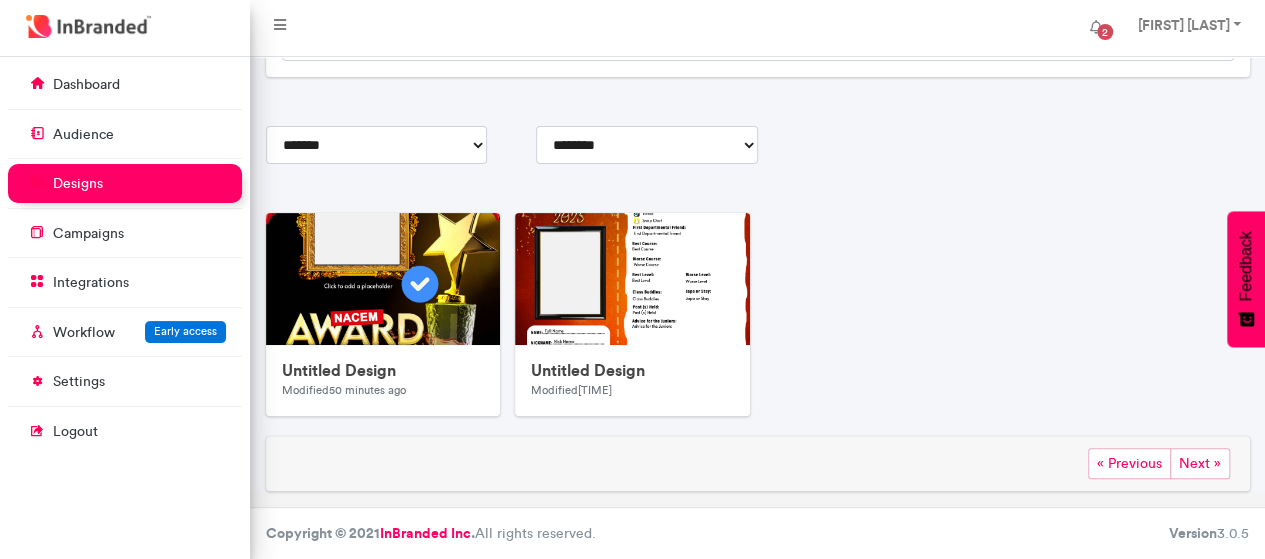 scroll, scrollTop: 206, scrollLeft: 0, axis: vertical 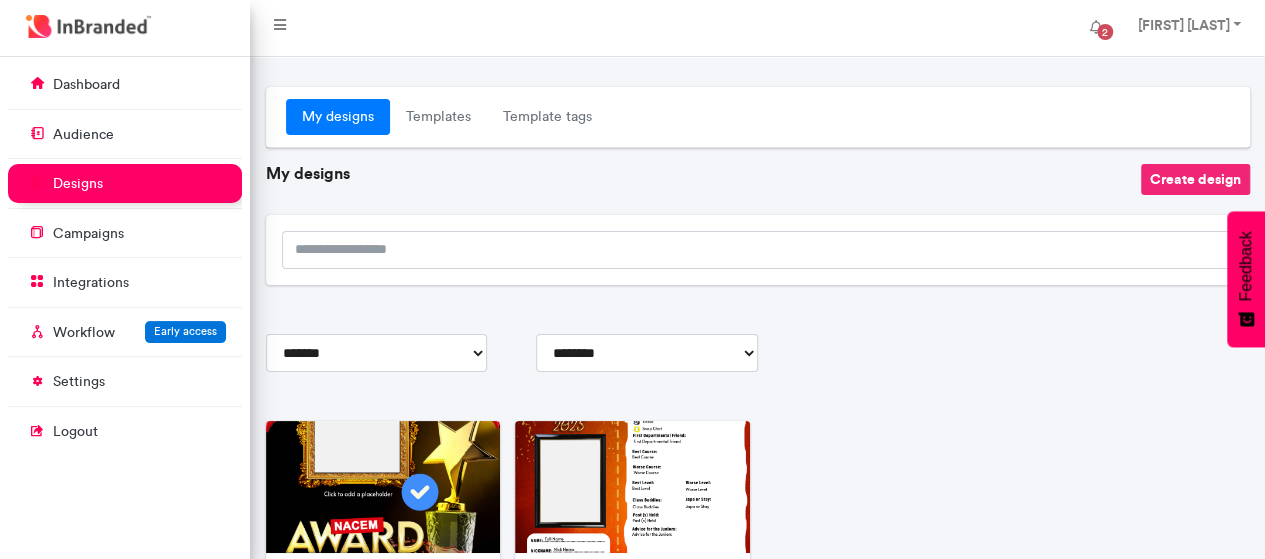 click on "Create design" at bounding box center [1195, 179] 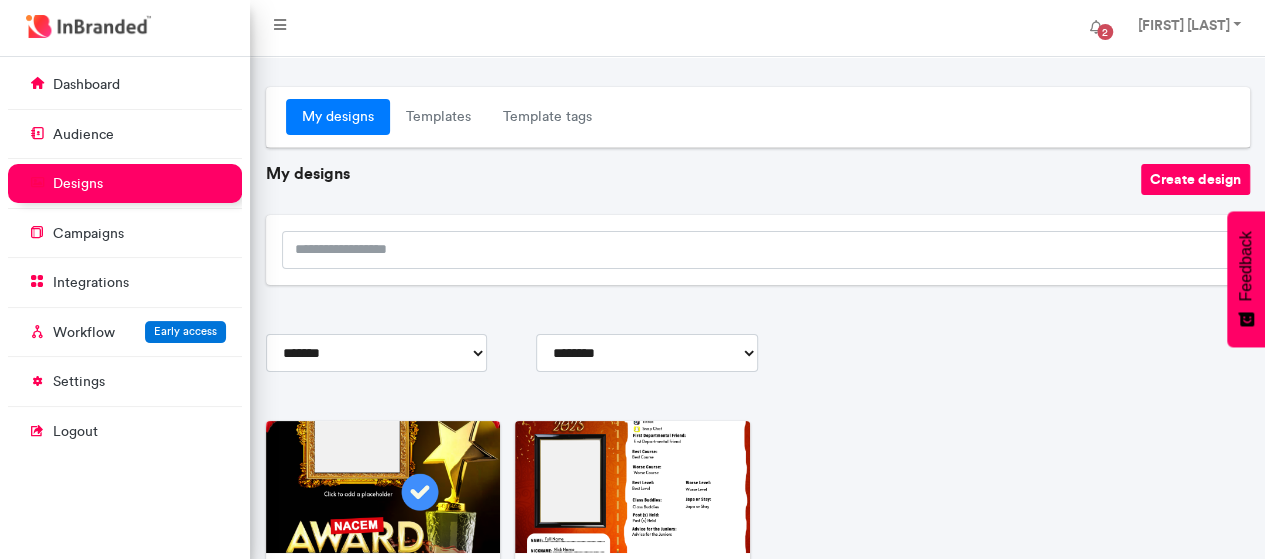 scroll, scrollTop: 49, scrollLeft: 0, axis: vertical 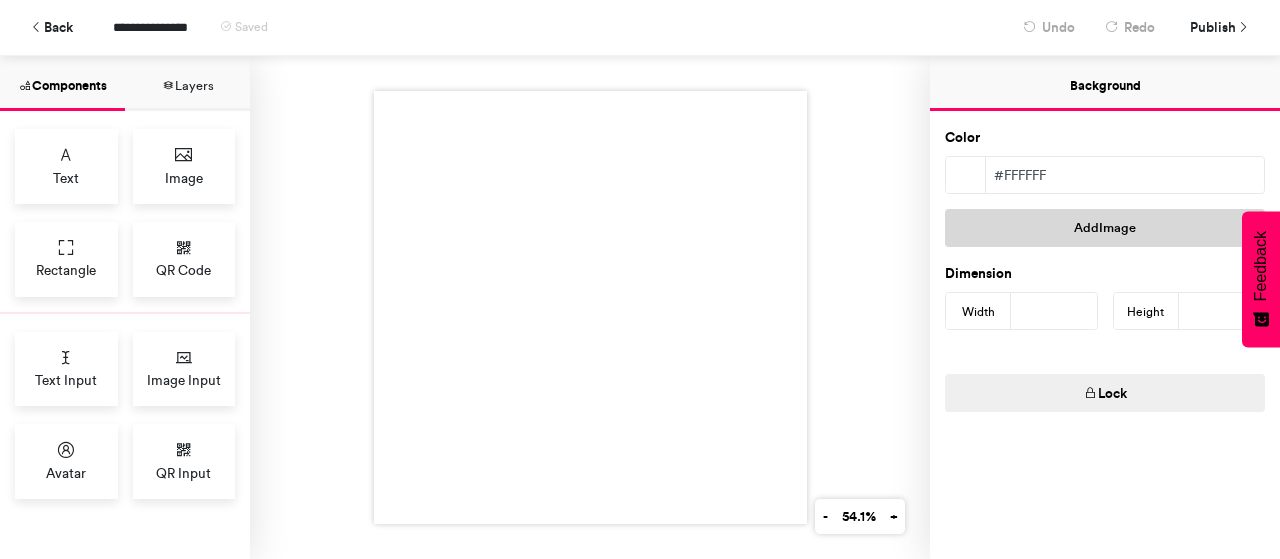 click on "Add  Image" at bounding box center (1105, 228) 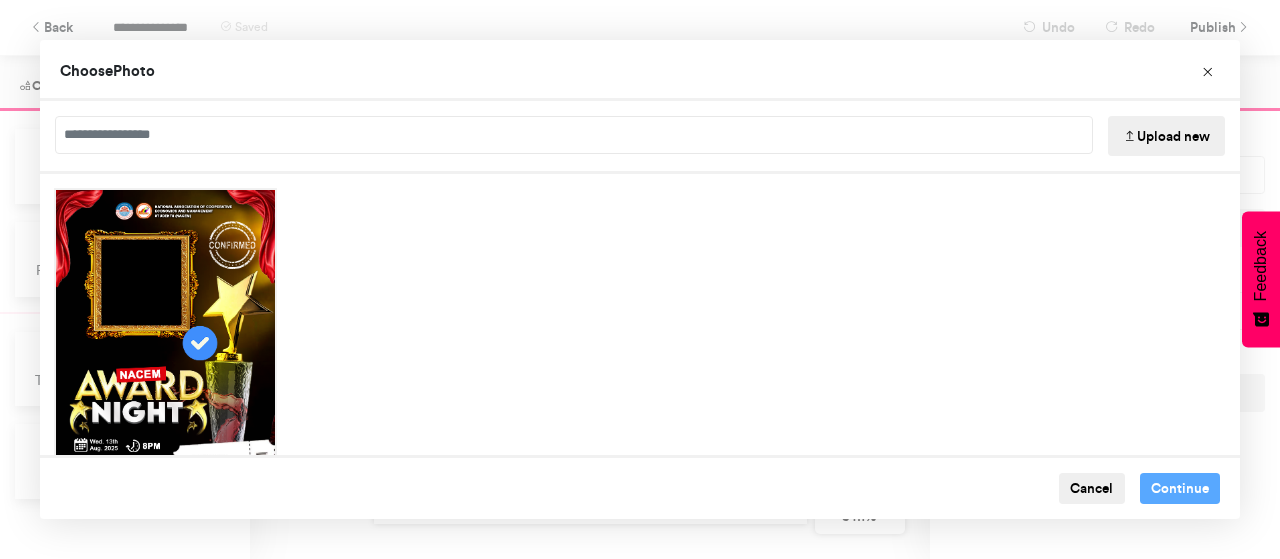 click on "Upload new" at bounding box center (1166, 136) 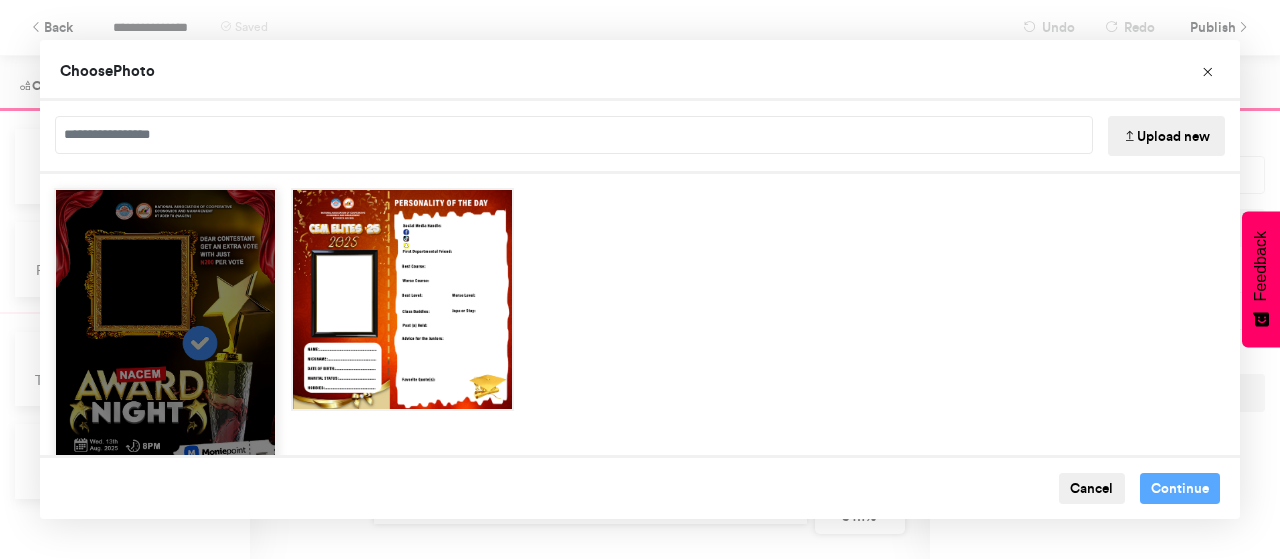 click at bounding box center [165, 338] 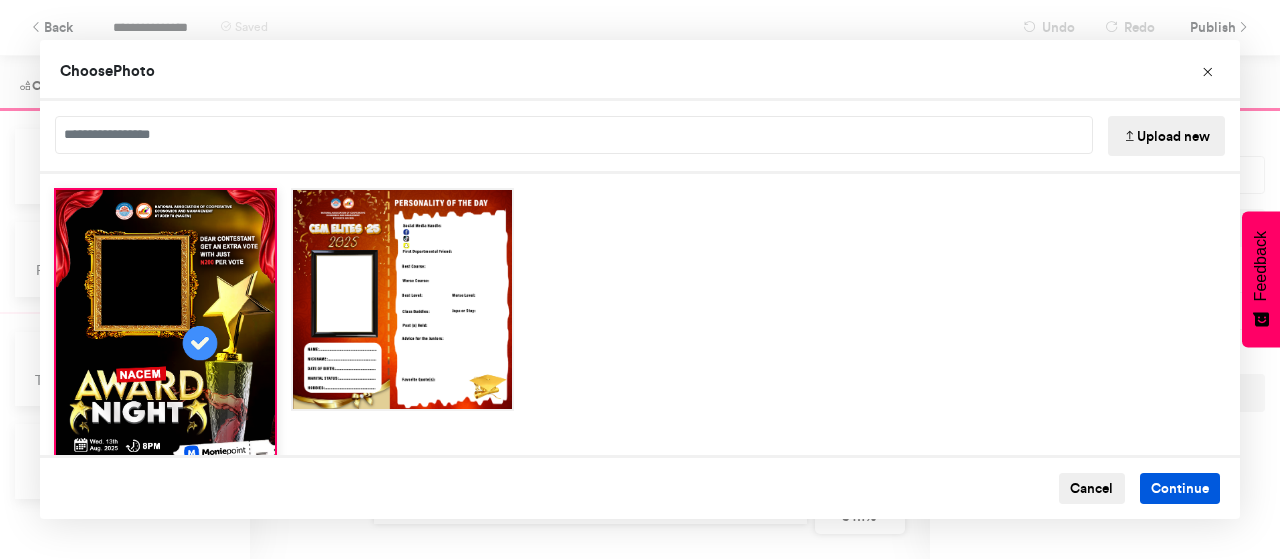 click on "Continue" at bounding box center [1180, 489] 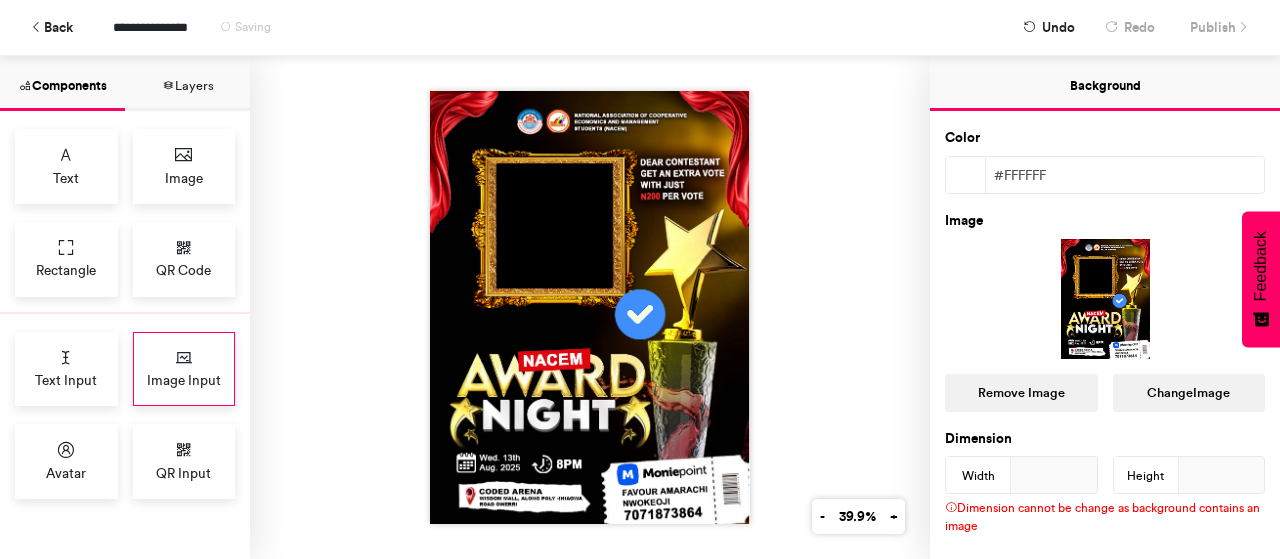 click on "Image Input" at bounding box center (184, 369) 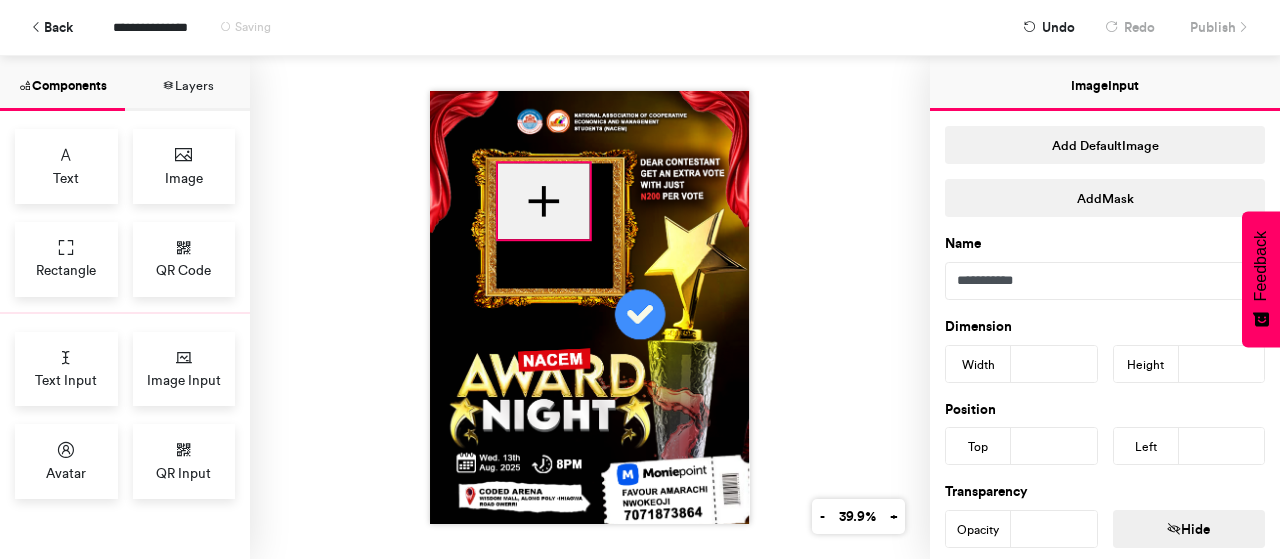 drag, startPoint x: 502, startPoint y: 189, endPoint x: 490, endPoint y: 153, distance: 37.94733 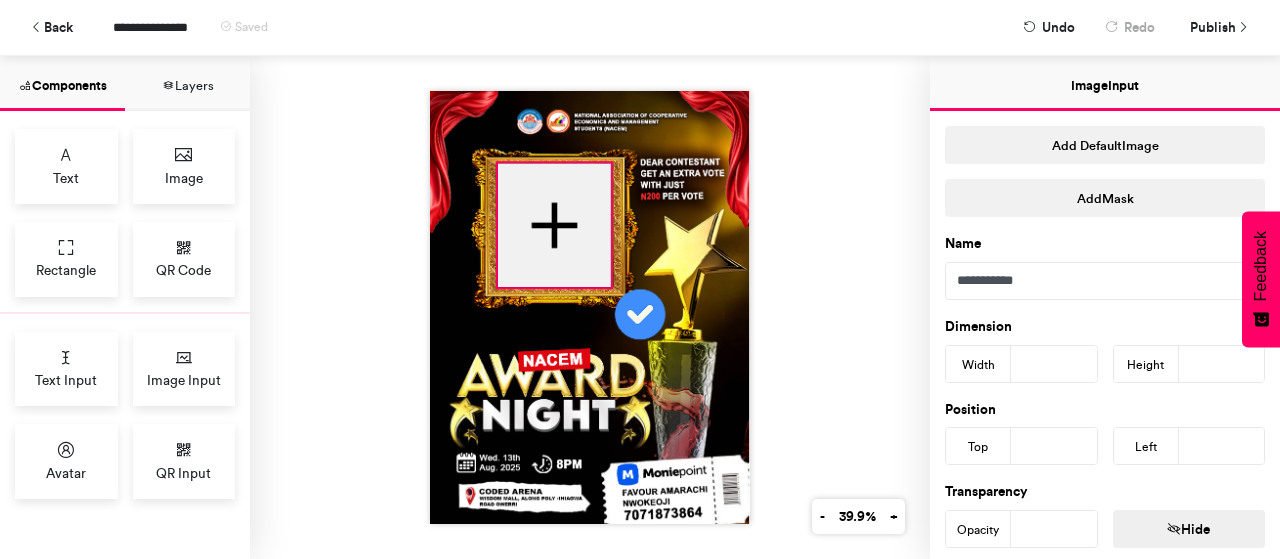 drag, startPoint x: 581, startPoint y: 231, endPoint x: 602, endPoint y: 279, distance: 52.392746 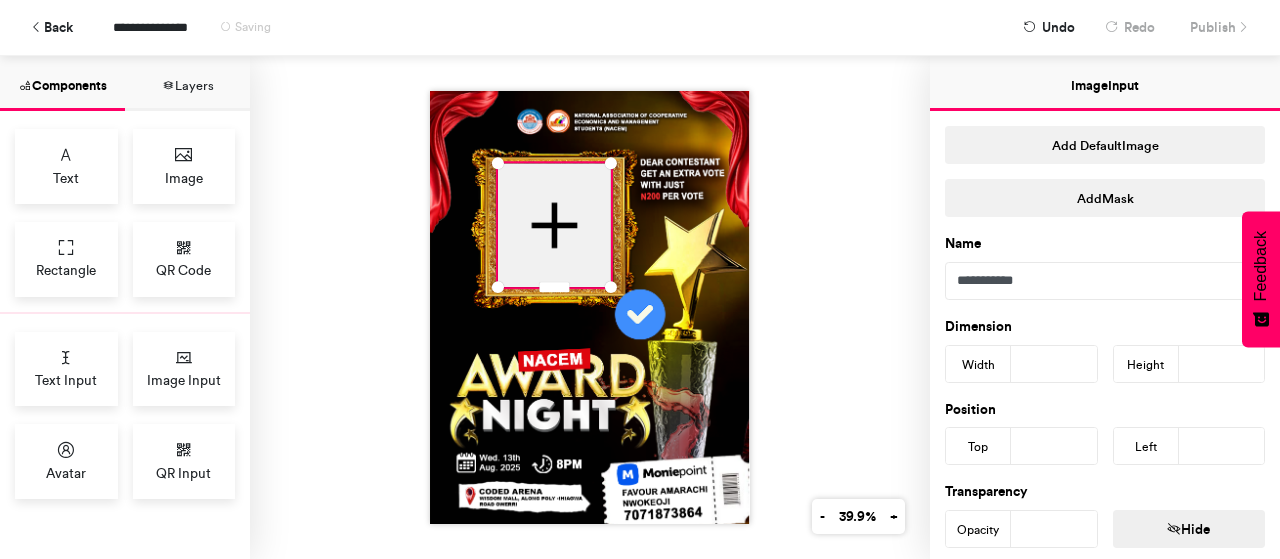 type on "***" 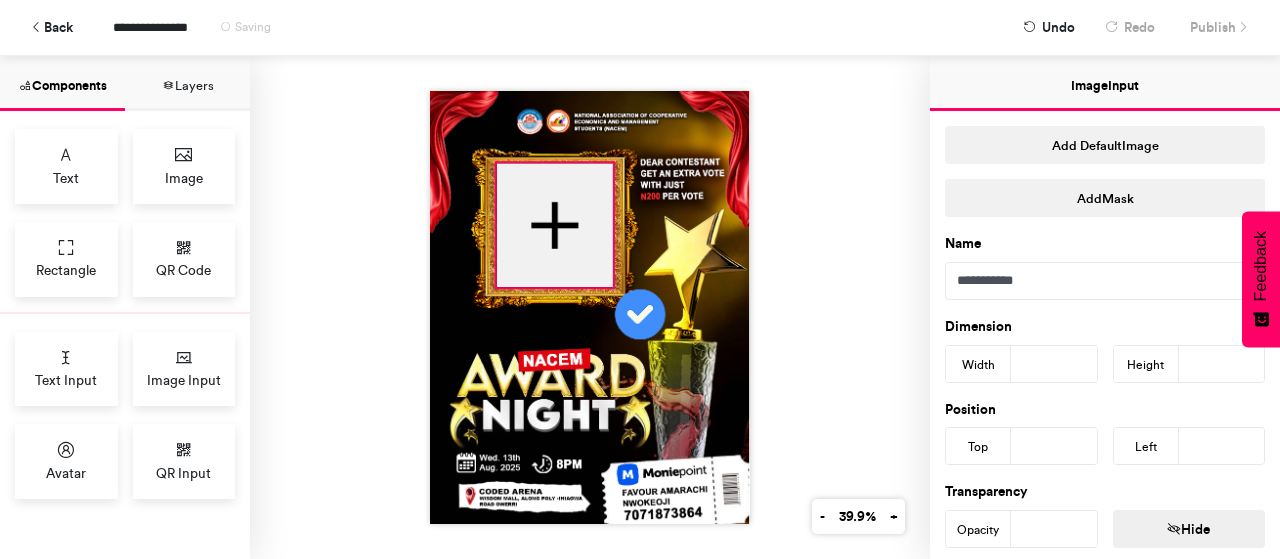 click at bounding box center (590, 307) 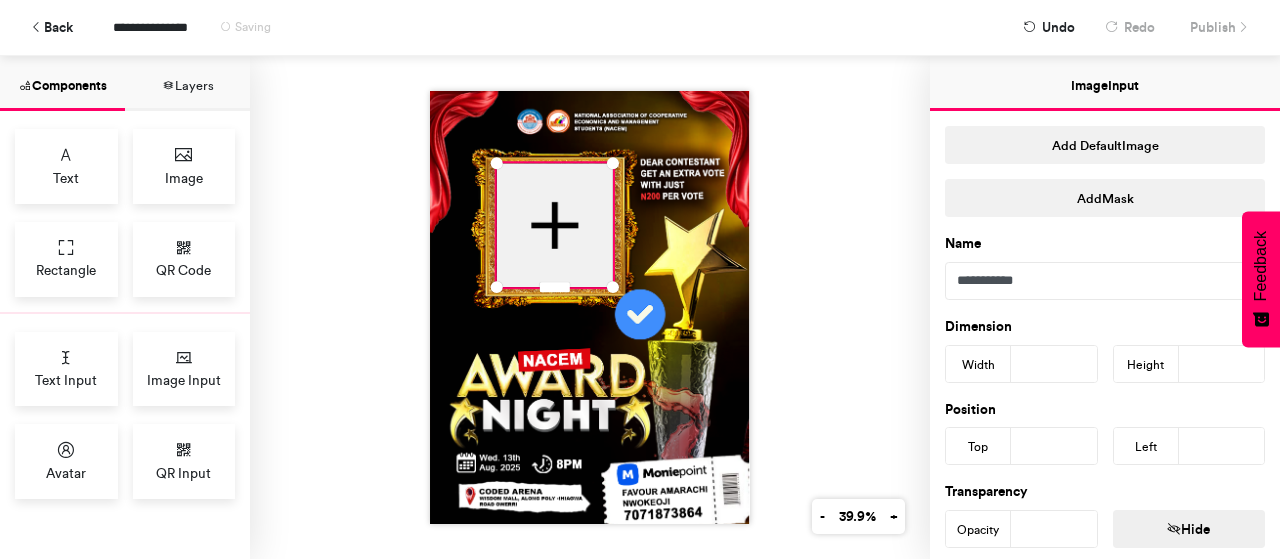 click at bounding box center [590, 307] 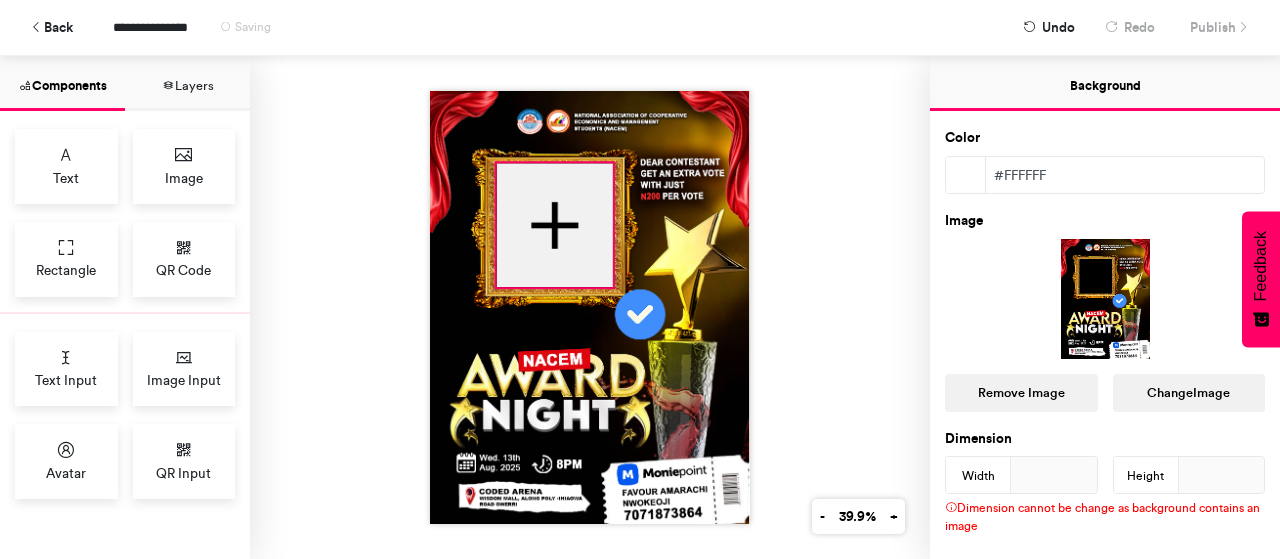 click at bounding box center (555, 225) 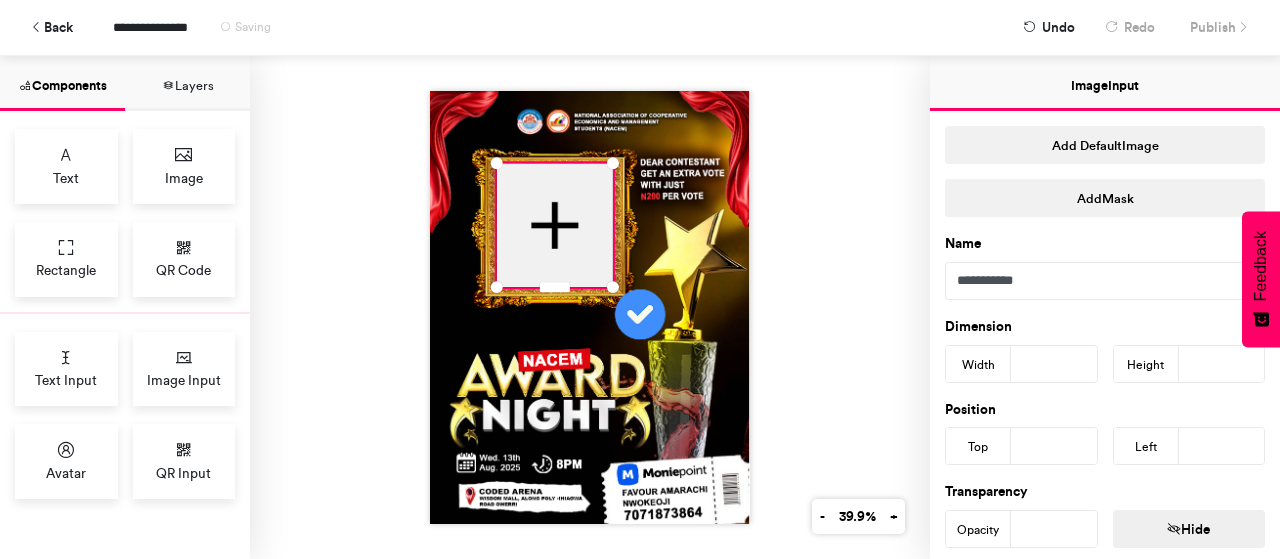 type on "***" 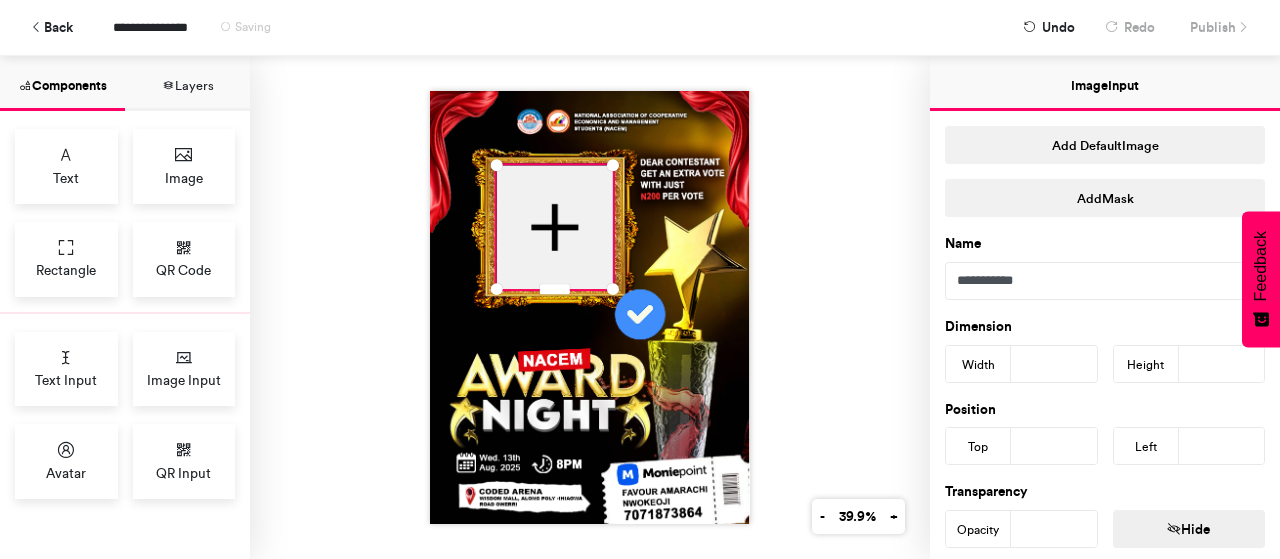 type on "***" 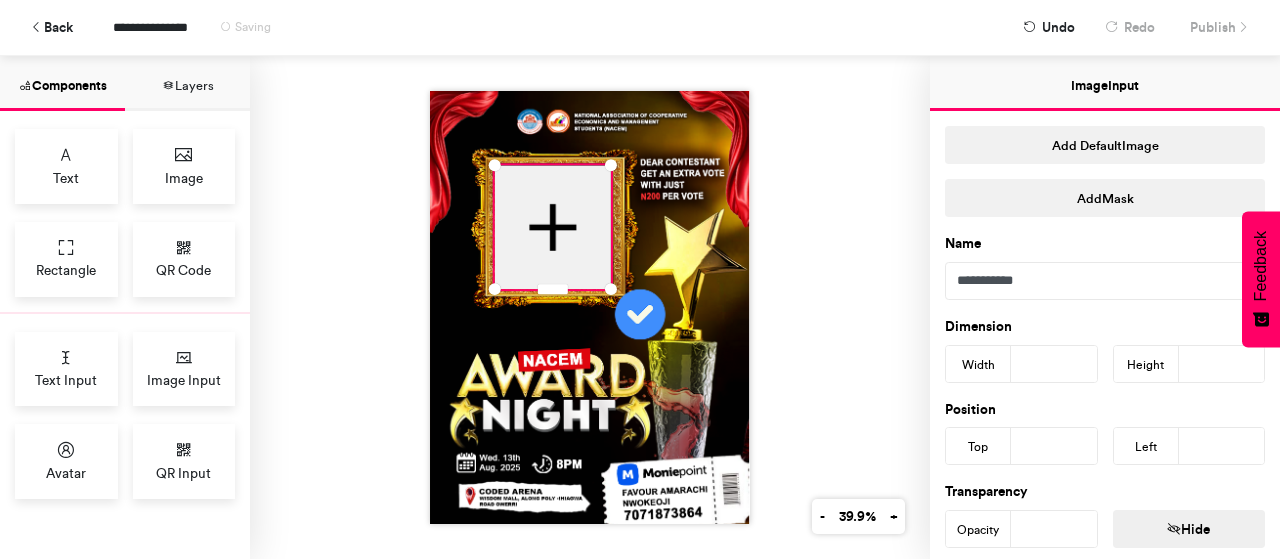 click at bounding box center (590, 307) 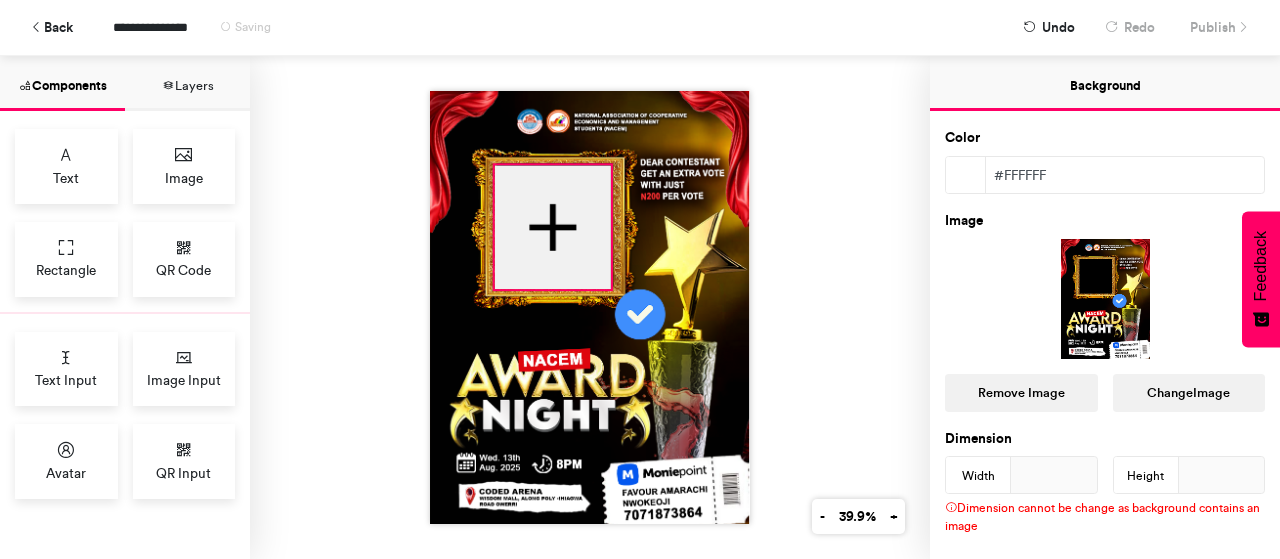 click at bounding box center (553, 227) 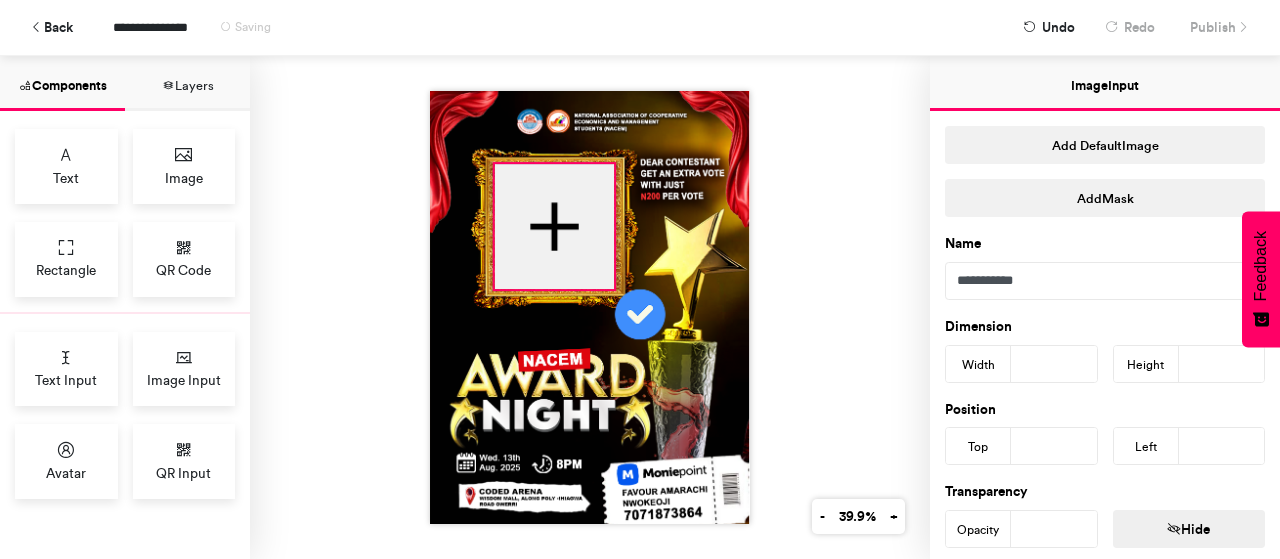 click at bounding box center [590, 307] 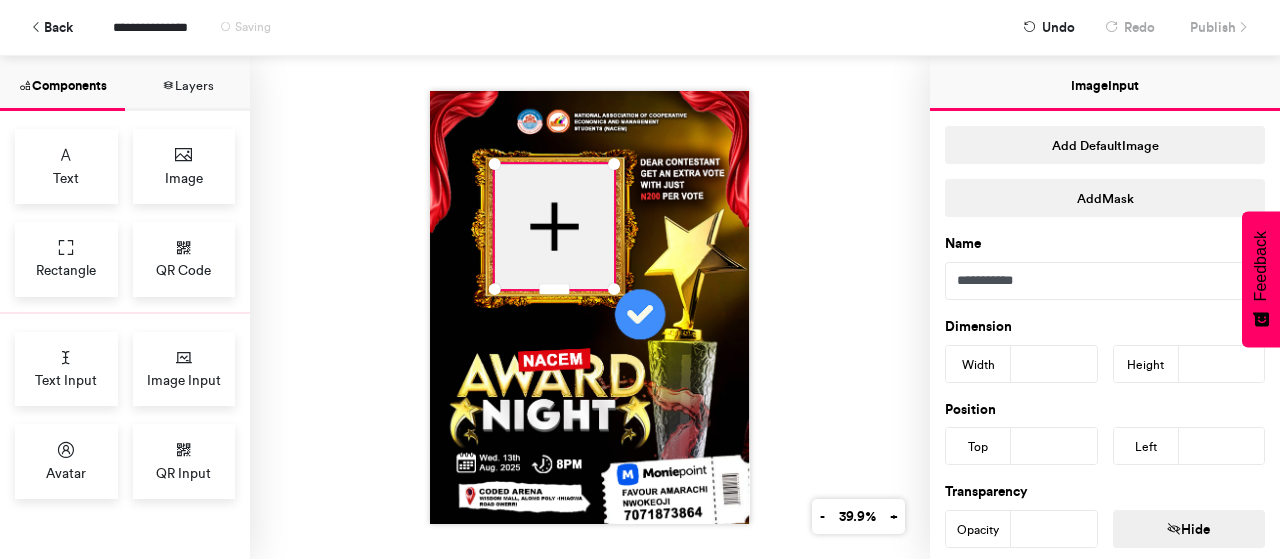 click at bounding box center (590, 307) 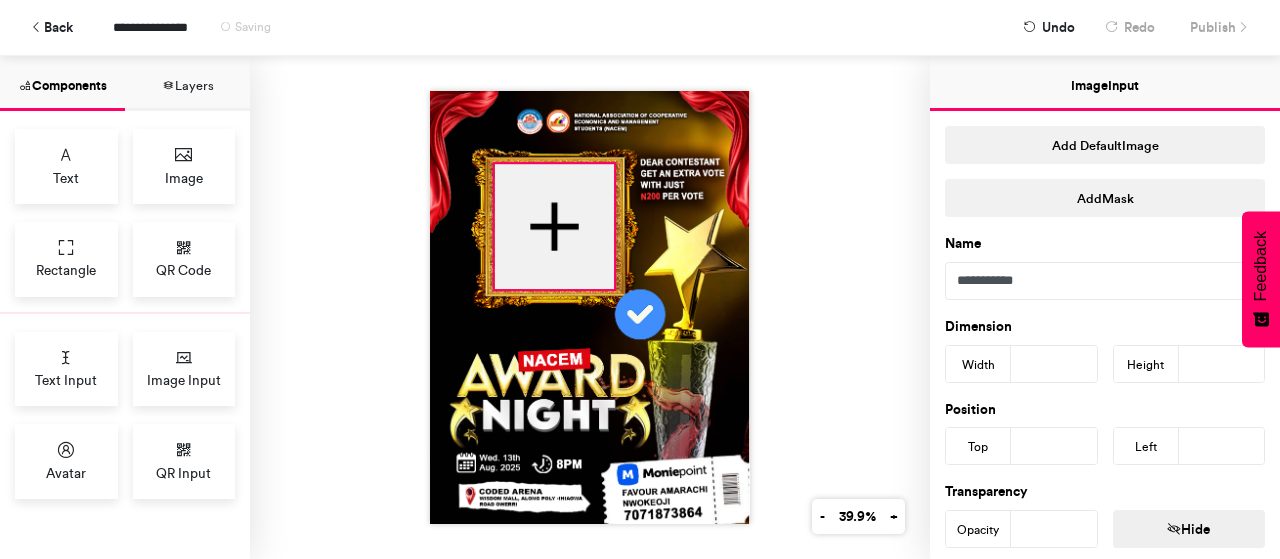 click at bounding box center [554, 226] 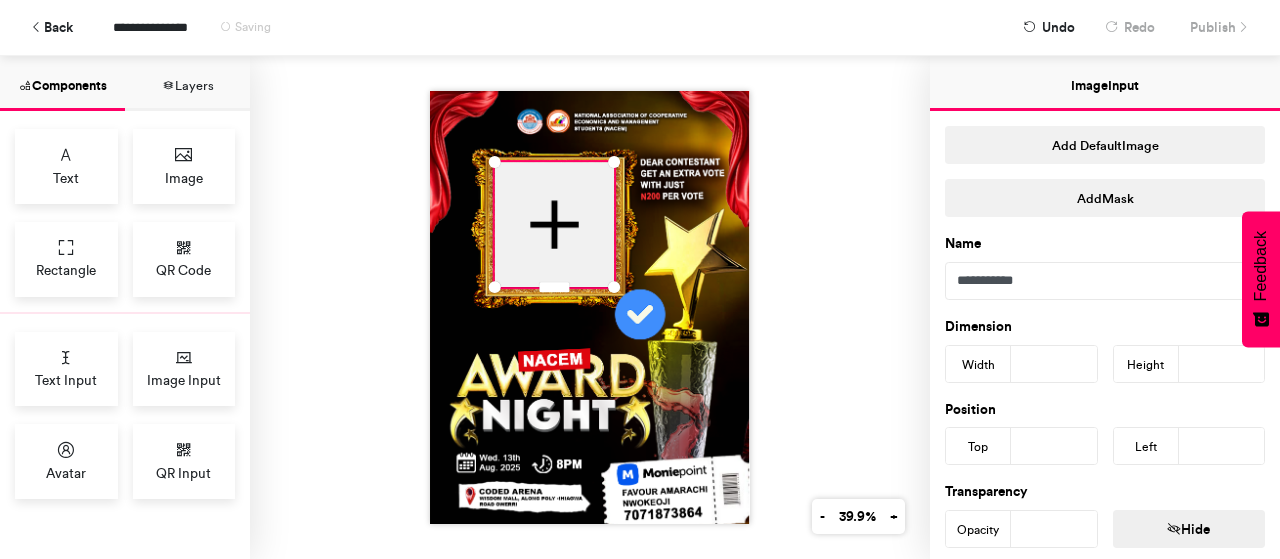 type on "***" 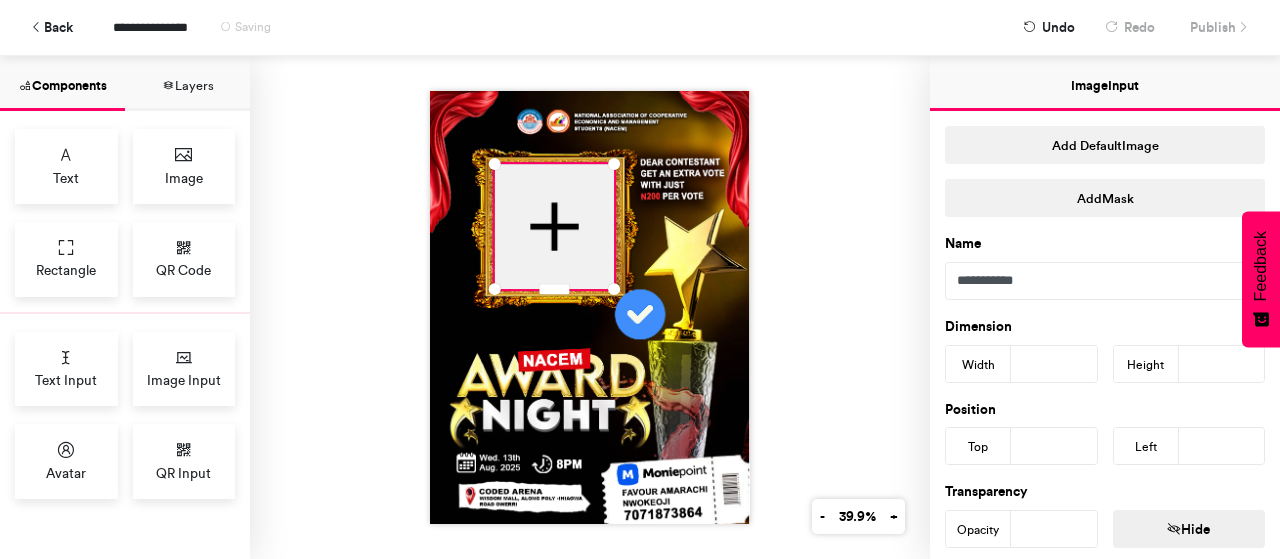 click at bounding box center (590, 307) 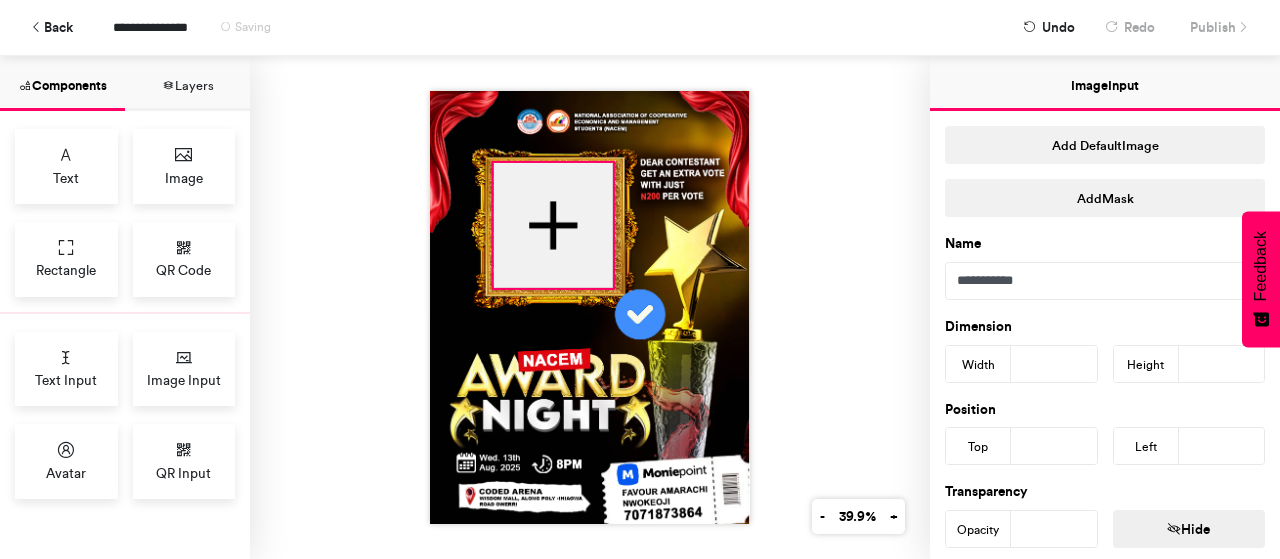 click at bounding box center (553, 225) 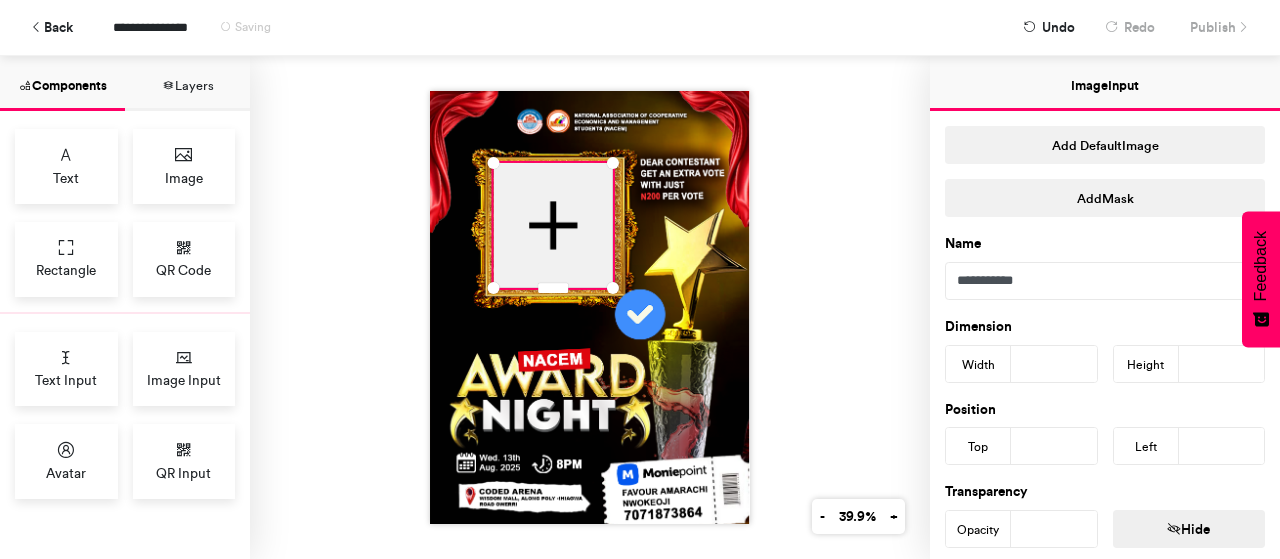 click at bounding box center (590, 307) 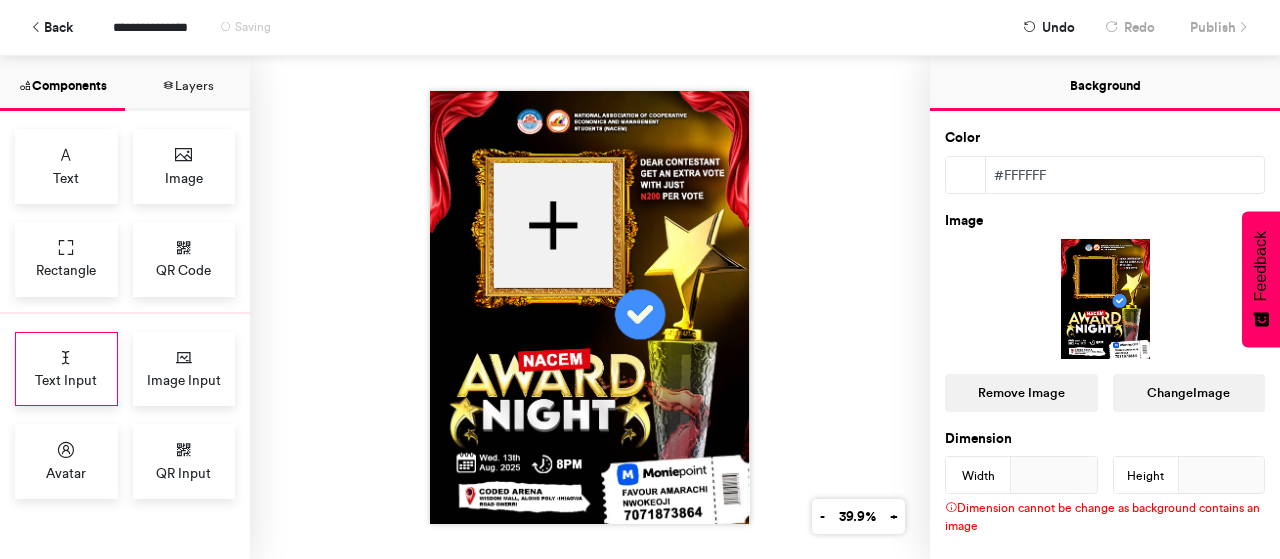 click on "Text Input" at bounding box center (66, 380) 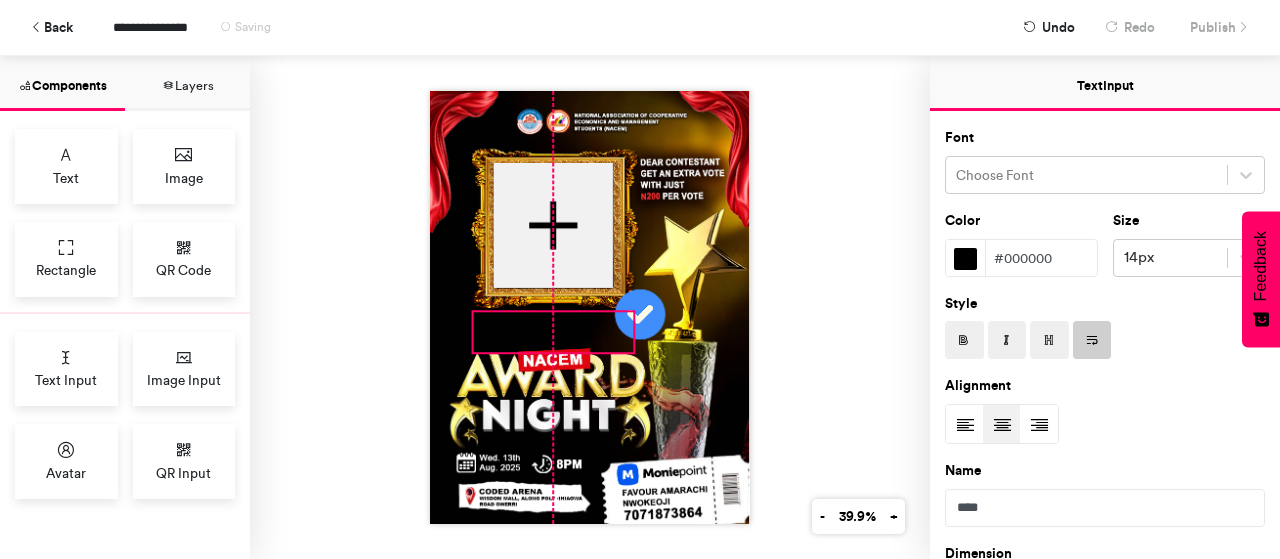 drag, startPoint x: 587, startPoint y: 230, endPoint x: 549, endPoint y: 343, distance: 119.218285 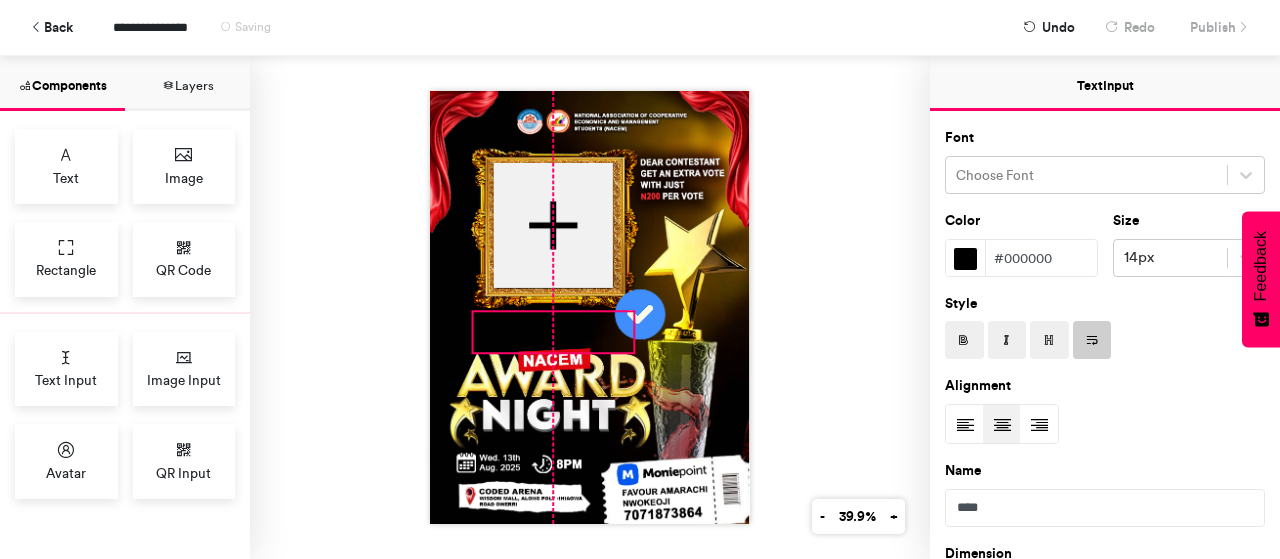click on "**********" at bounding box center (590, 307) 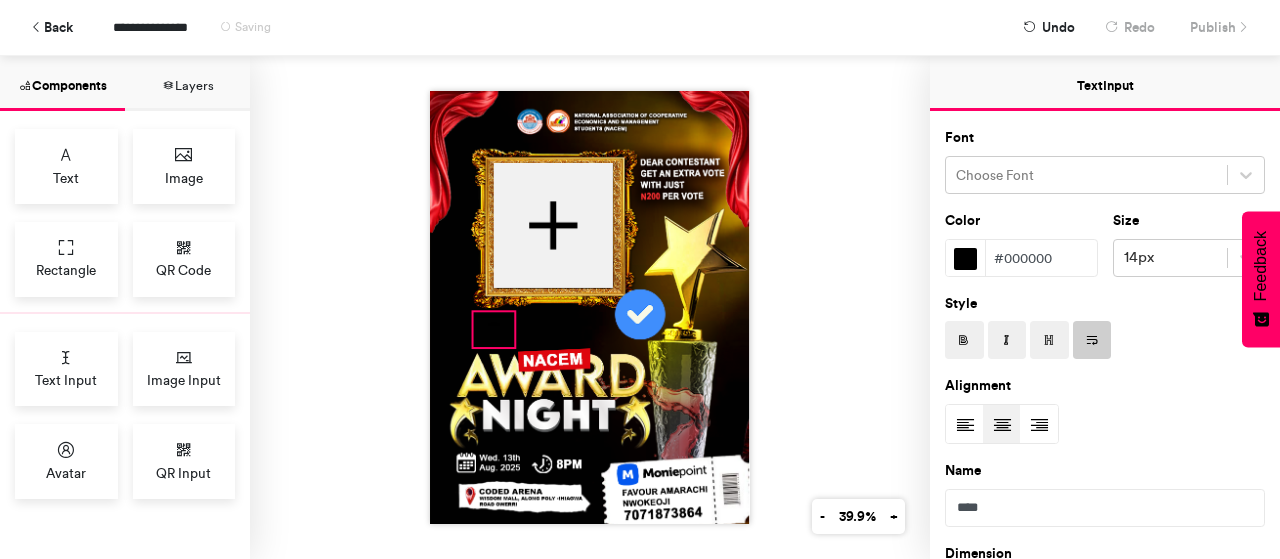 drag, startPoint x: 628, startPoint y: 342, endPoint x: 509, endPoint y: 337, distance: 119.104996 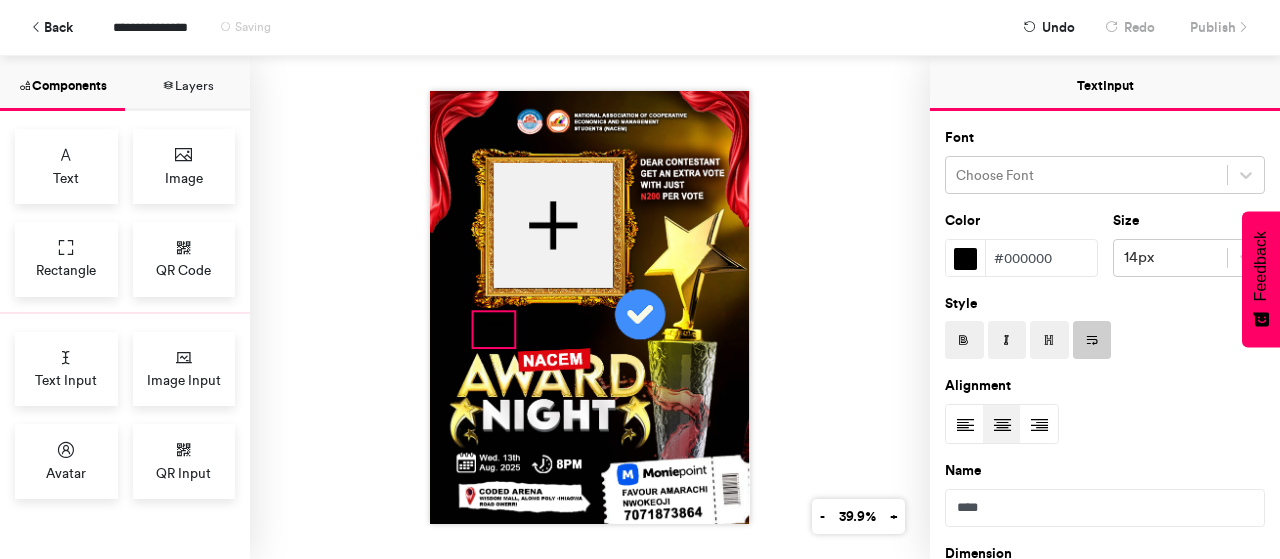click on "**********" at bounding box center (590, 307) 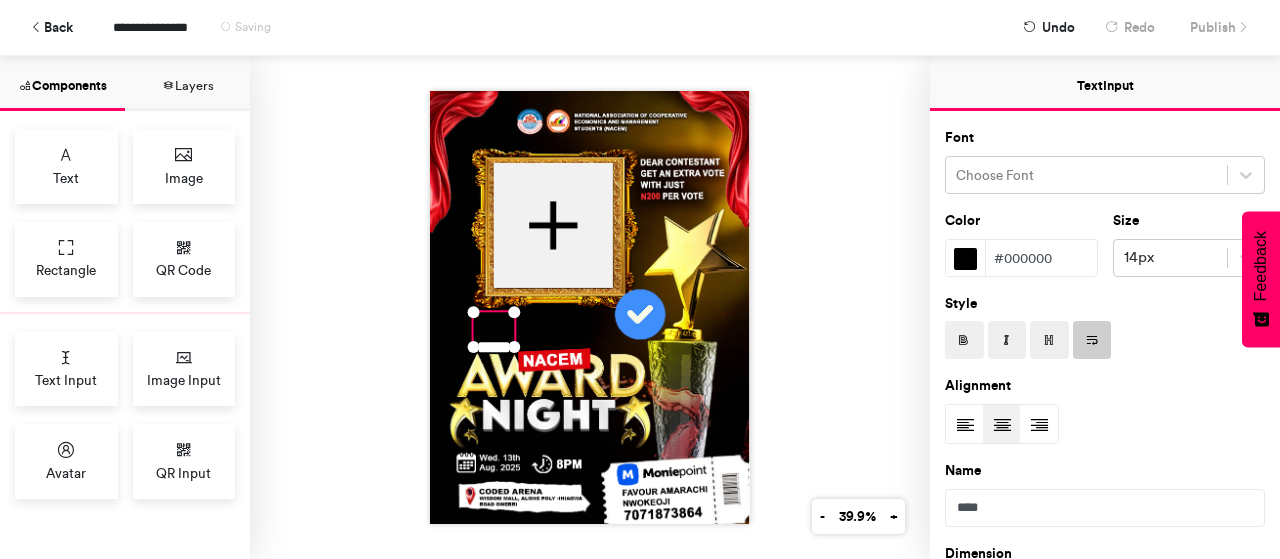 click at bounding box center [965, 259] 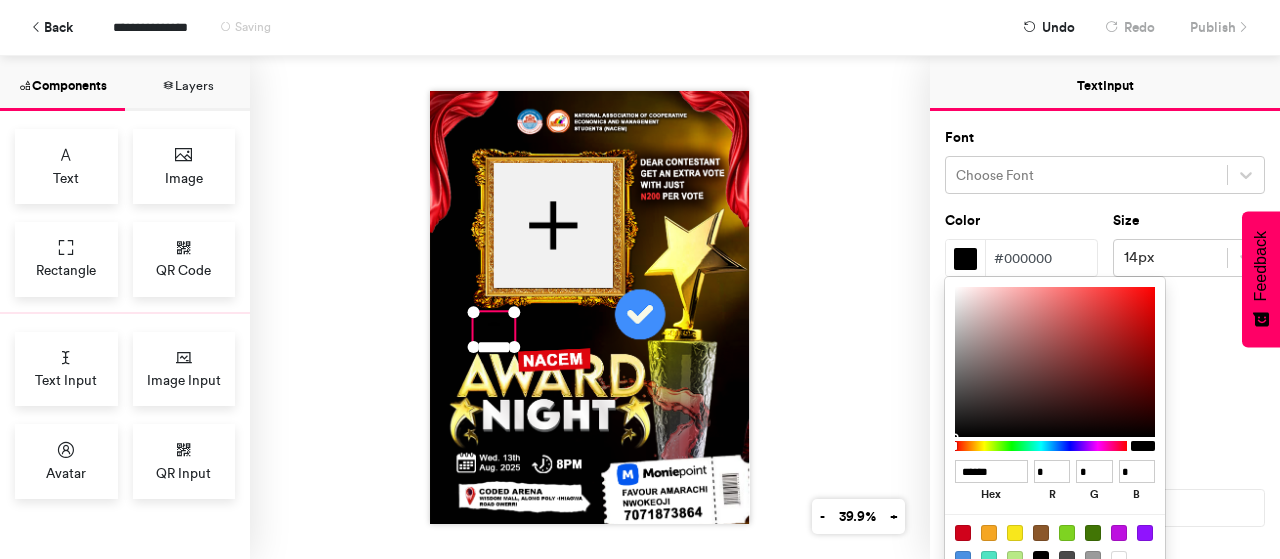 type on "******" 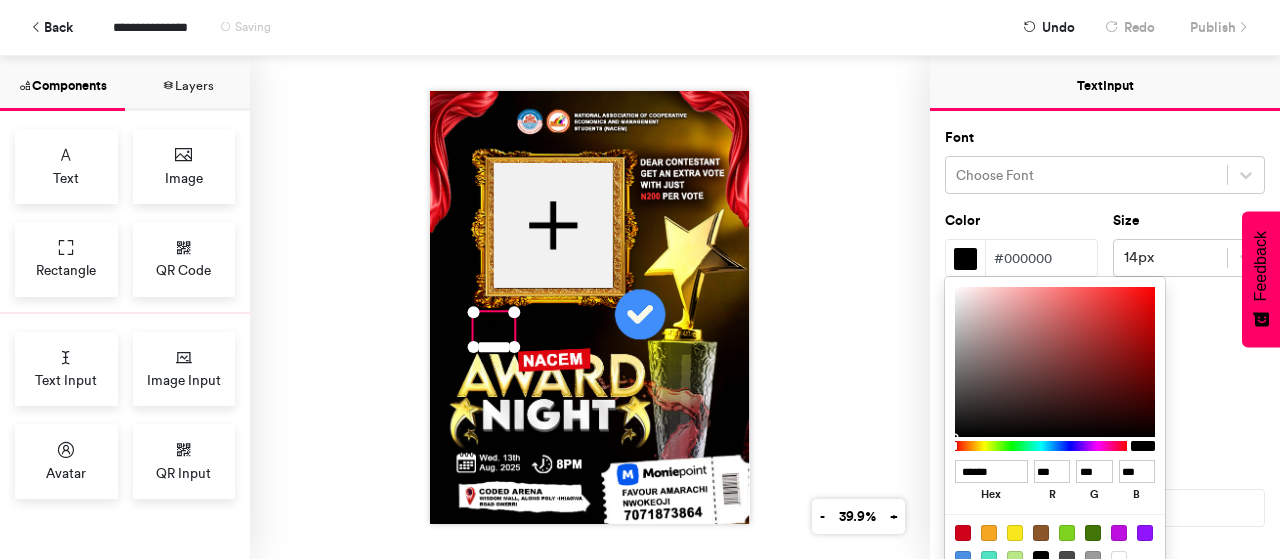 type on "******" 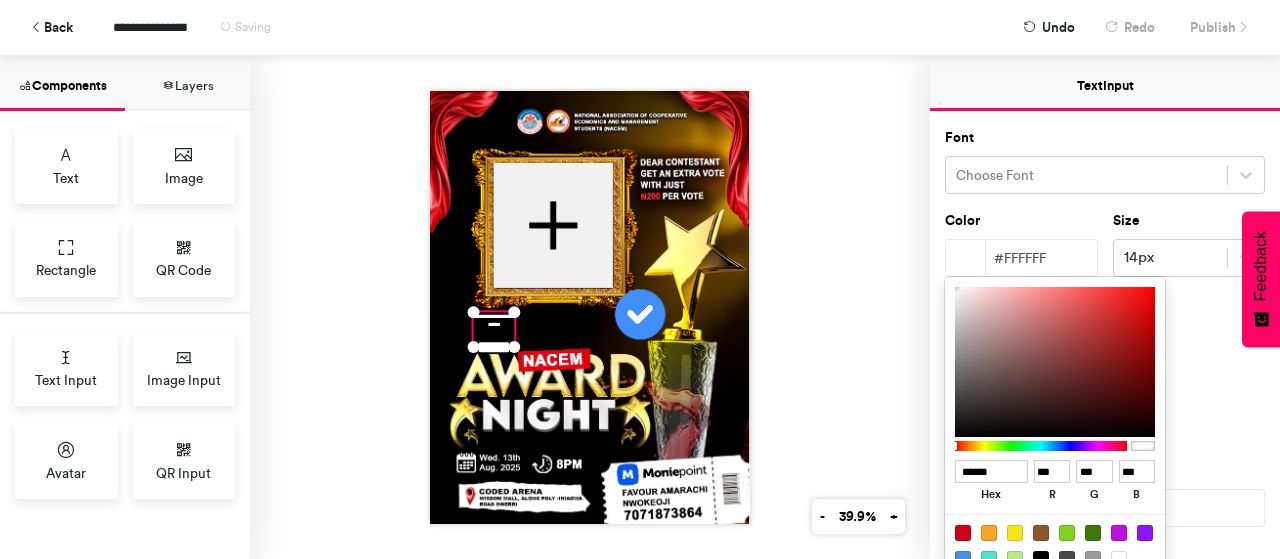 drag, startPoint x: 1015, startPoint y: 337, endPoint x: 948, endPoint y: 270, distance: 94.75231 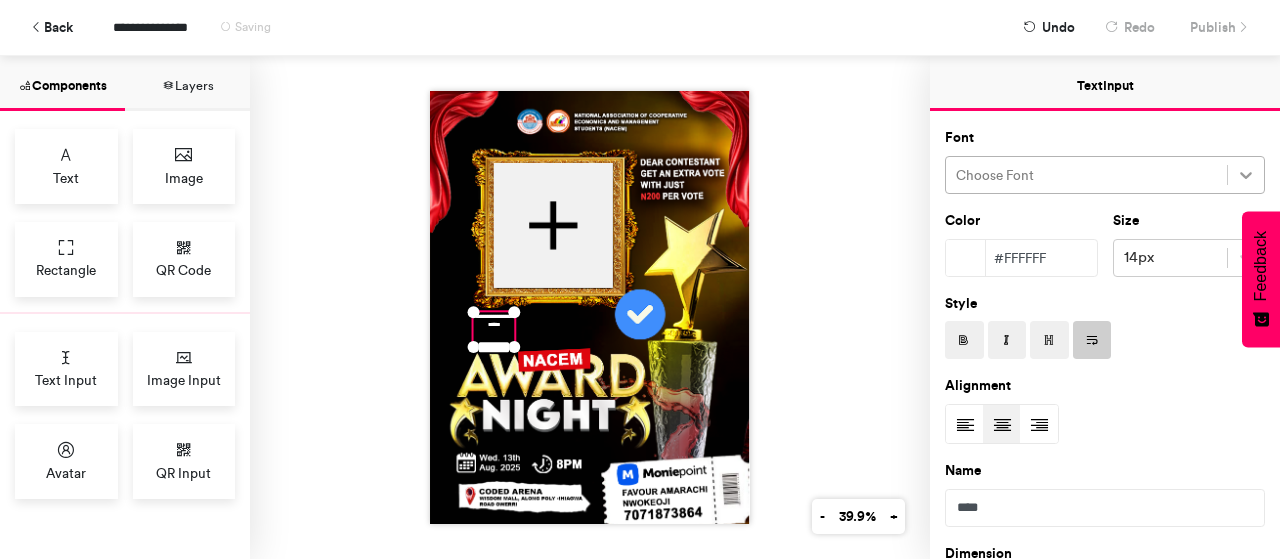 click at bounding box center [1246, 175] 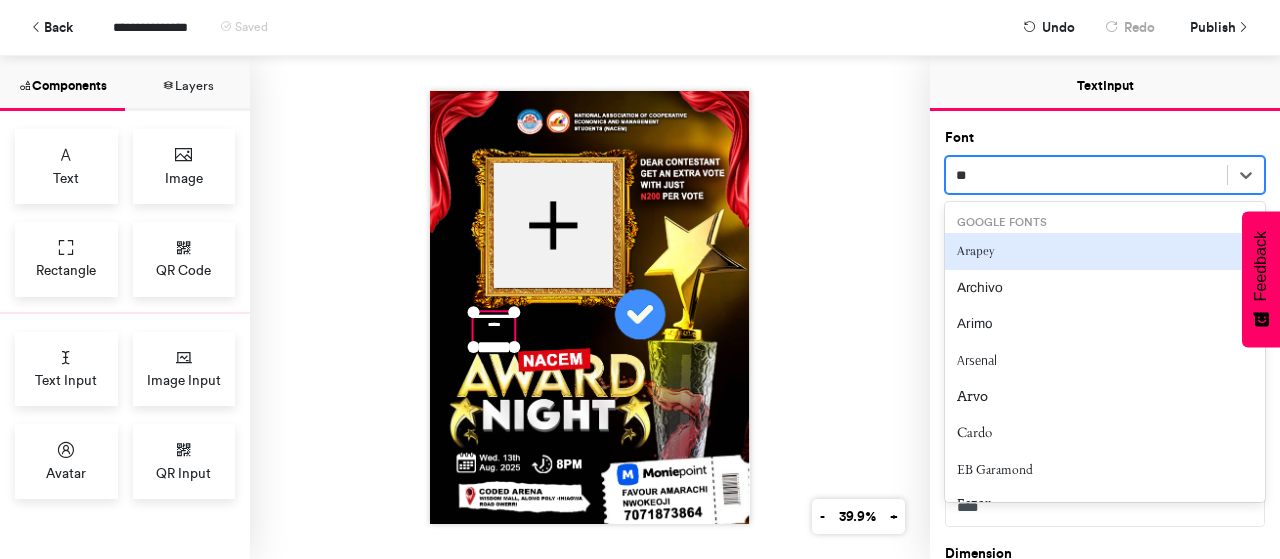 type on "***" 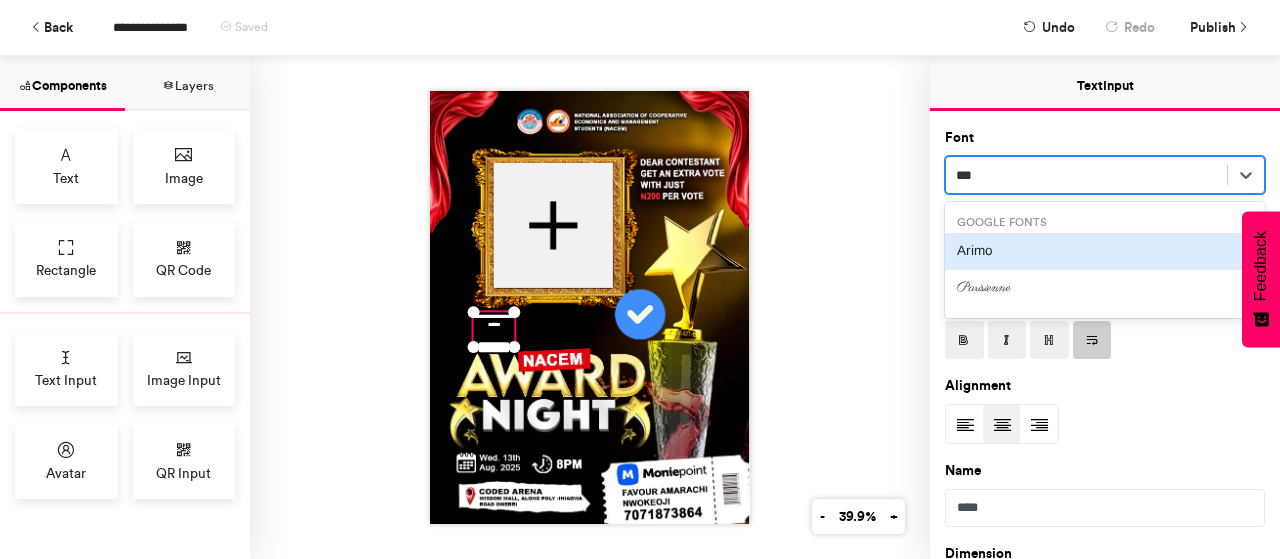 click on "Arimo" at bounding box center (1105, 251) 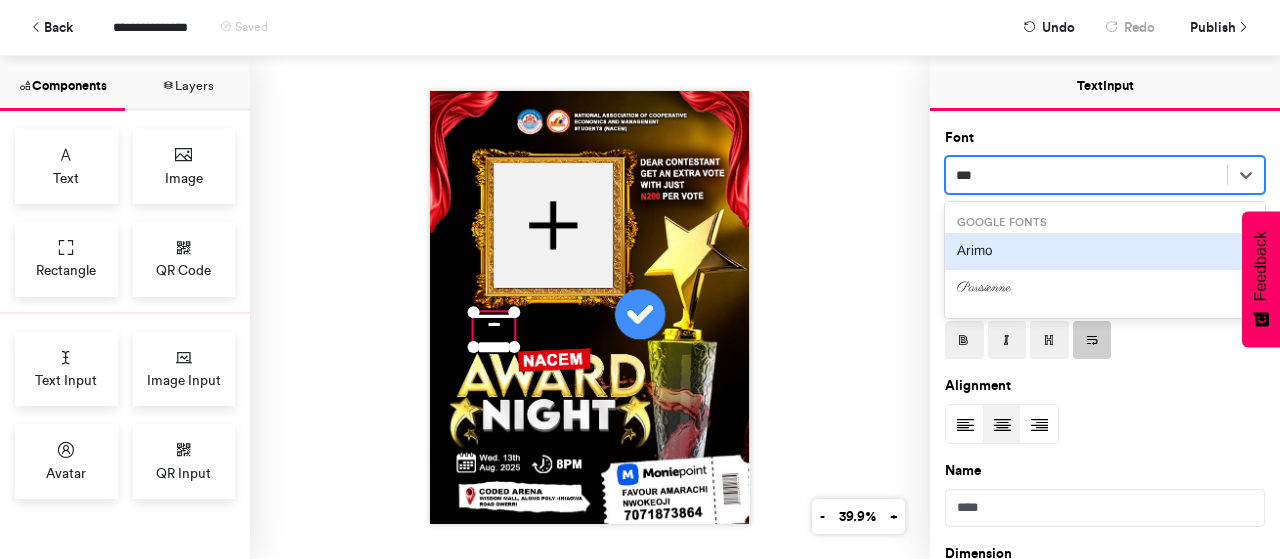type 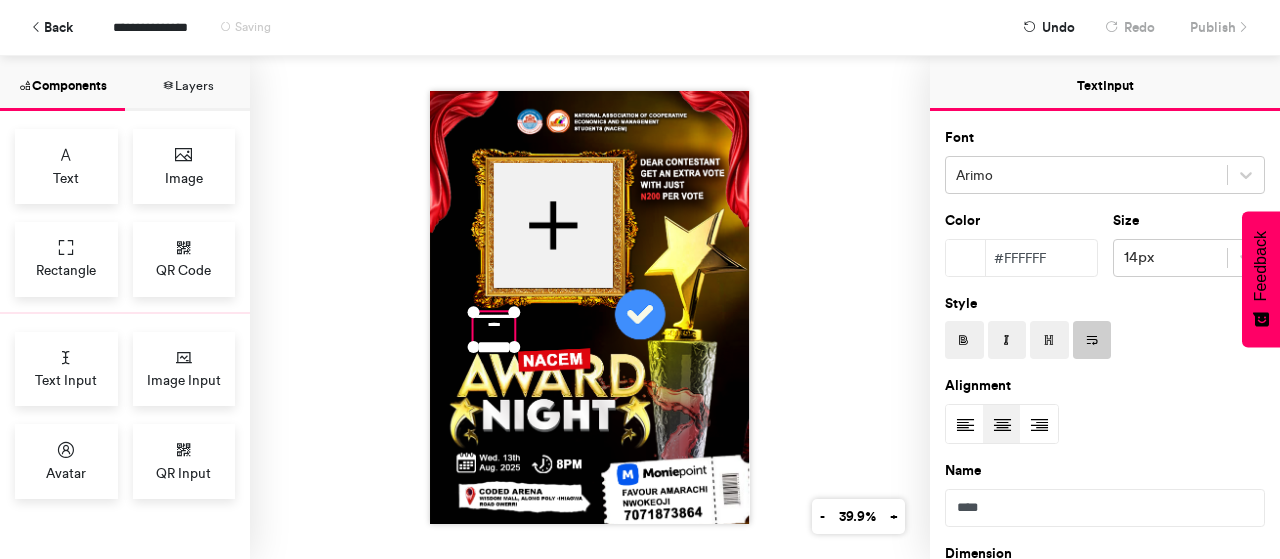 click at bounding box center [964, 340] 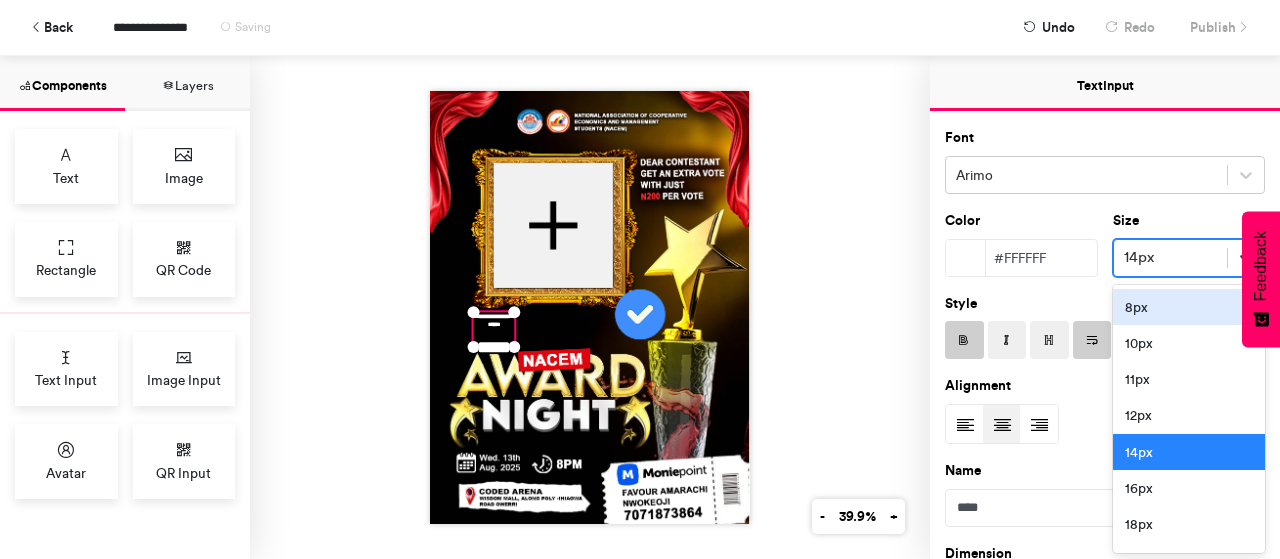 click 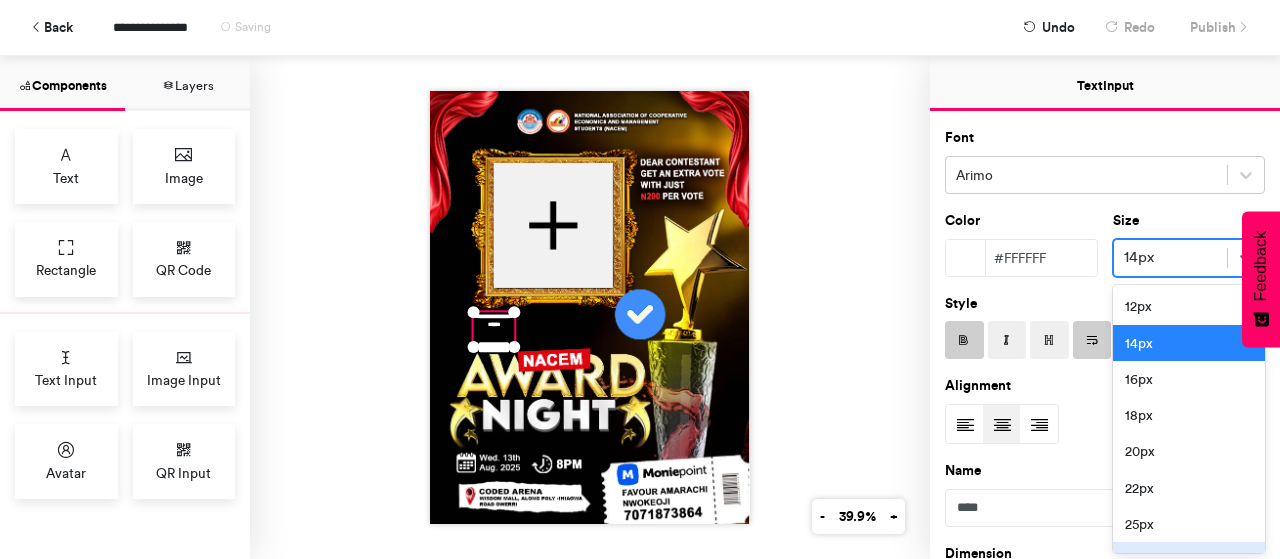 scroll, scrollTop: 146, scrollLeft: 0, axis: vertical 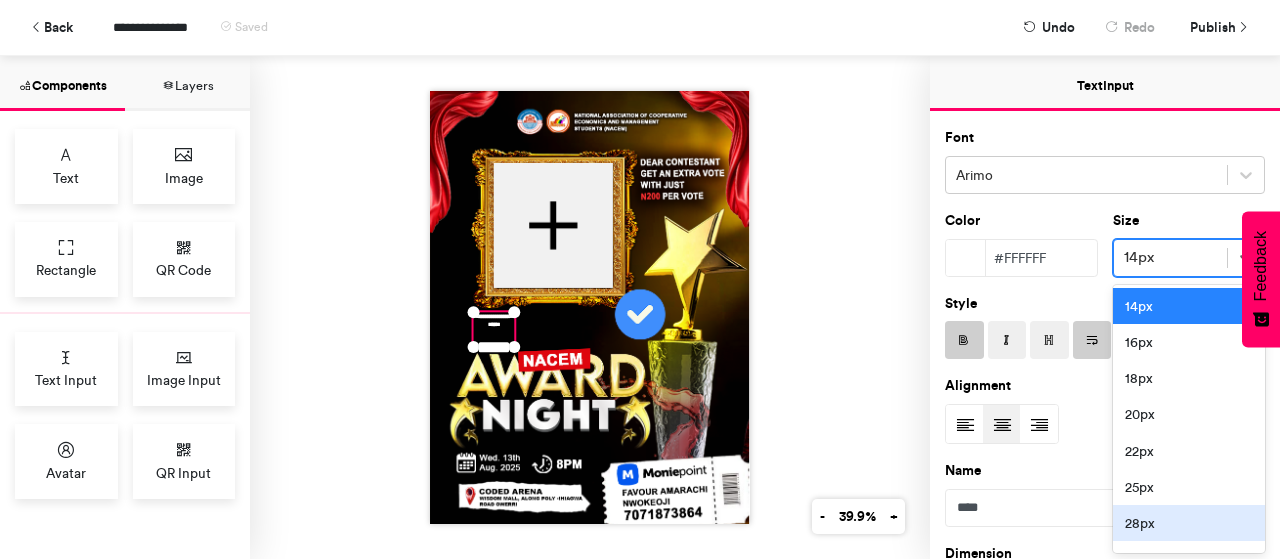 click on "28px" at bounding box center (1189, 523) 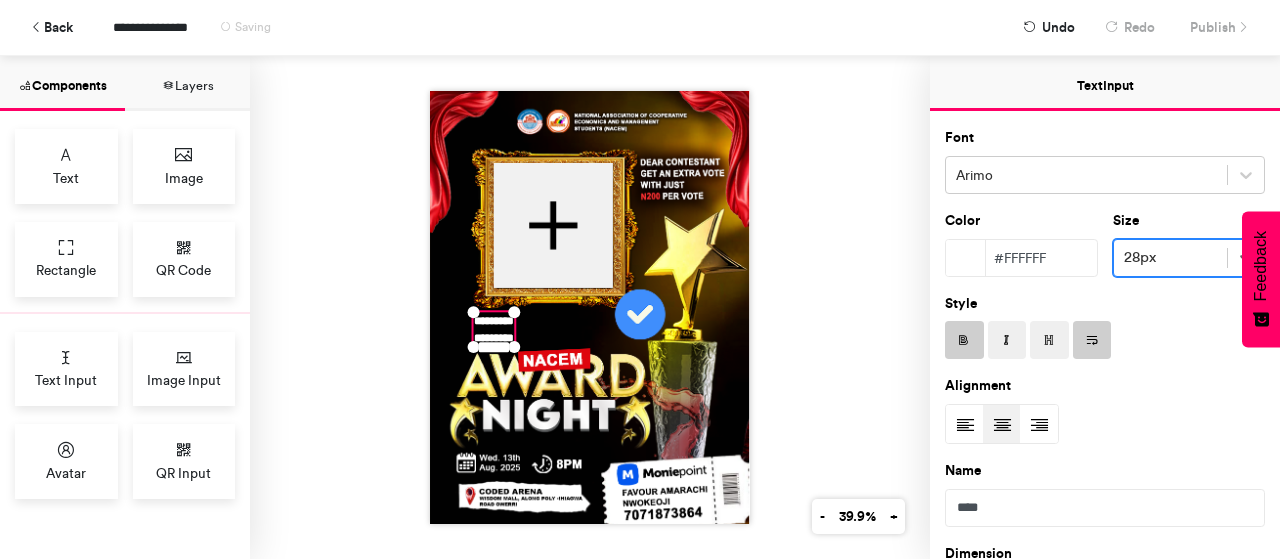 click on "**********" at bounding box center (494, 345) 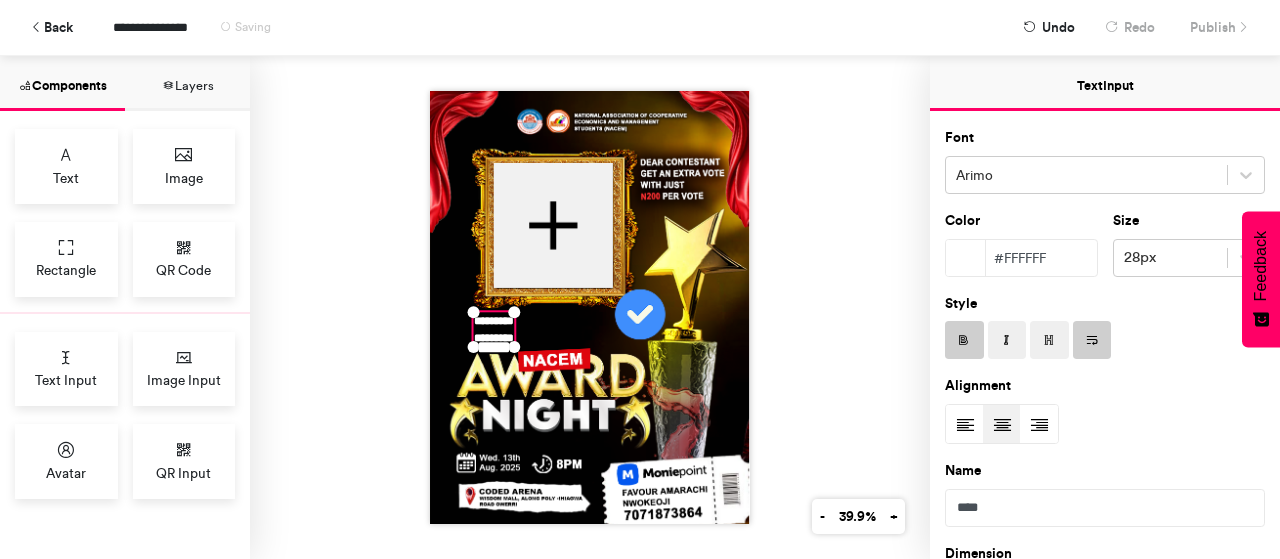 click on "**********" at bounding box center [494, 345] 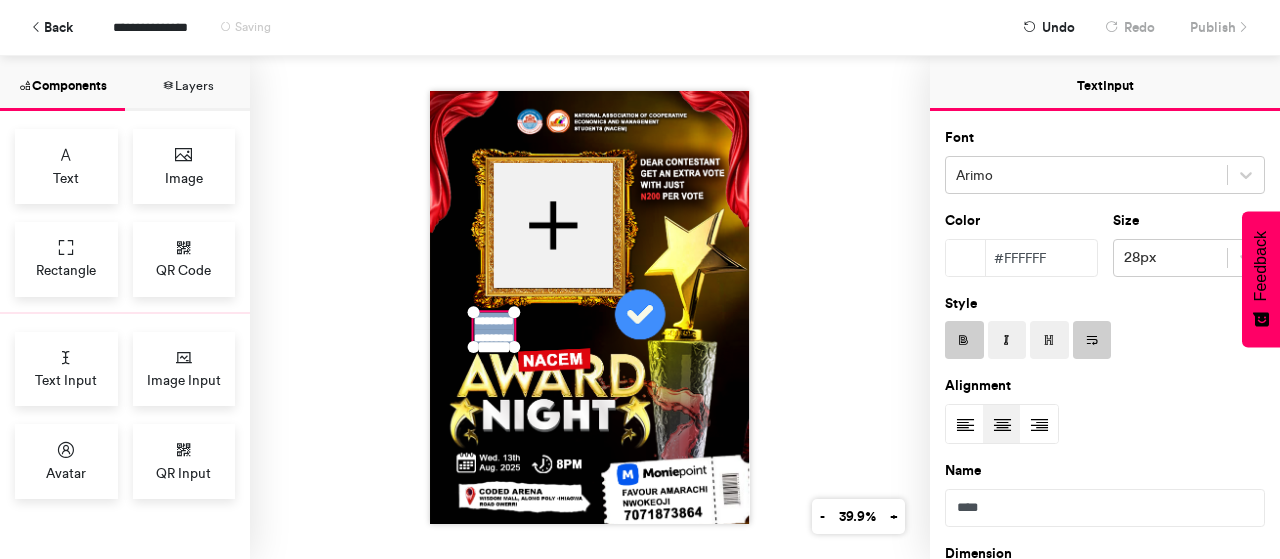 type 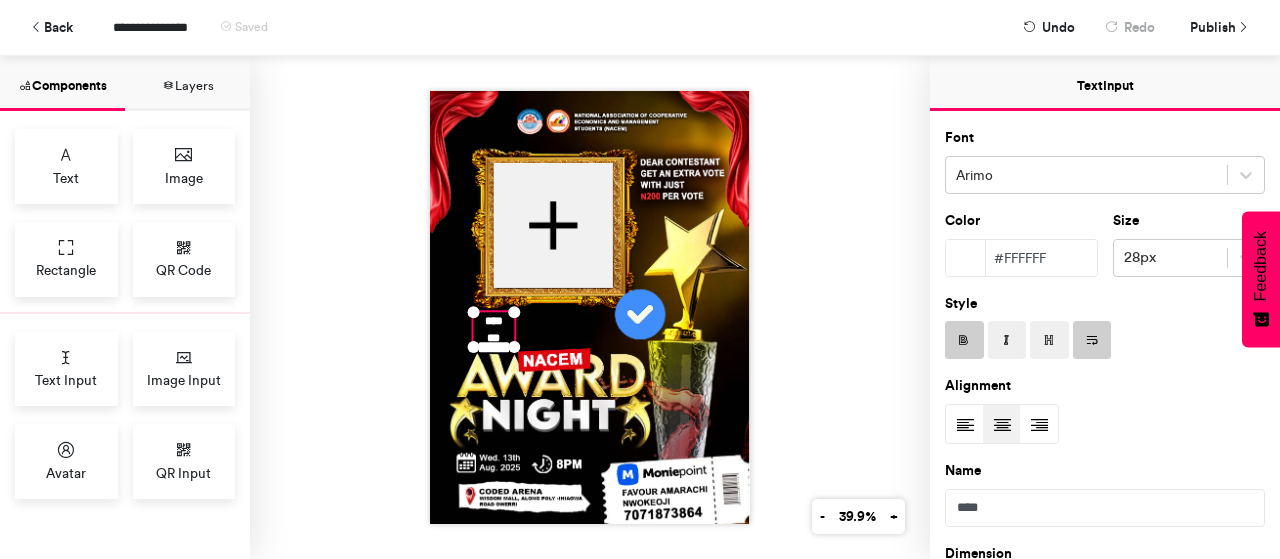 click on "**** ***" at bounding box center (494, 329) 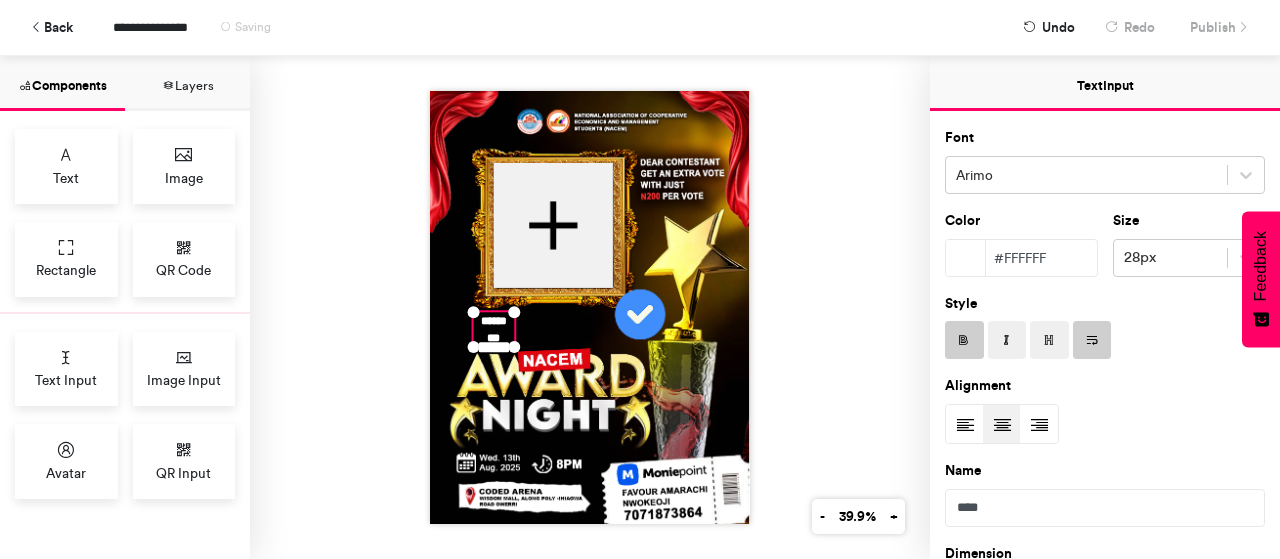 click on "******
***" at bounding box center (590, 307) 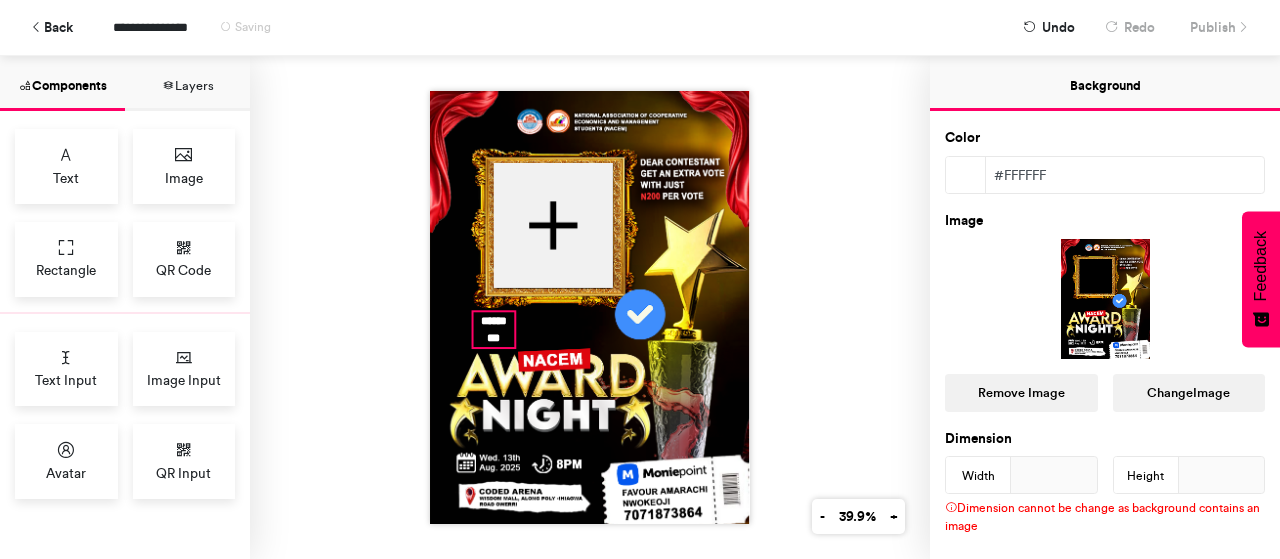 click on "******
***" at bounding box center [494, 329] 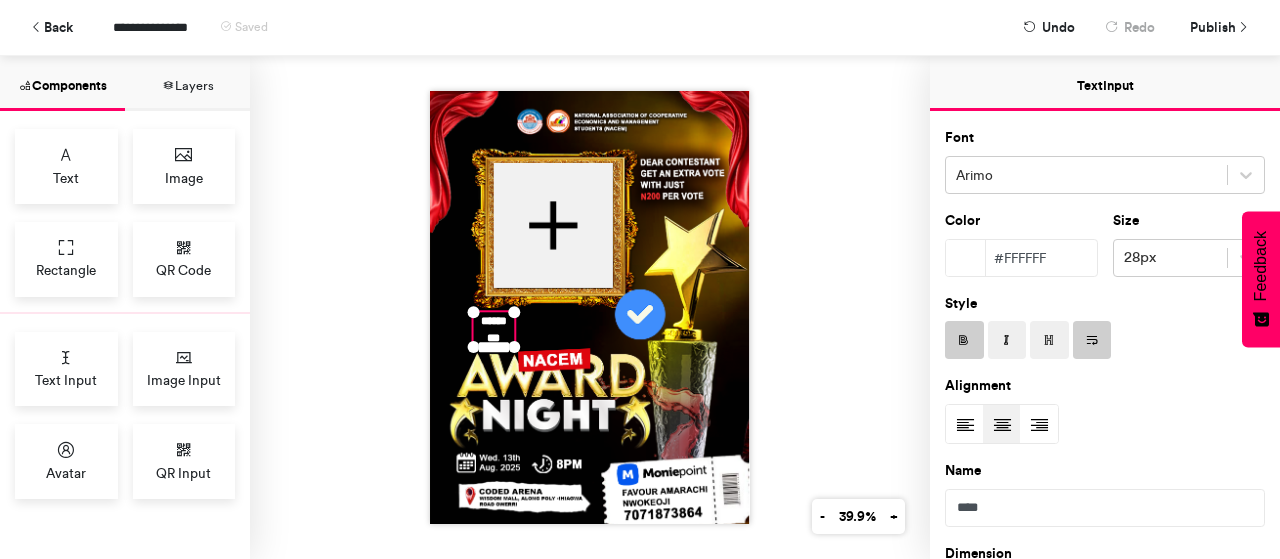 click on "******
***" at bounding box center [590, 307] 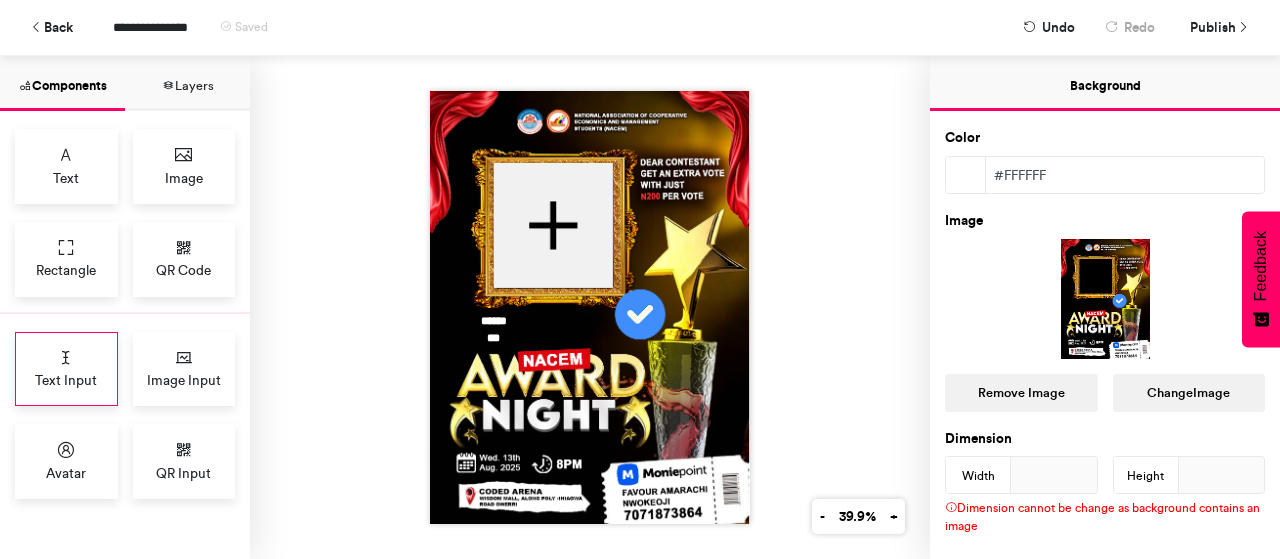 click at bounding box center (66, 358) 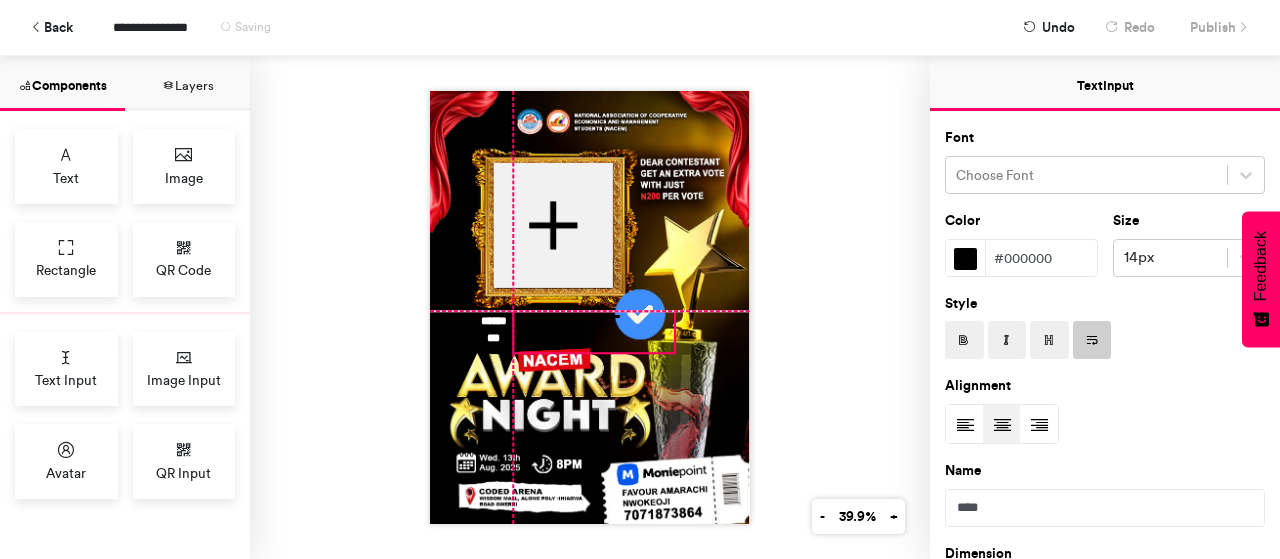 drag, startPoint x: 586, startPoint y: 246, endPoint x: 586, endPoint y: 345, distance: 99 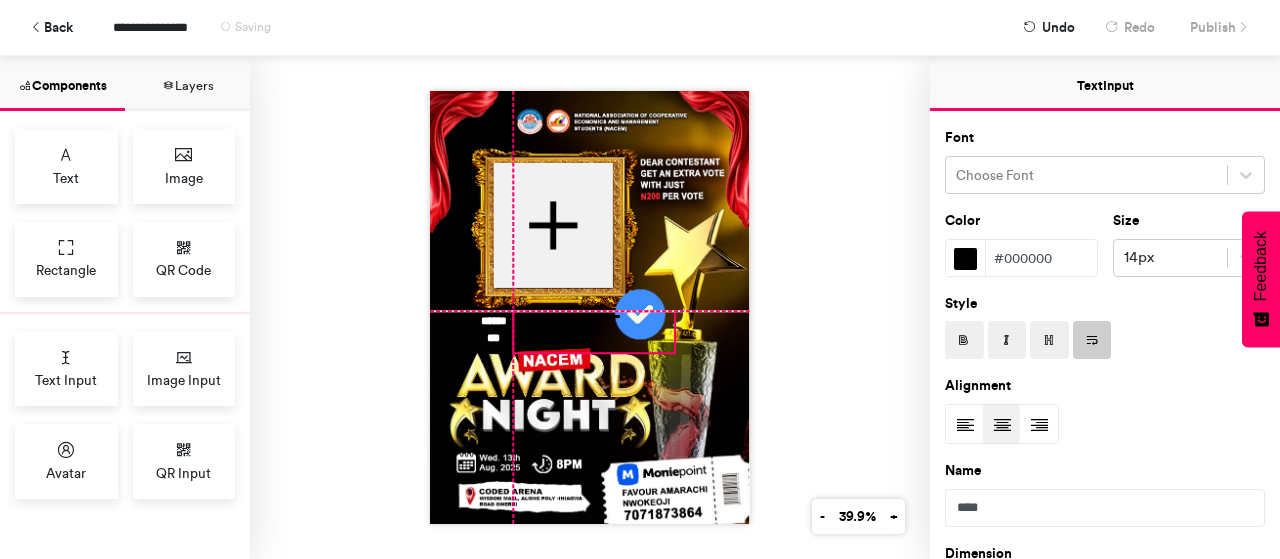 click on "**********" at bounding box center [590, 307] 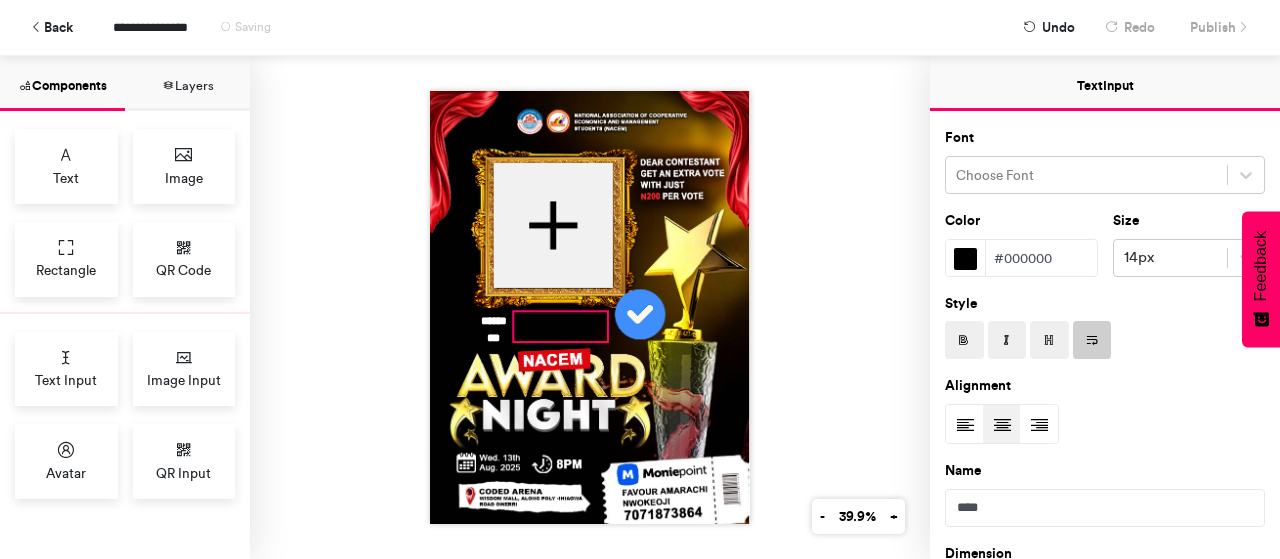 drag, startPoint x: 667, startPoint y: 342, endPoint x: 600, endPoint y: 331, distance: 67.89698 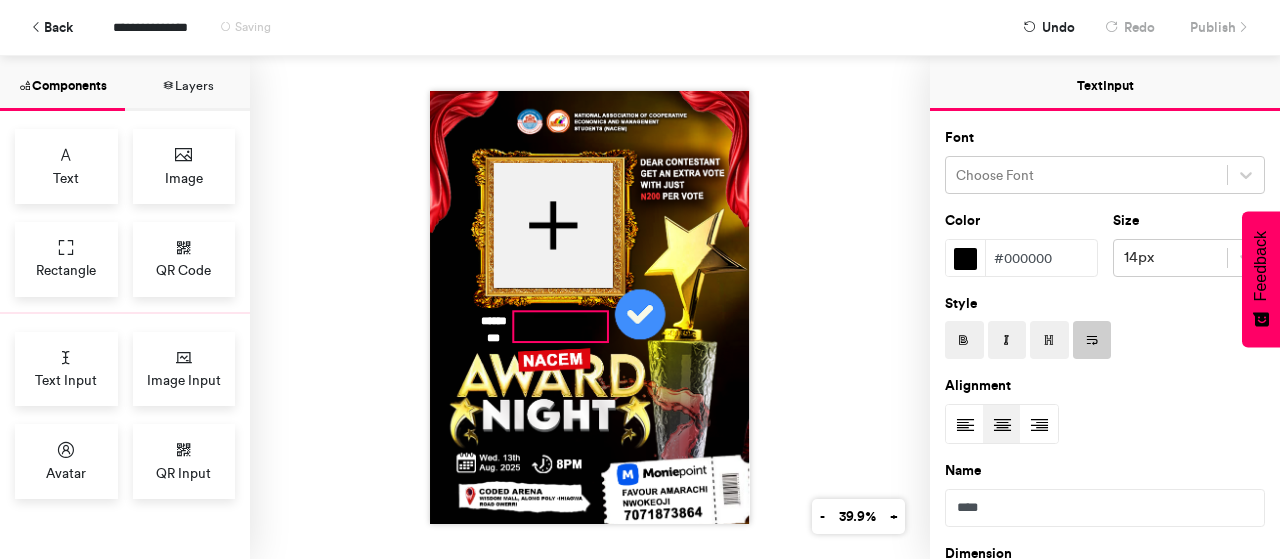 click on "**********" at bounding box center [590, 307] 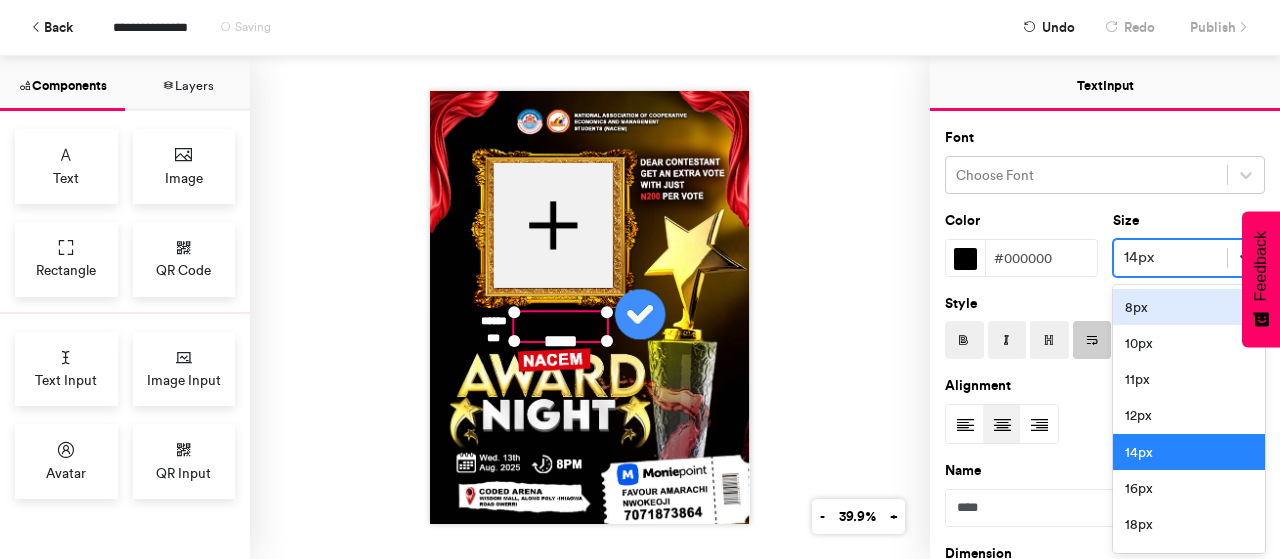 click 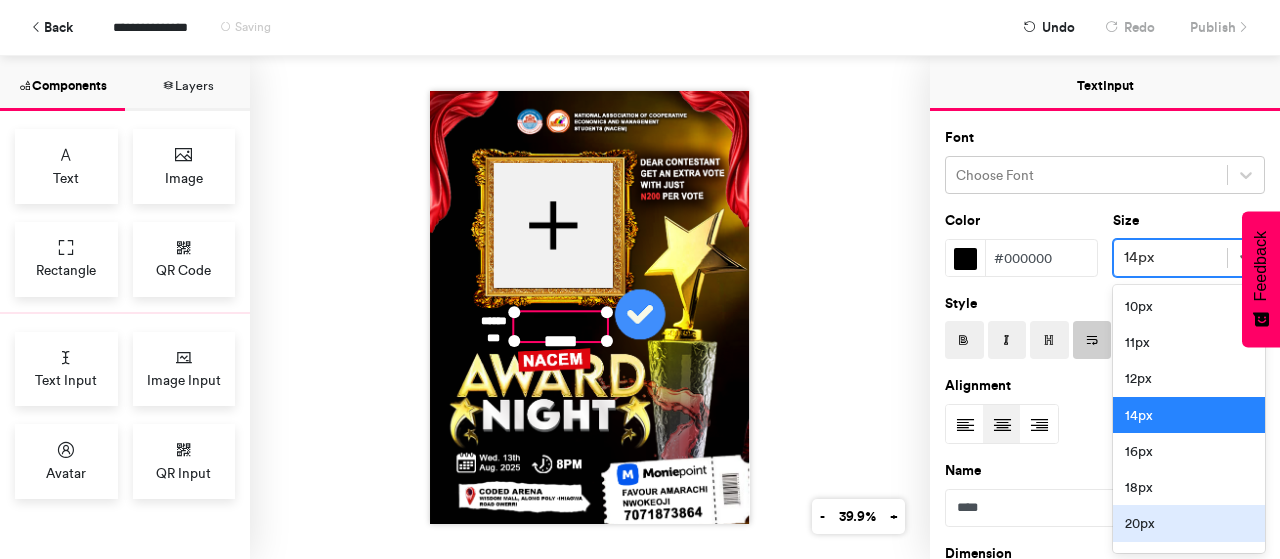 scroll, scrollTop: 73, scrollLeft: 0, axis: vertical 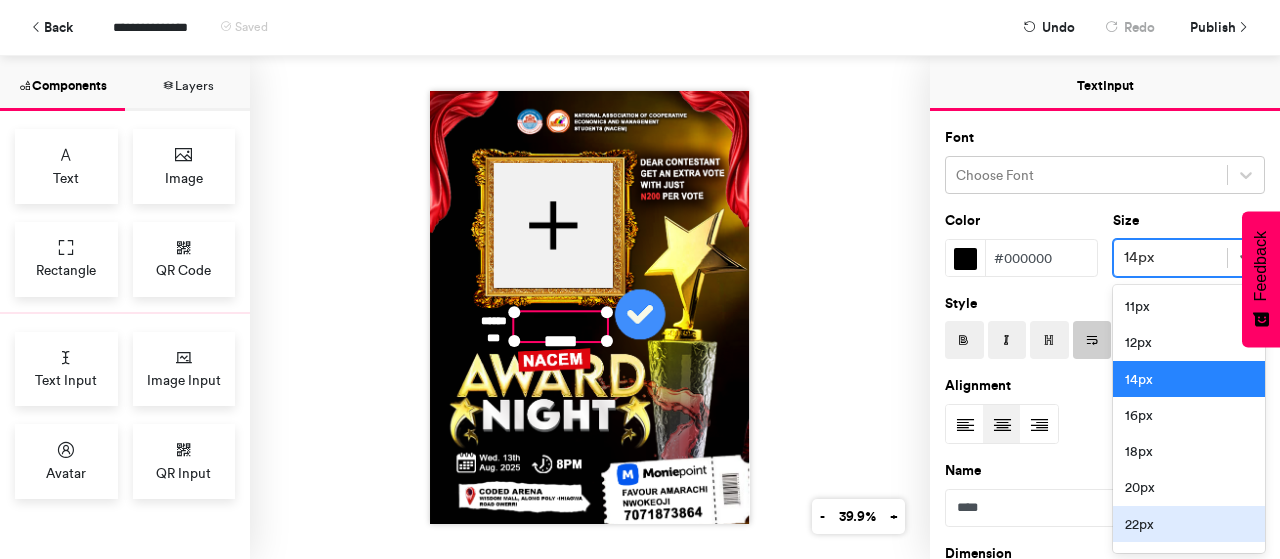 click on "22px" at bounding box center [1189, 524] 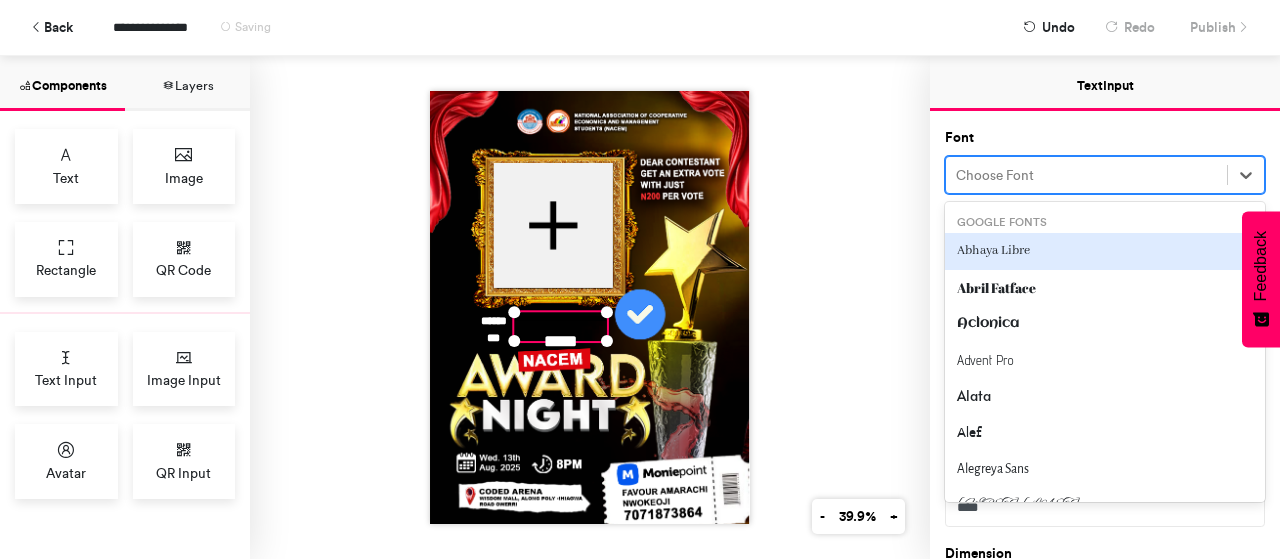 click at bounding box center [1086, 175] 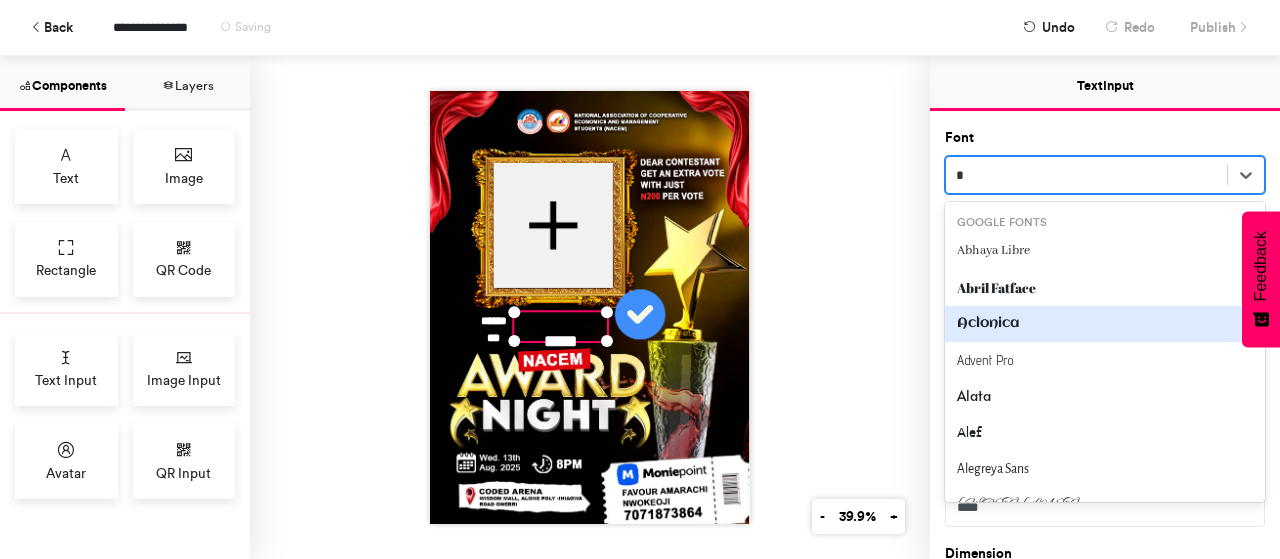 type on "**" 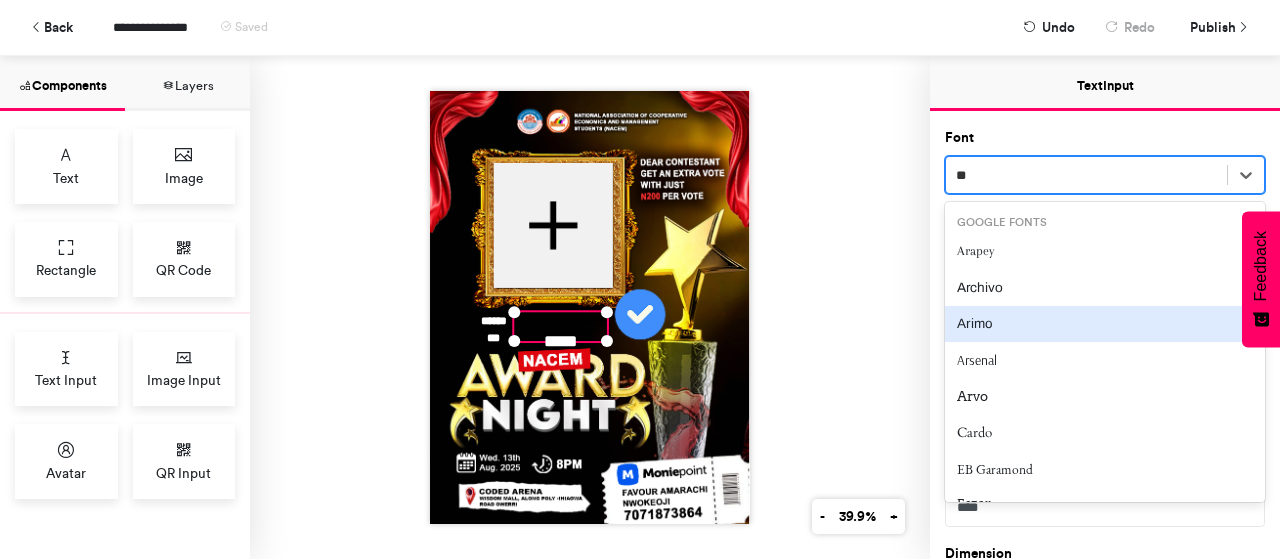 click on "Arimo" at bounding box center (1105, 324) 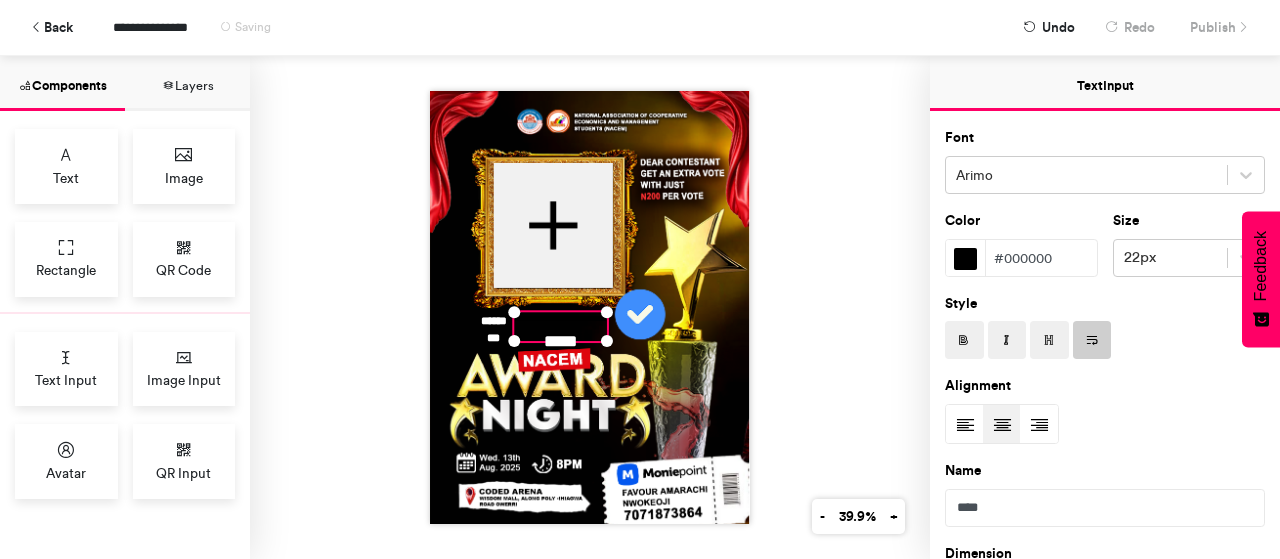 click at bounding box center (964, 341) 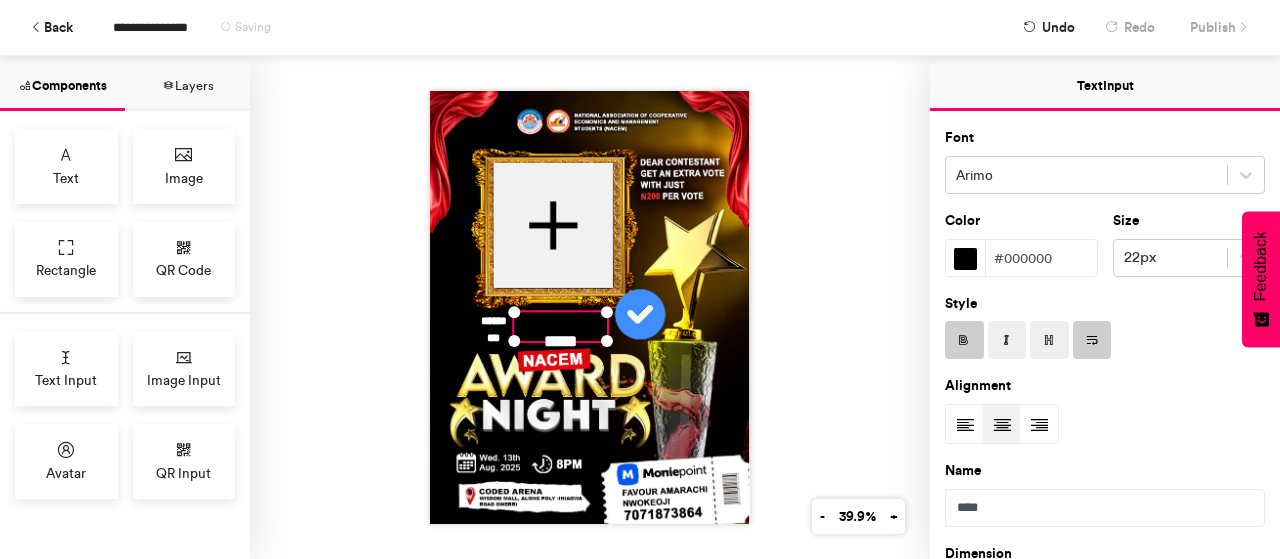 click on "**********" at bounding box center [561, 326] 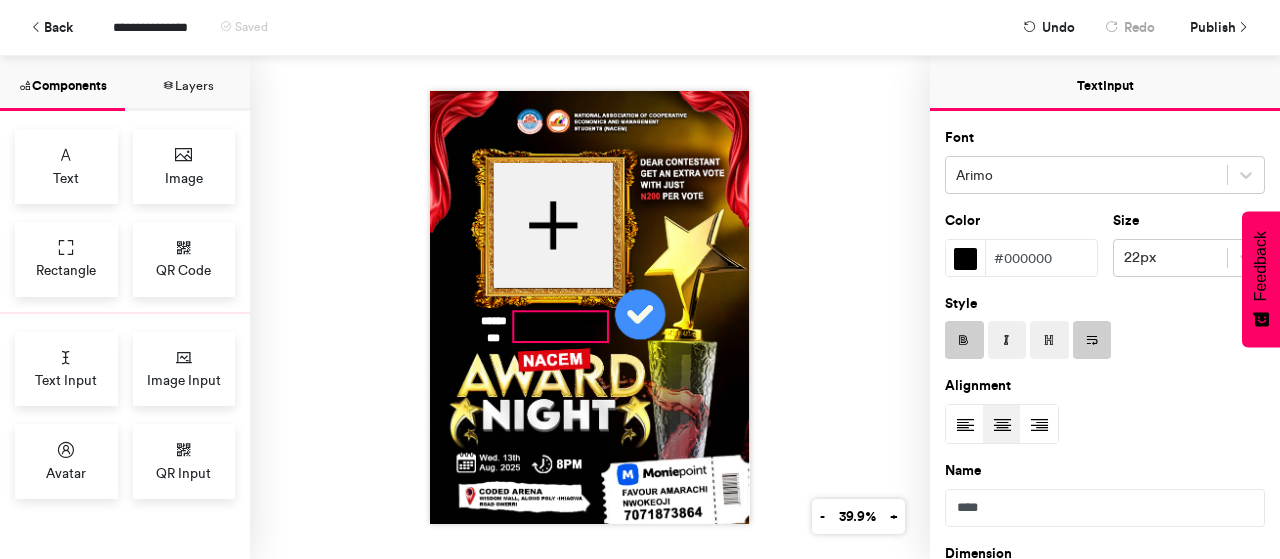 click on "**********" at bounding box center [561, 326] 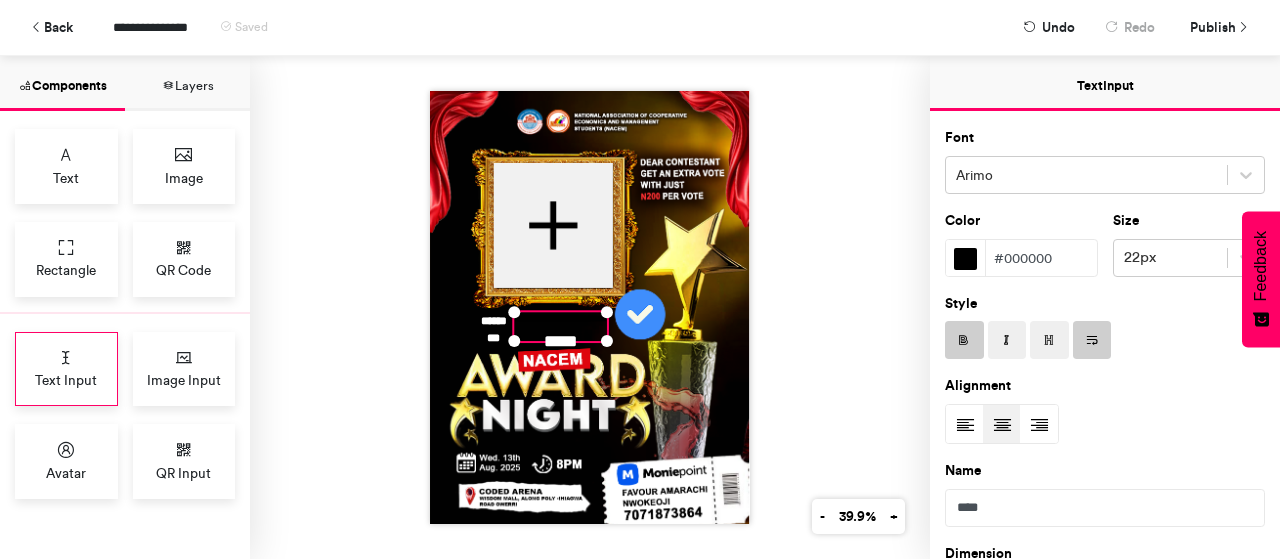 click on "Text Input" at bounding box center [66, 369] 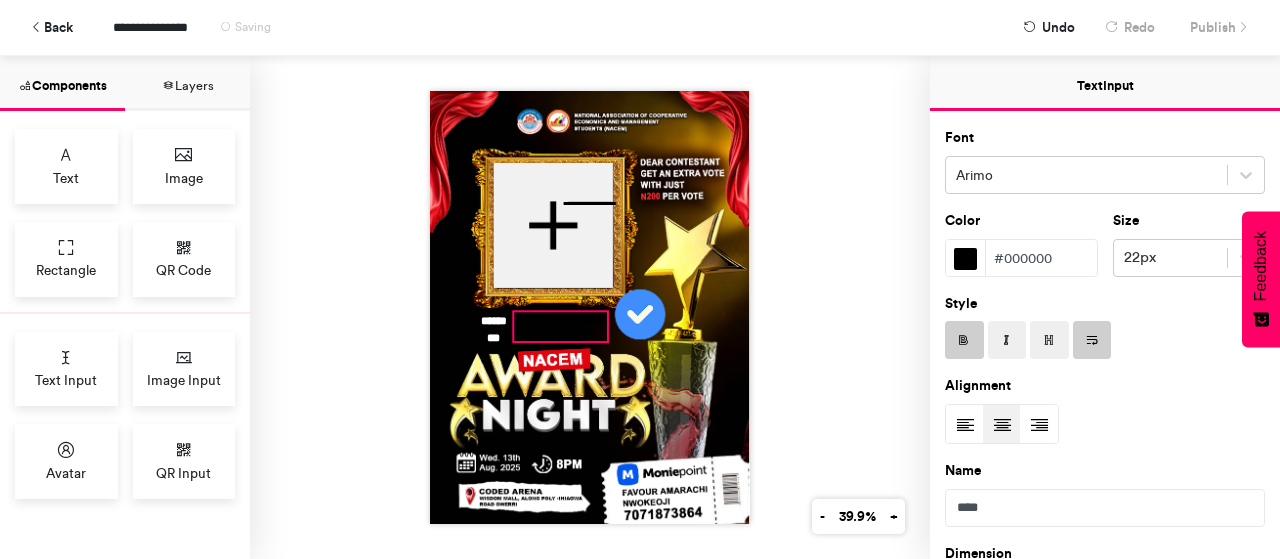 click on "**********" at bounding box center (561, 326) 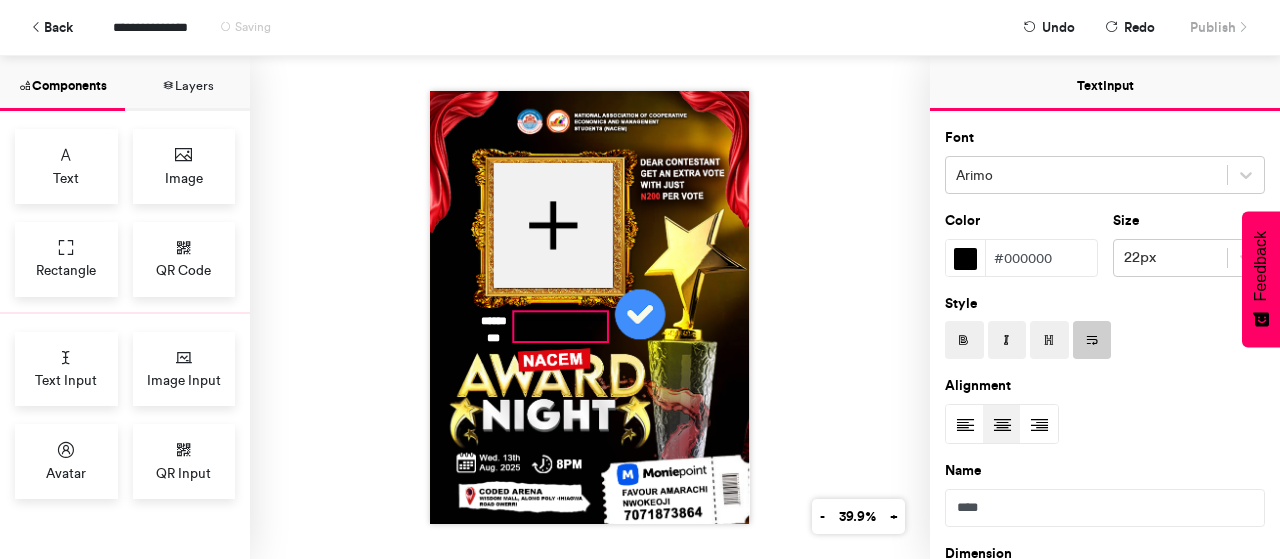 click on "**********" at bounding box center [561, 326] 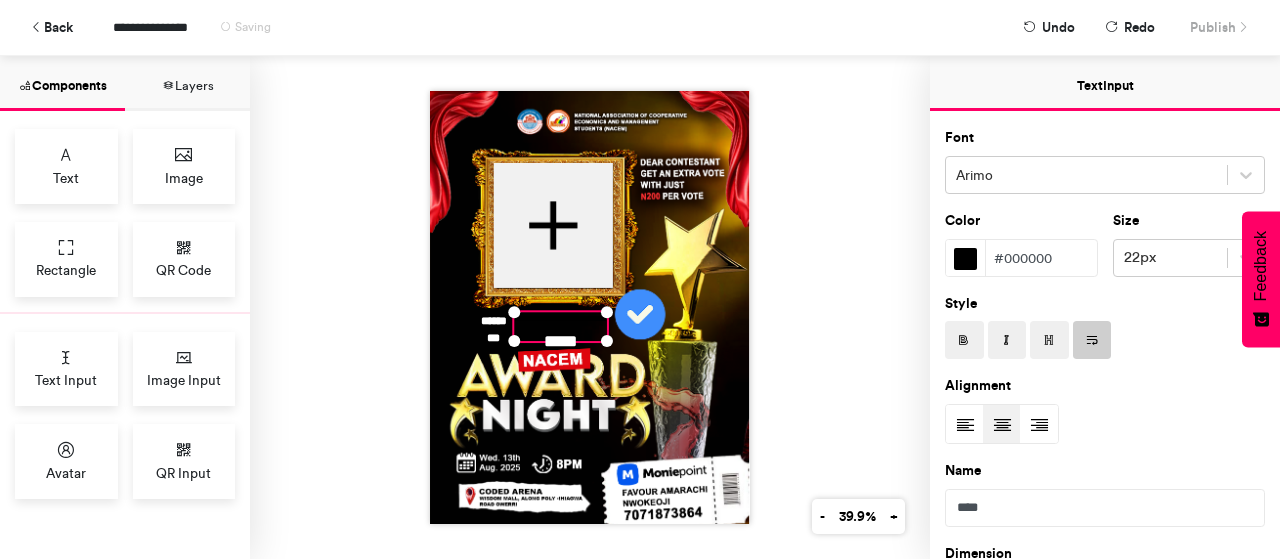 click at bounding box center (965, 259) 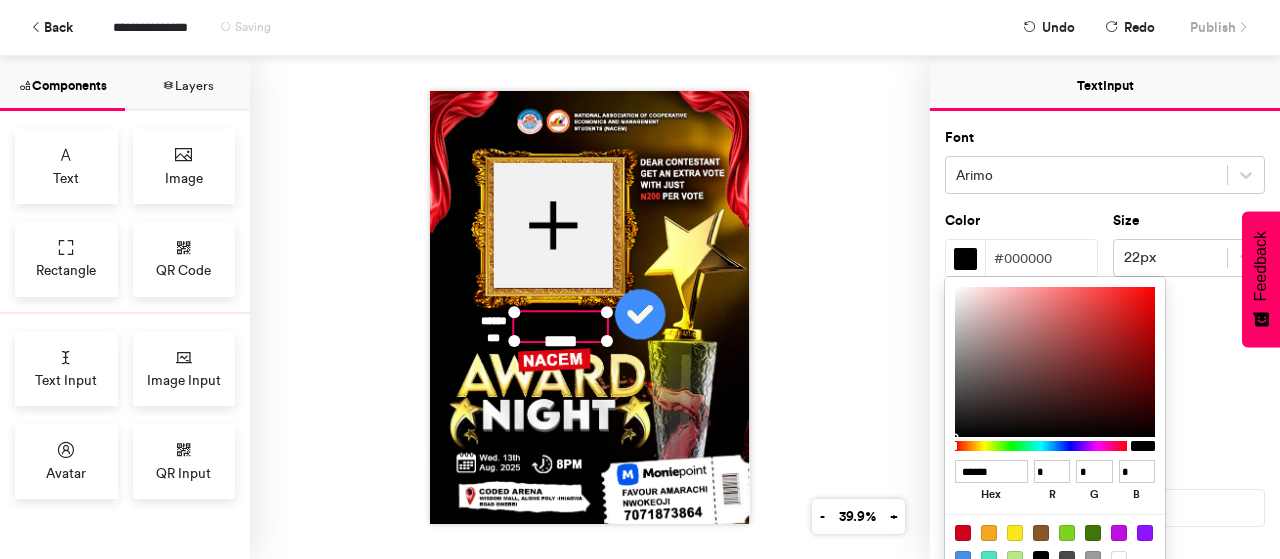 type on "******" 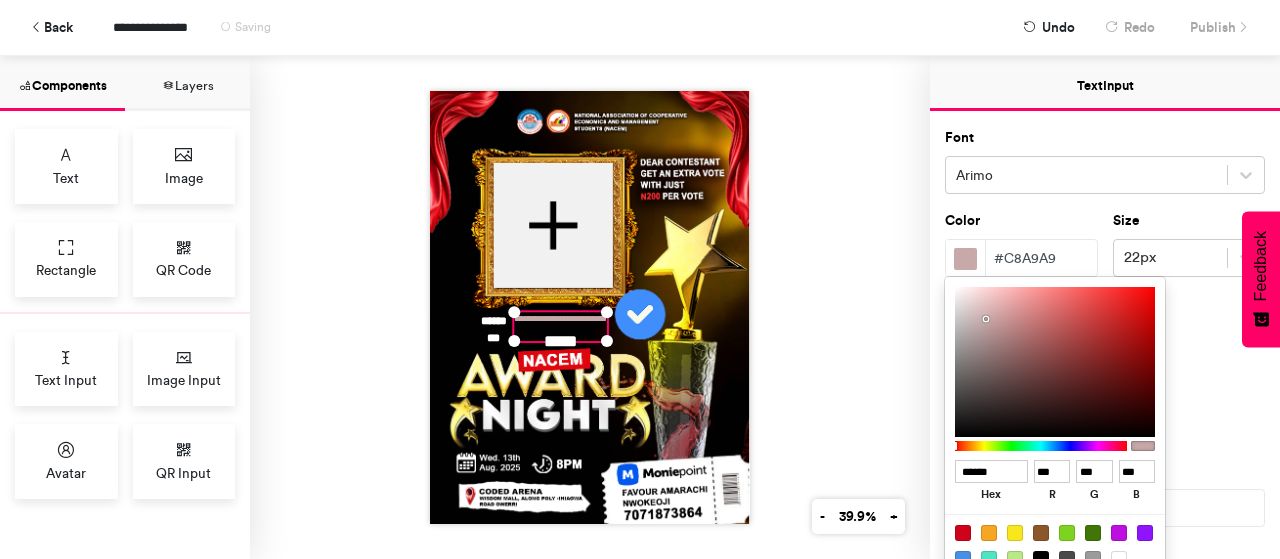 type on "******" 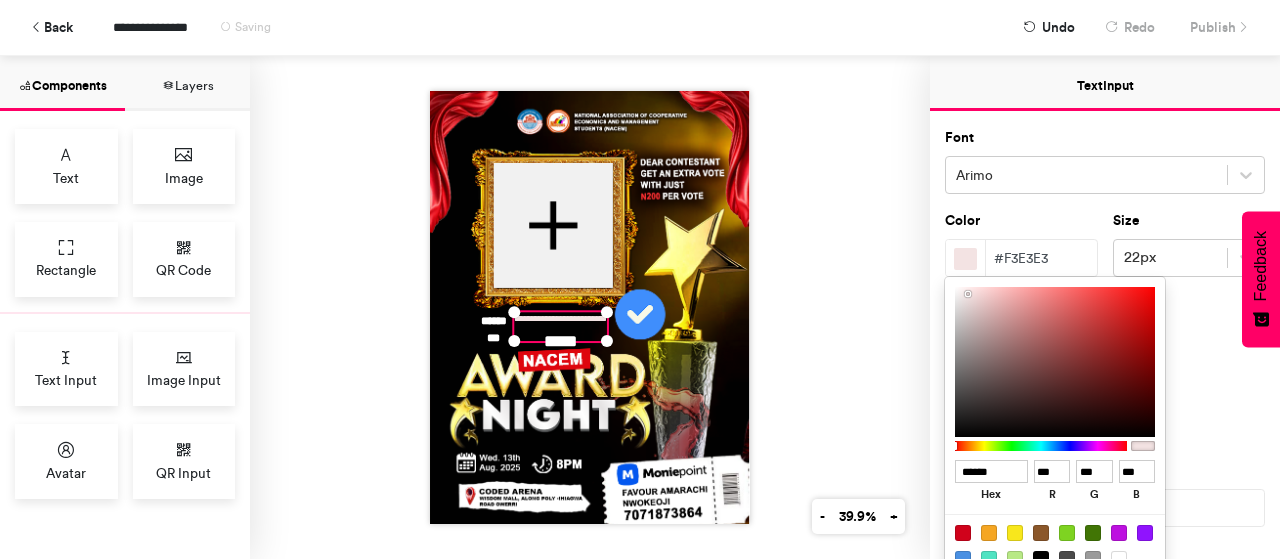 type on "******" 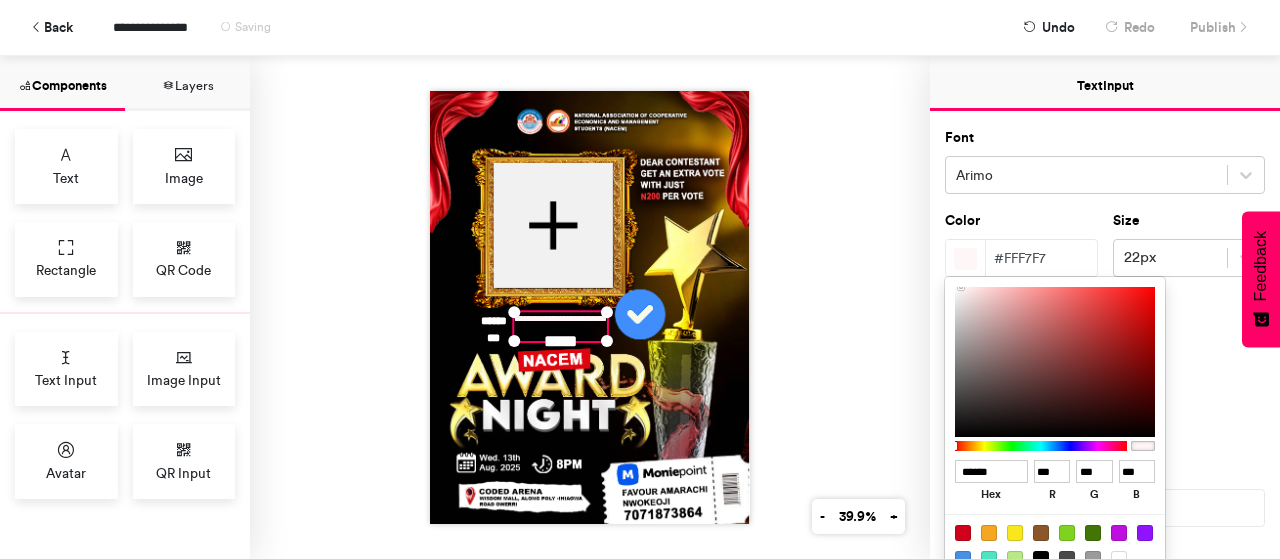 type on "******" 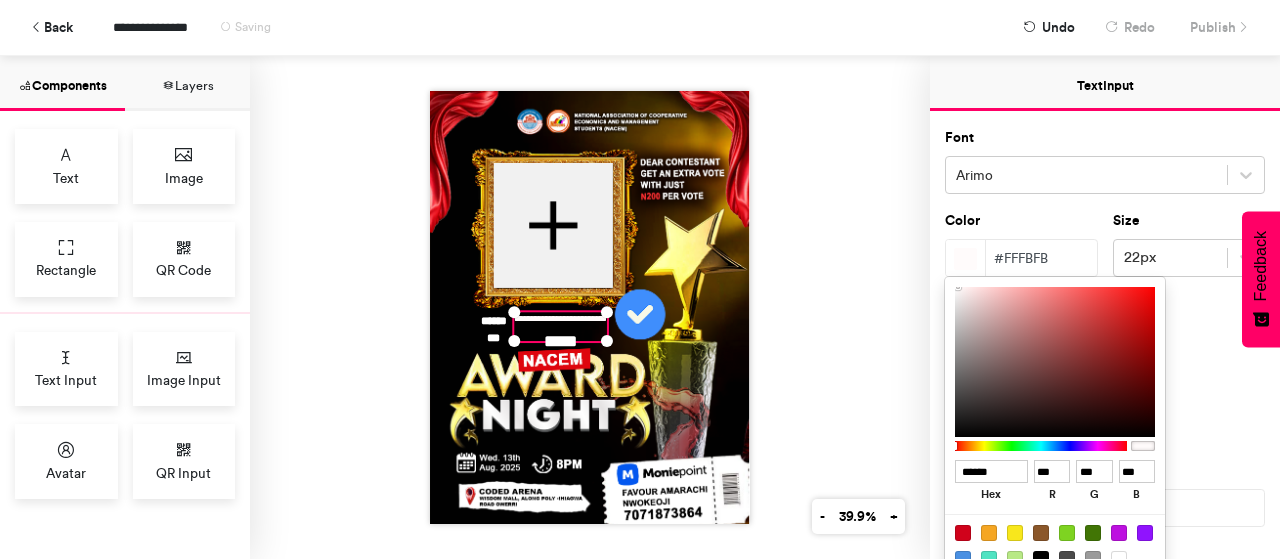 type on "******" 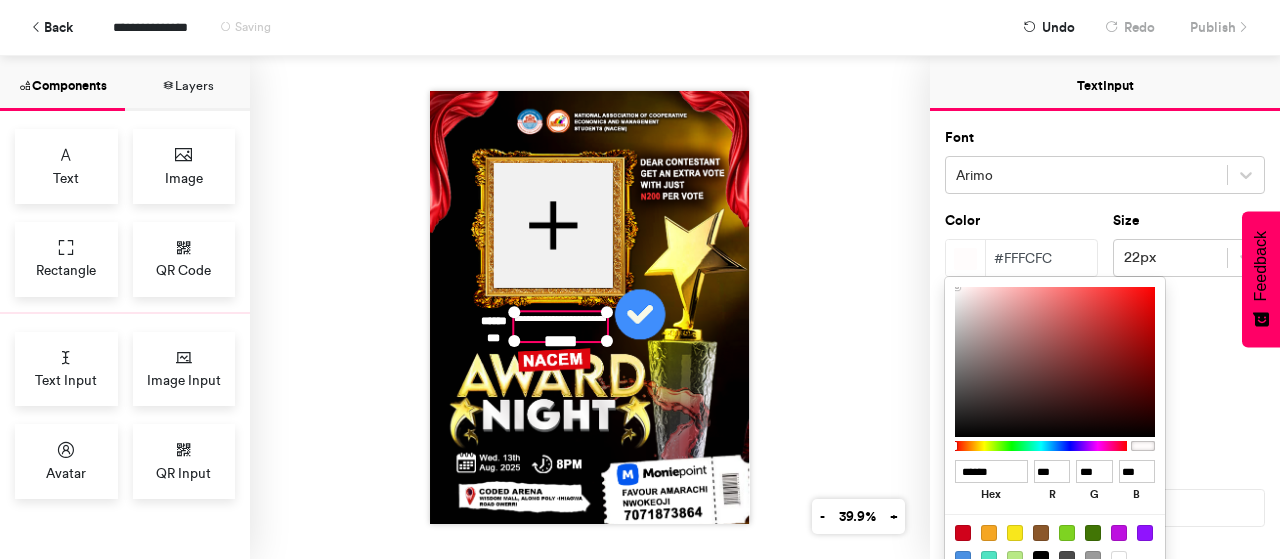type on "******" 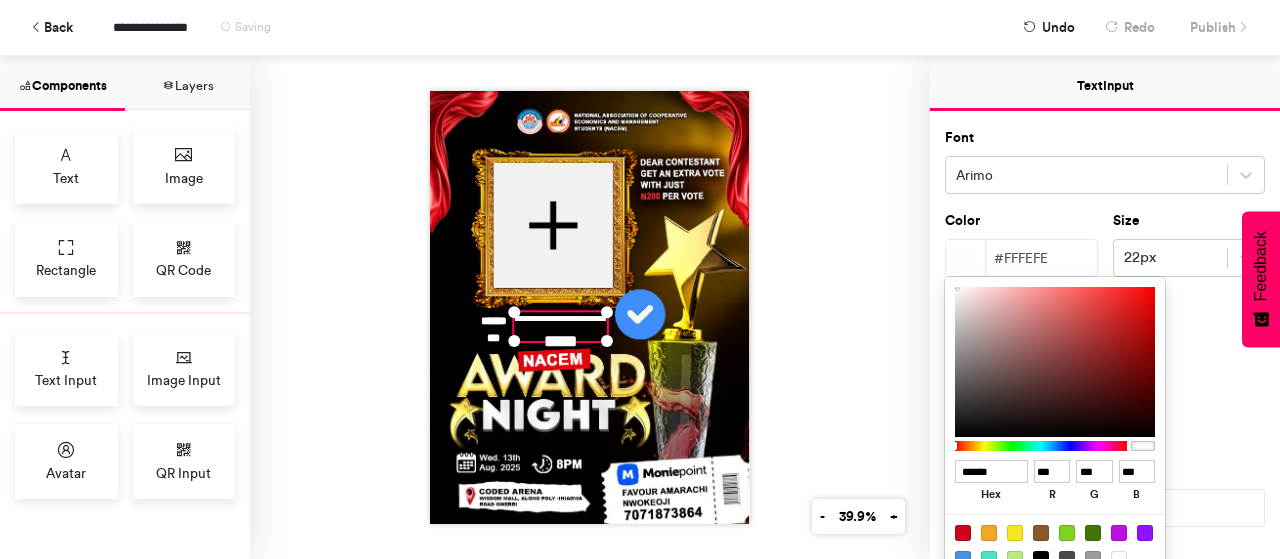 type on "******" 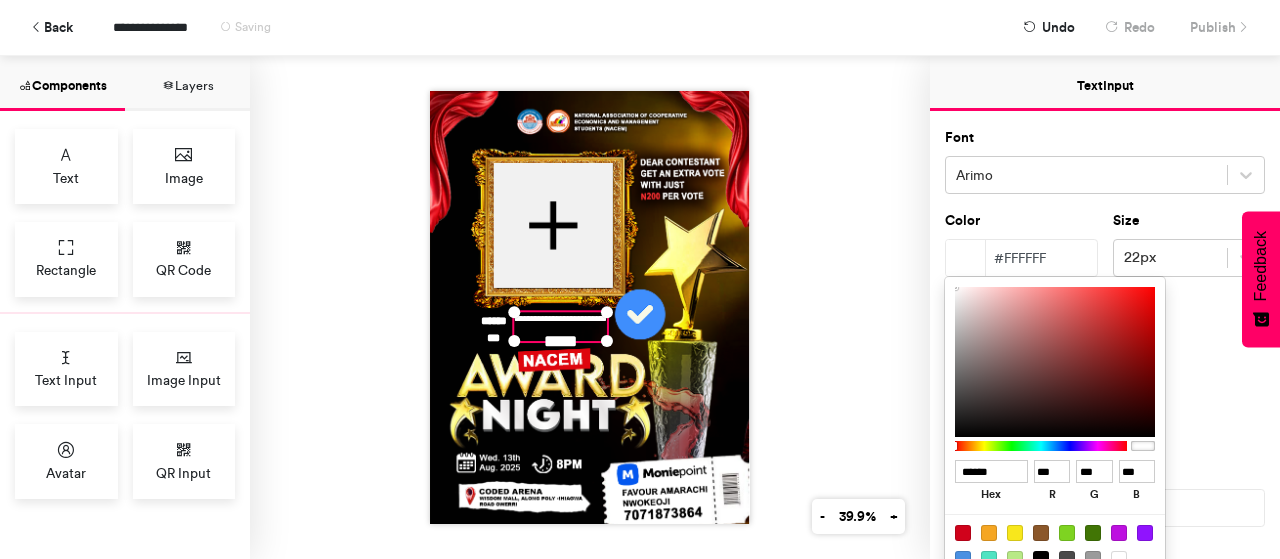 drag, startPoint x: 986, startPoint y: 317, endPoint x: 954, endPoint y: 283, distance: 46.69047 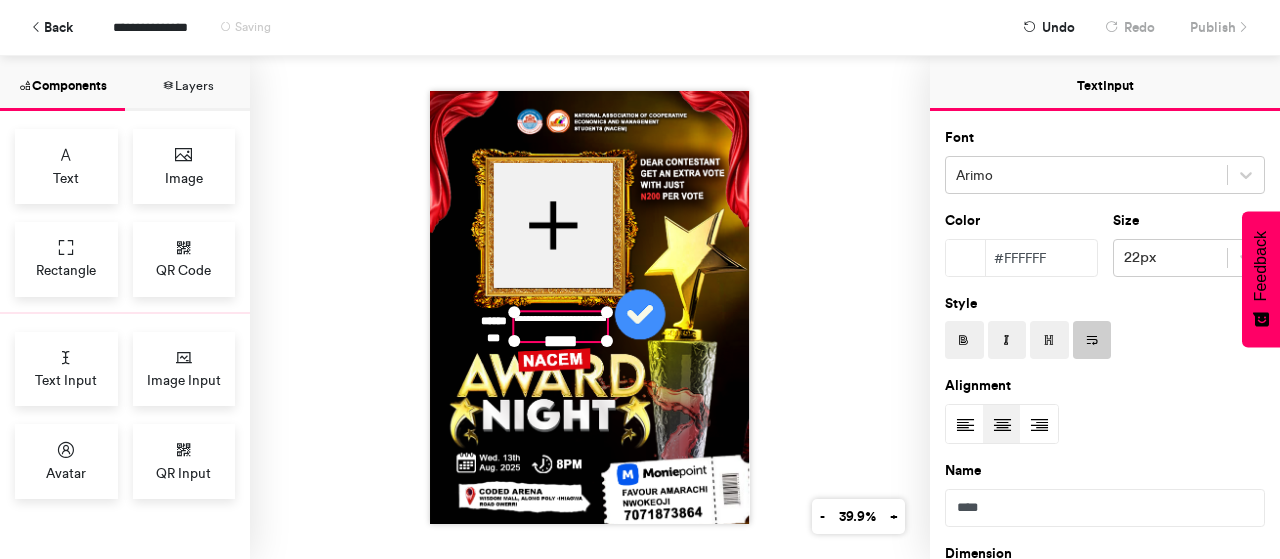 click on "**********" at bounding box center [590, 307] 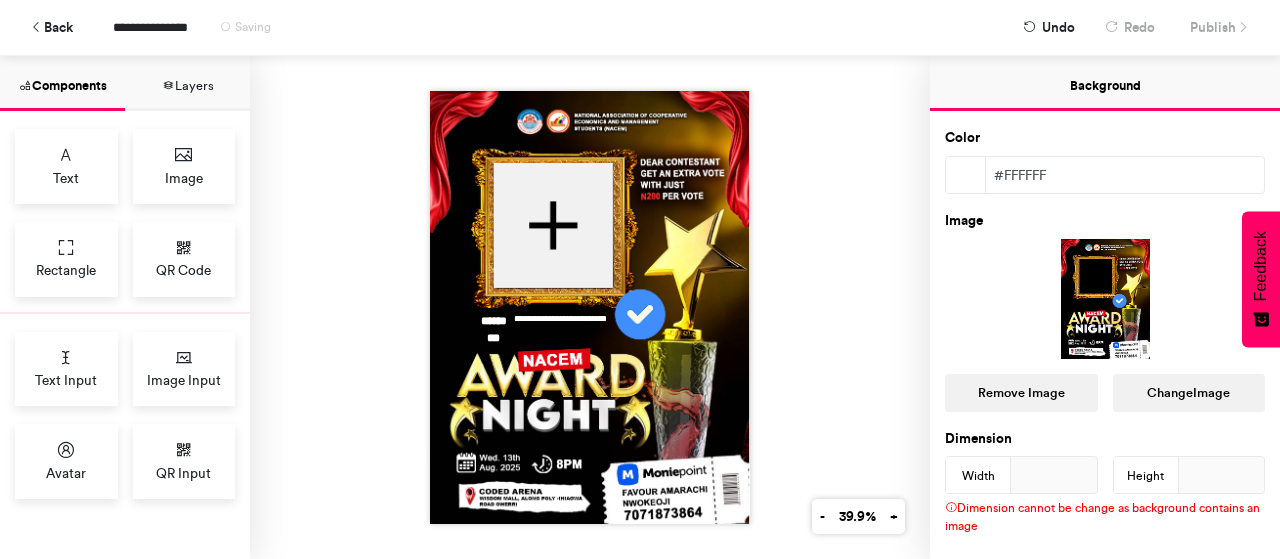 click on "**********" at bounding box center [590, 307] 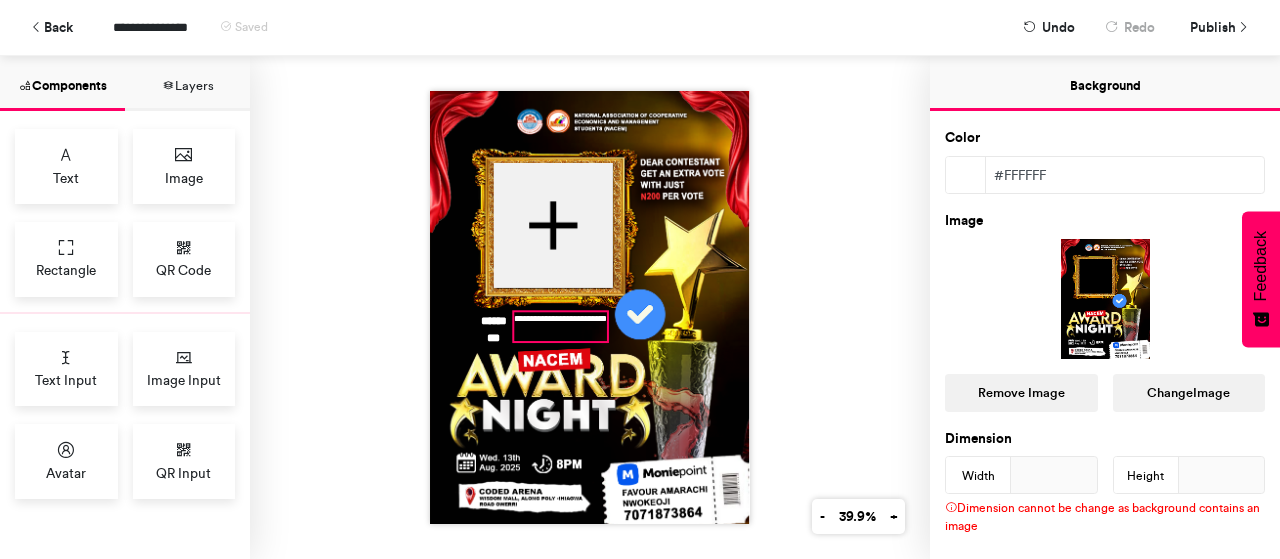 click on "**********" at bounding box center (561, 326) 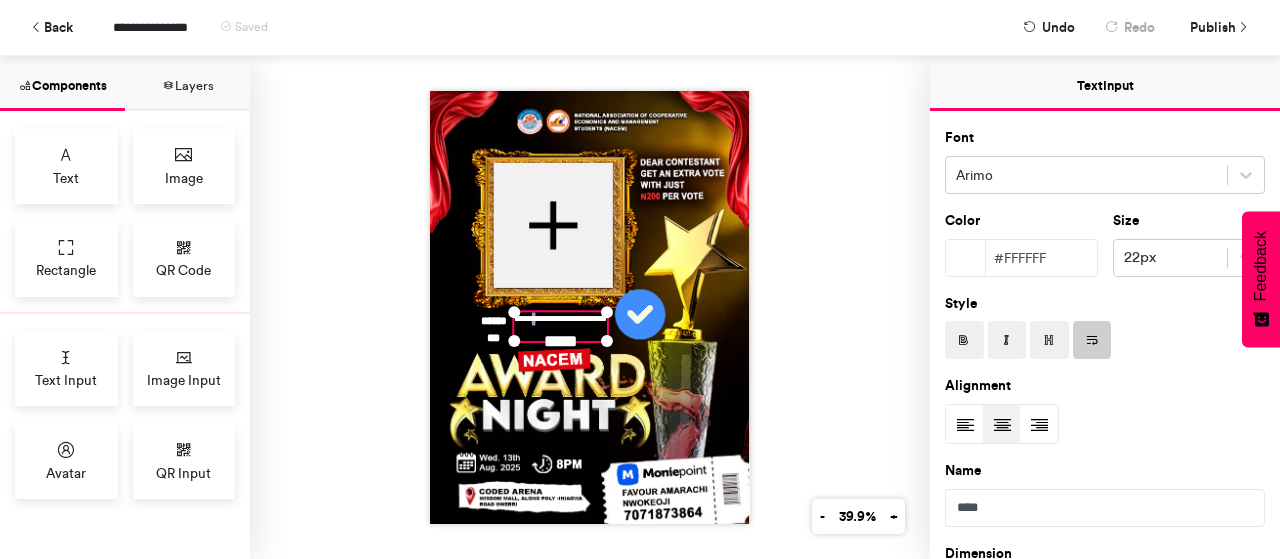 click on "**********" at bounding box center [561, 326] 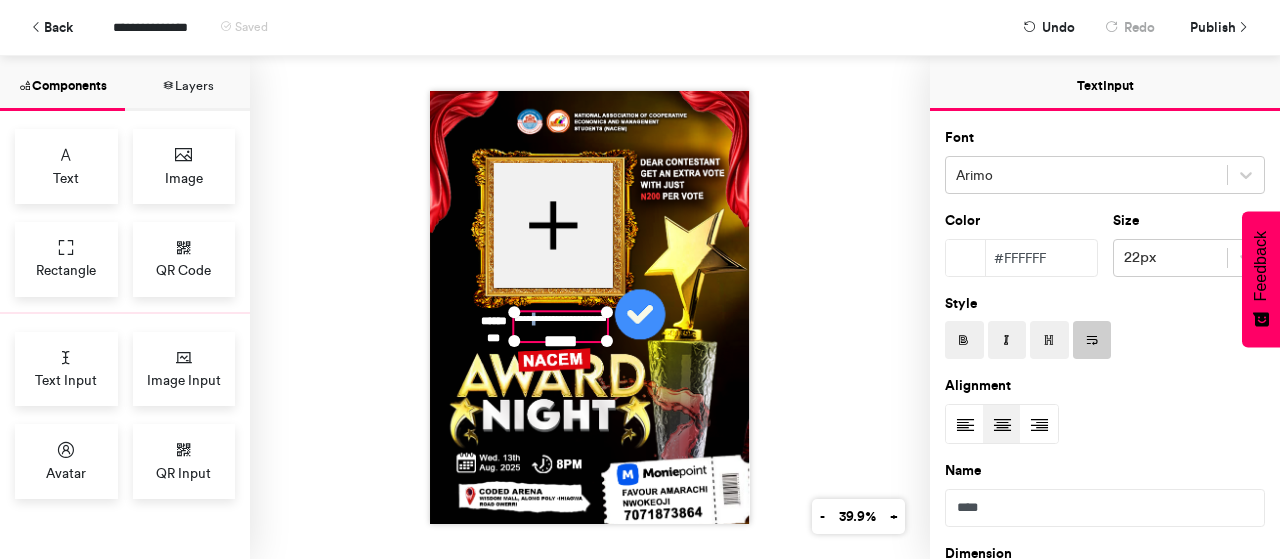 click on "**********" at bounding box center [561, 326] 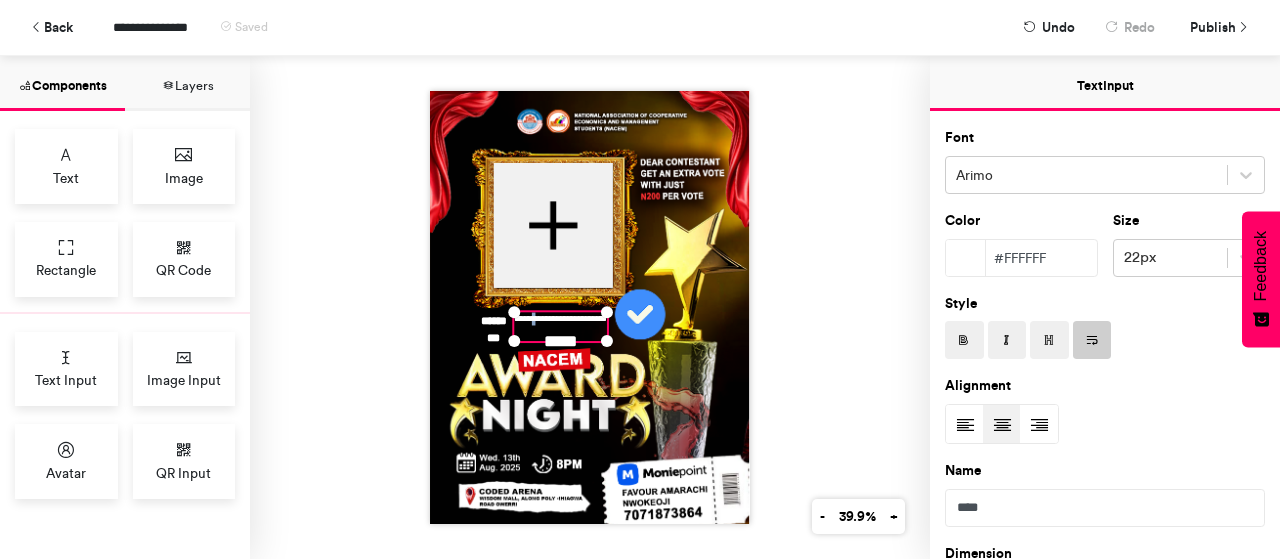 click on "**********" at bounding box center (561, 326) 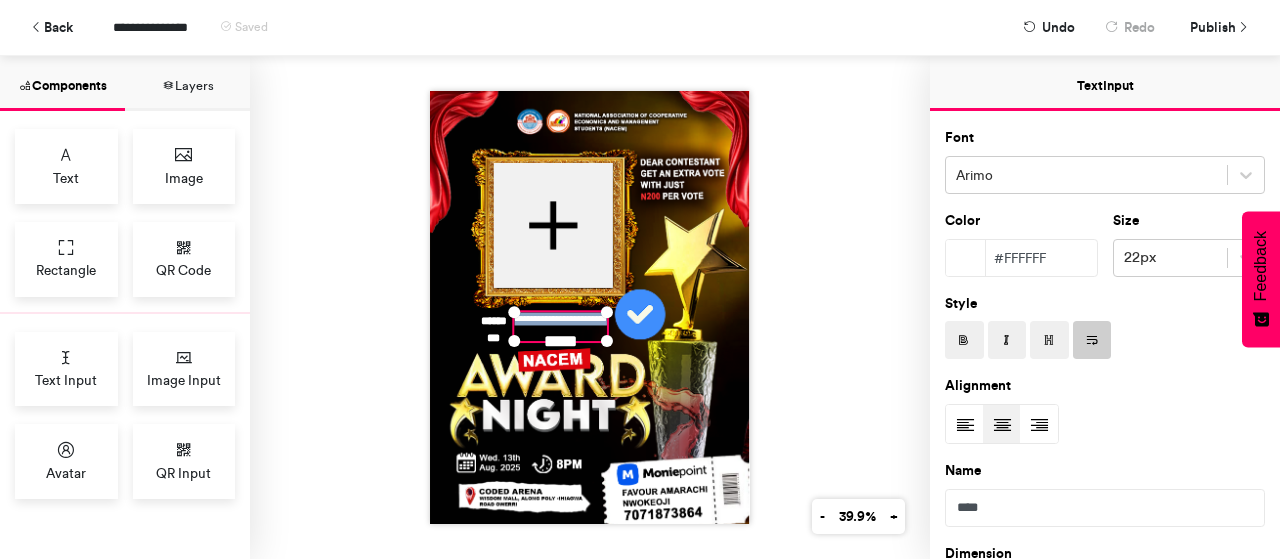type 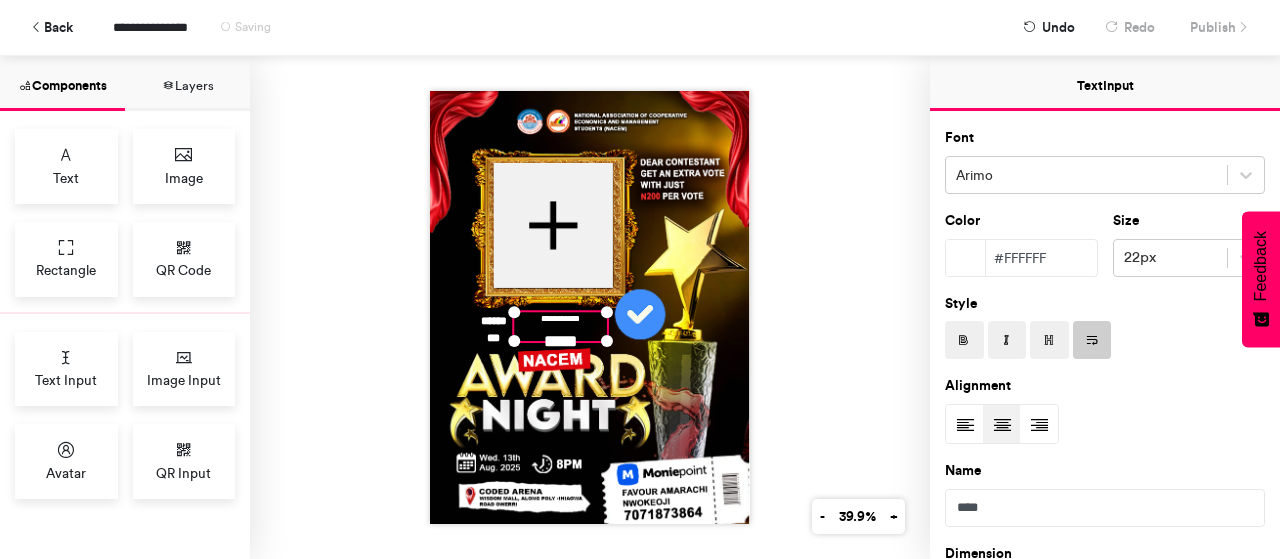 click at bounding box center (964, 341) 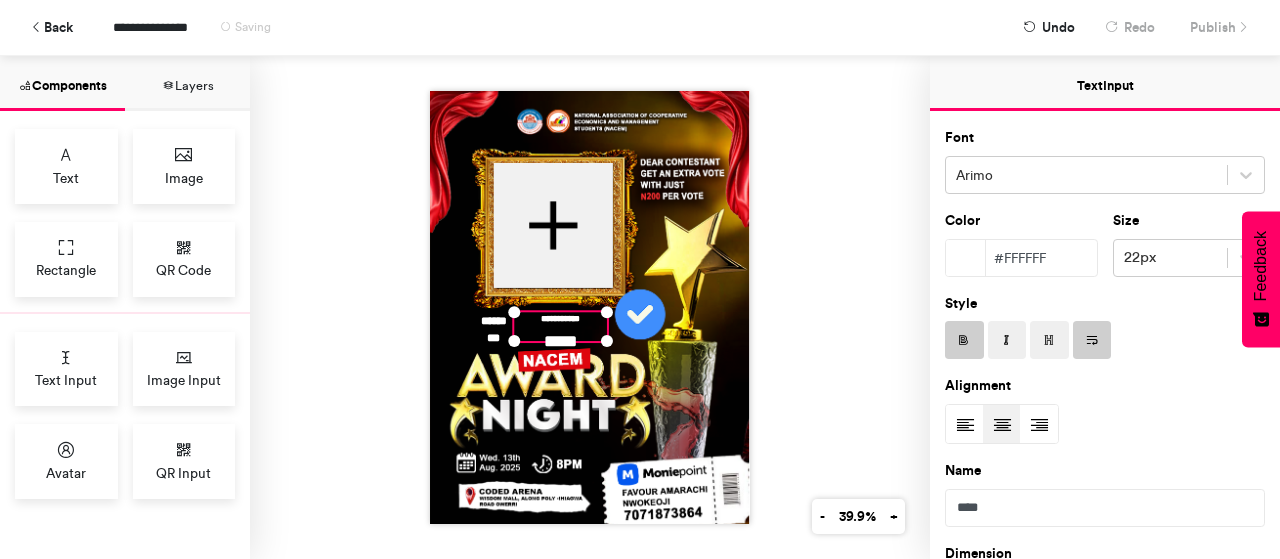 click on "**********" at bounding box center [590, 307] 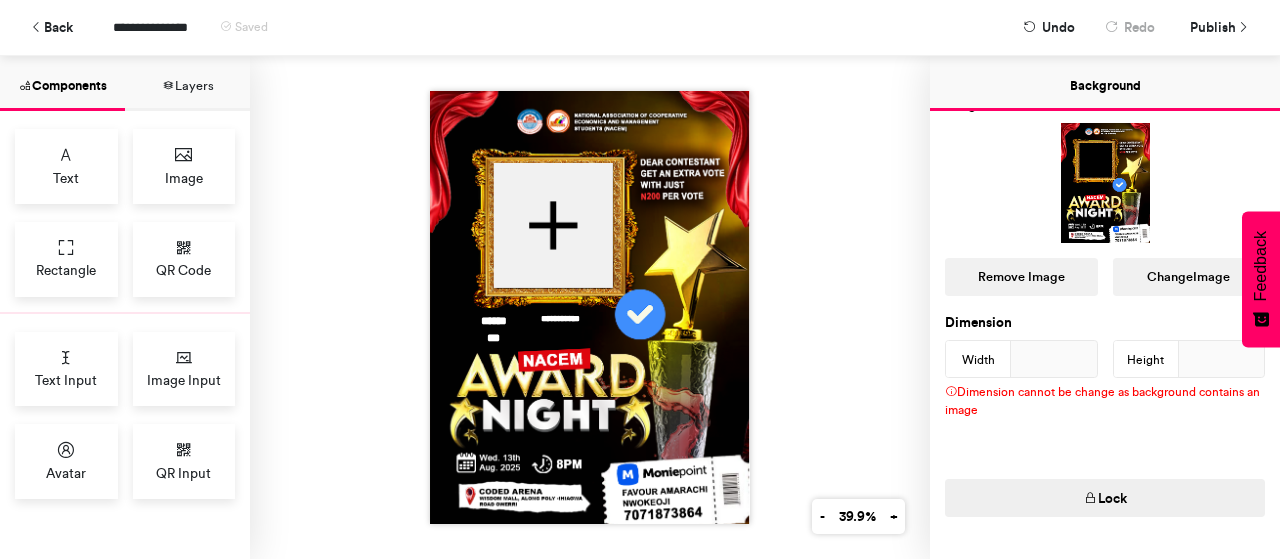 scroll, scrollTop: 160, scrollLeft: 0, axis: vertical 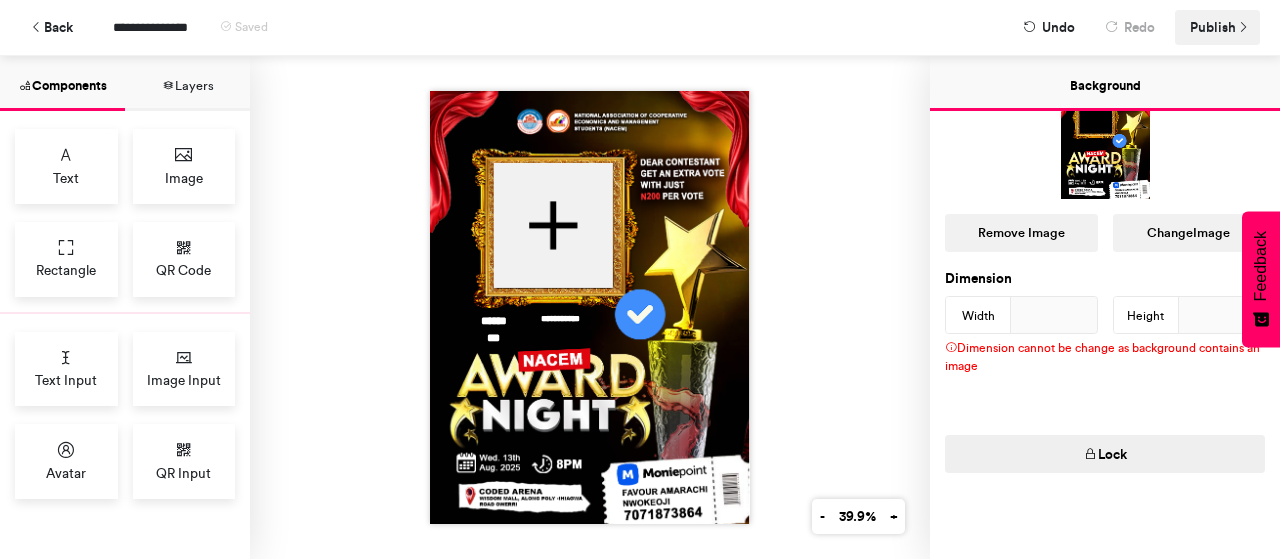 click on "Publish" at bounding box center [1213, 27] 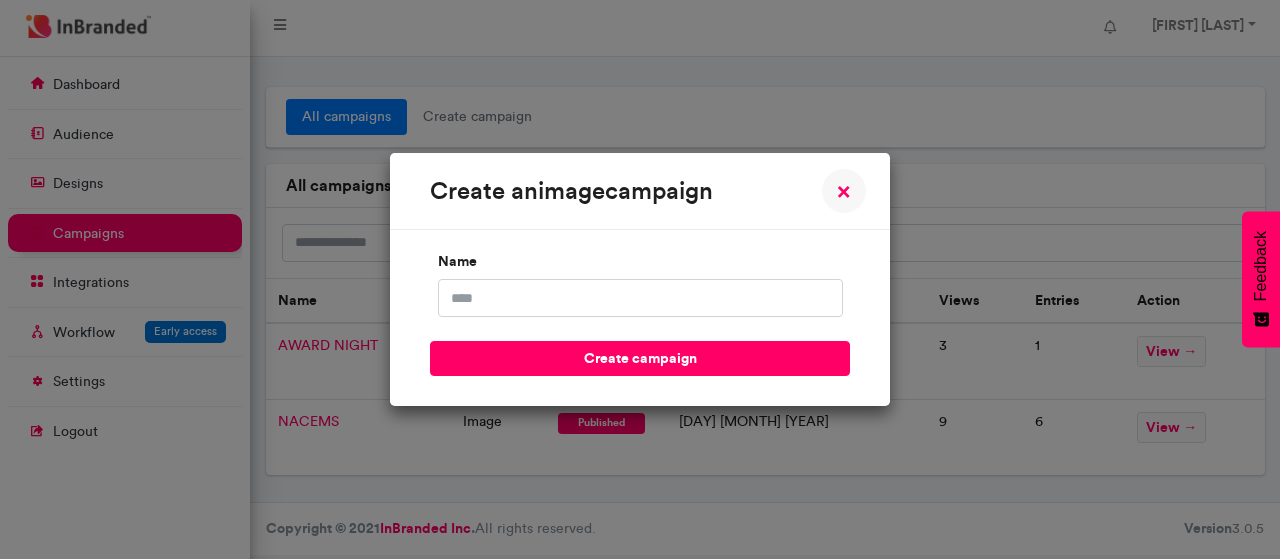 scroll, scrollTop: 0, scrollLeft: 0, axis: both 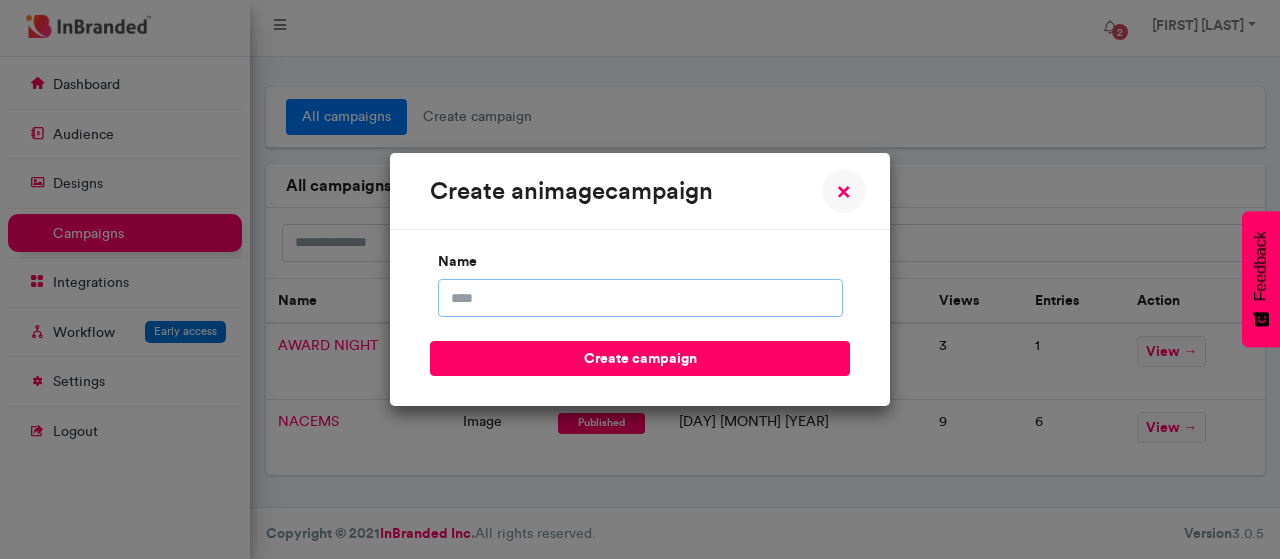 click on "name" at bounding box center (640, 298) 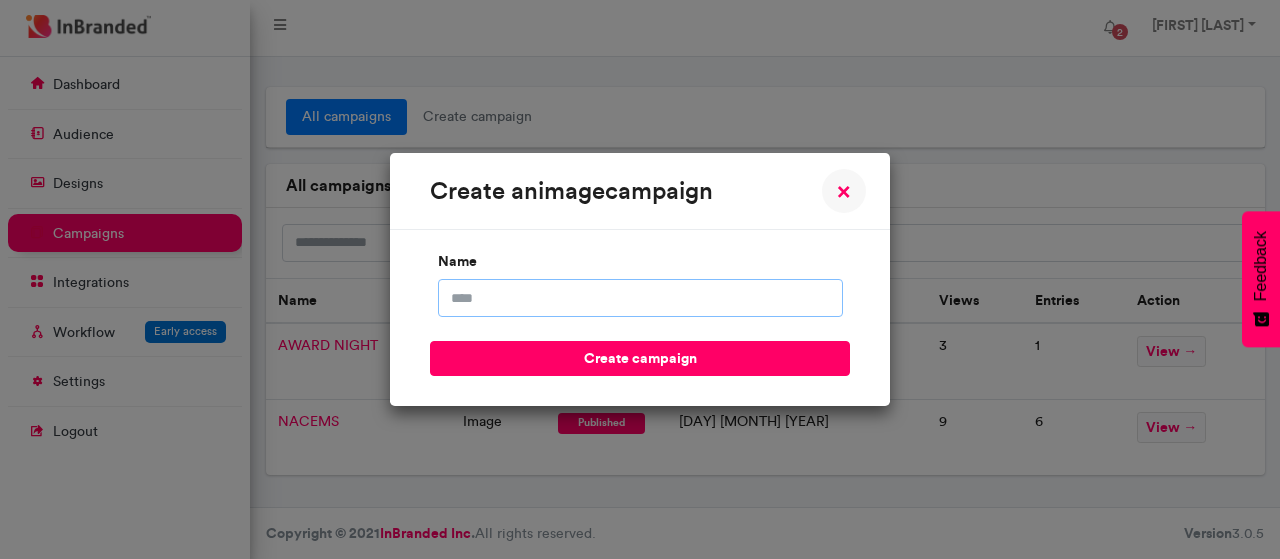 click on "name" at bounding box center [640, 298] 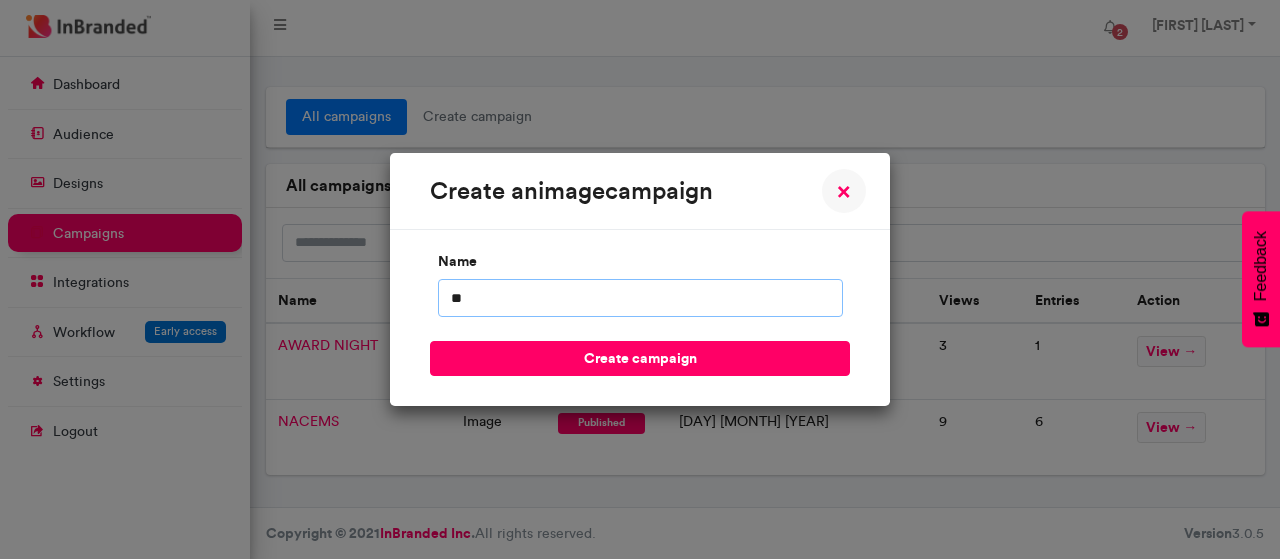 type on "*" 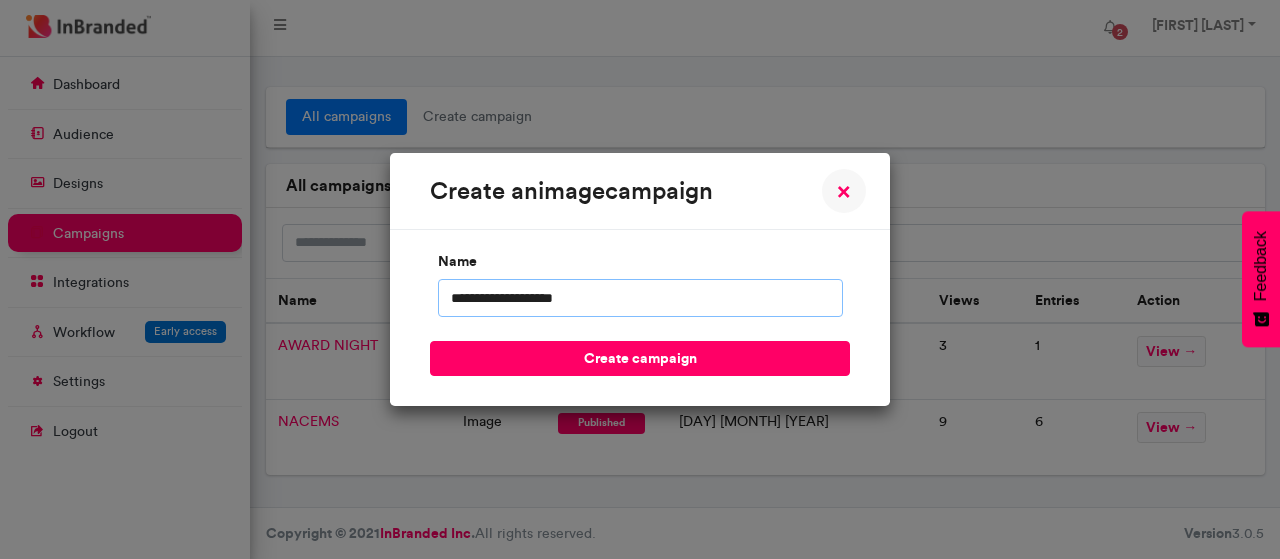 click on "**********" at bounding box center [640, 298] 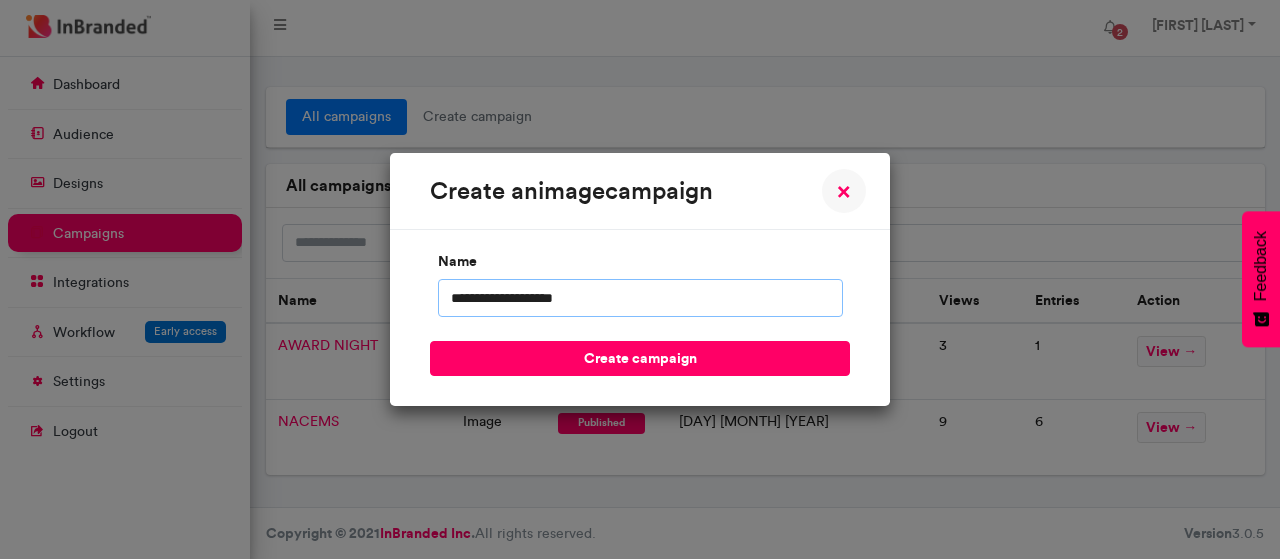 click on "**********" at bounding box center (640, 298) 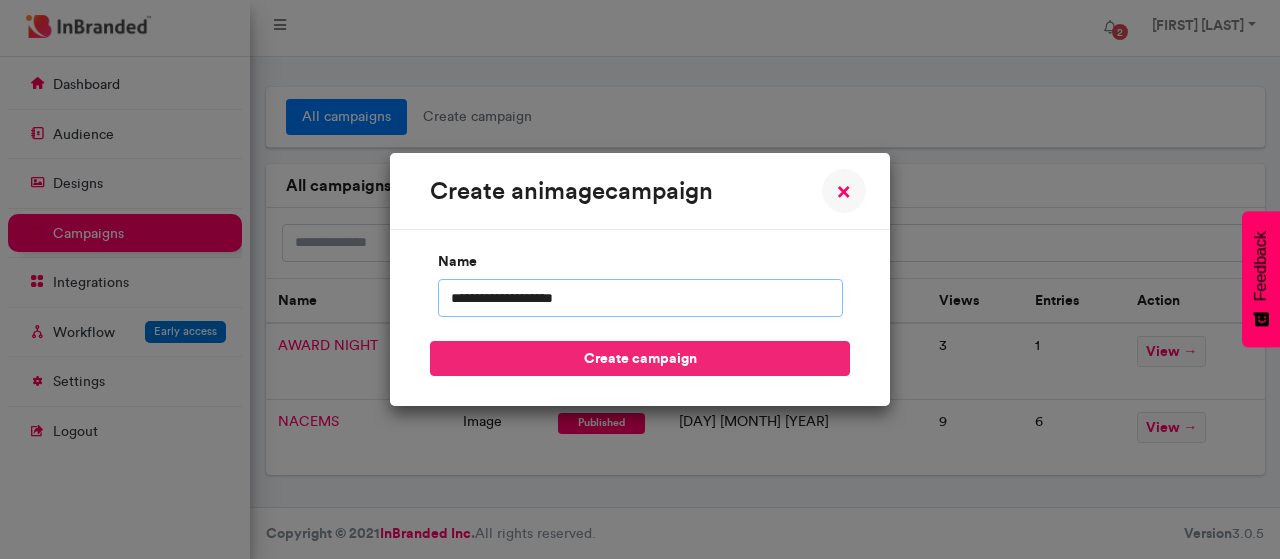 type on "**********" 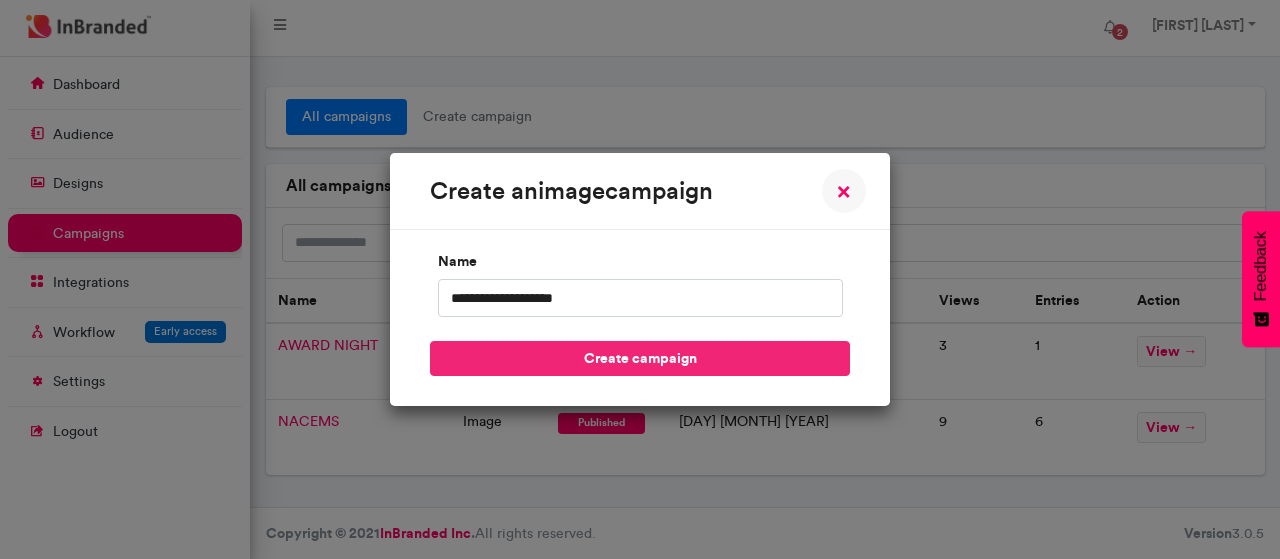 click on "create campaign" at bounding box center [640, 358] 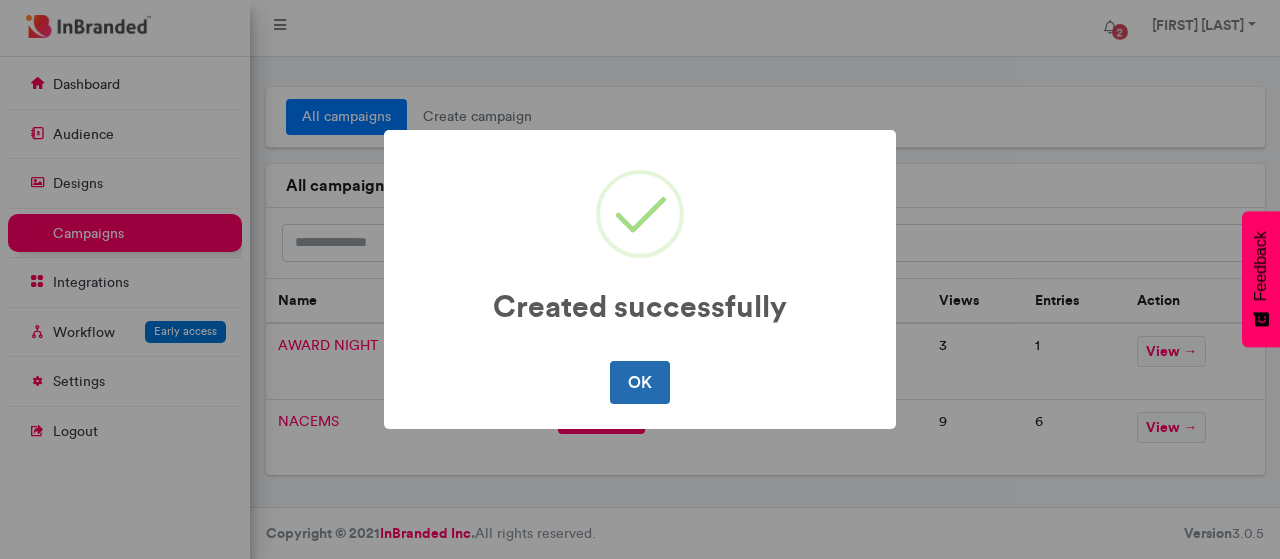 click on "OK" at bounding box center [639, 382] 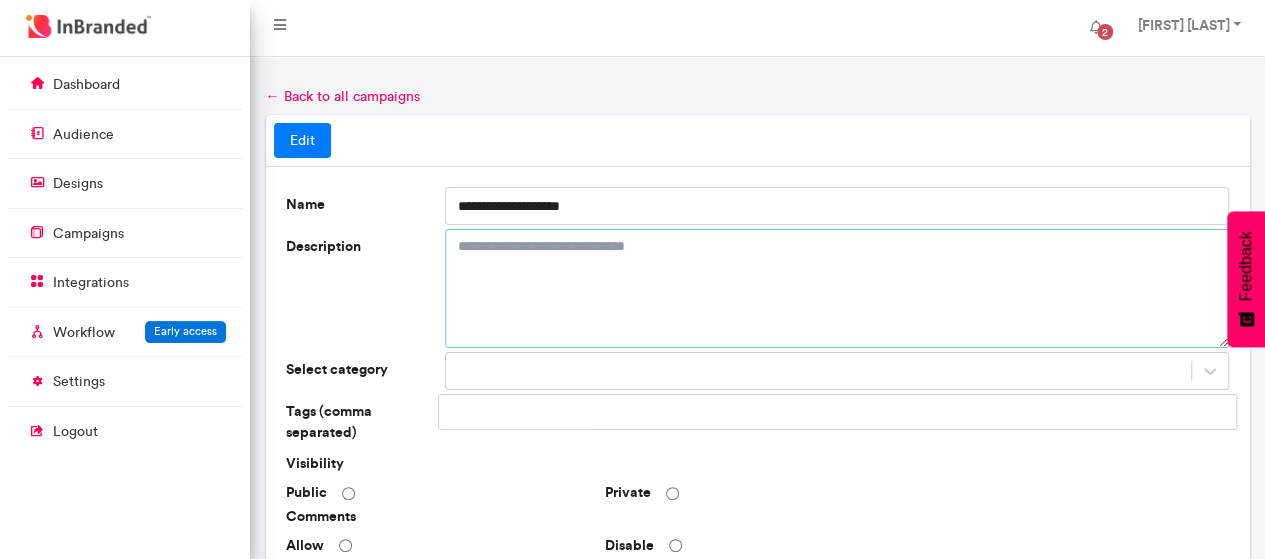 click on "Description" at bounding box center (837, 288) 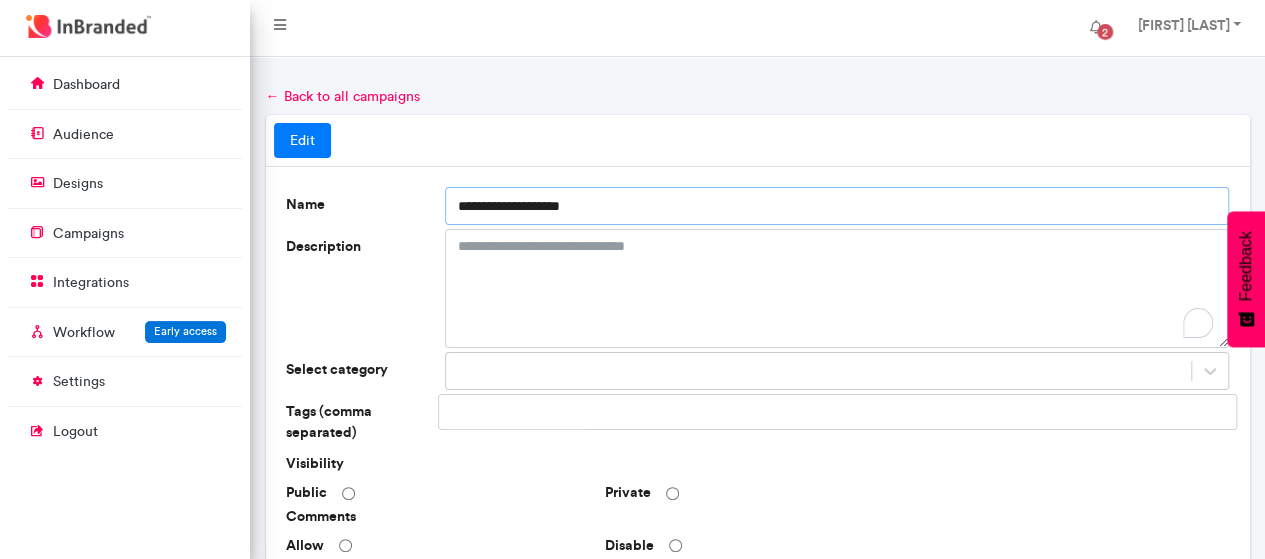 click on "**********" at bounding box center [837, 206] 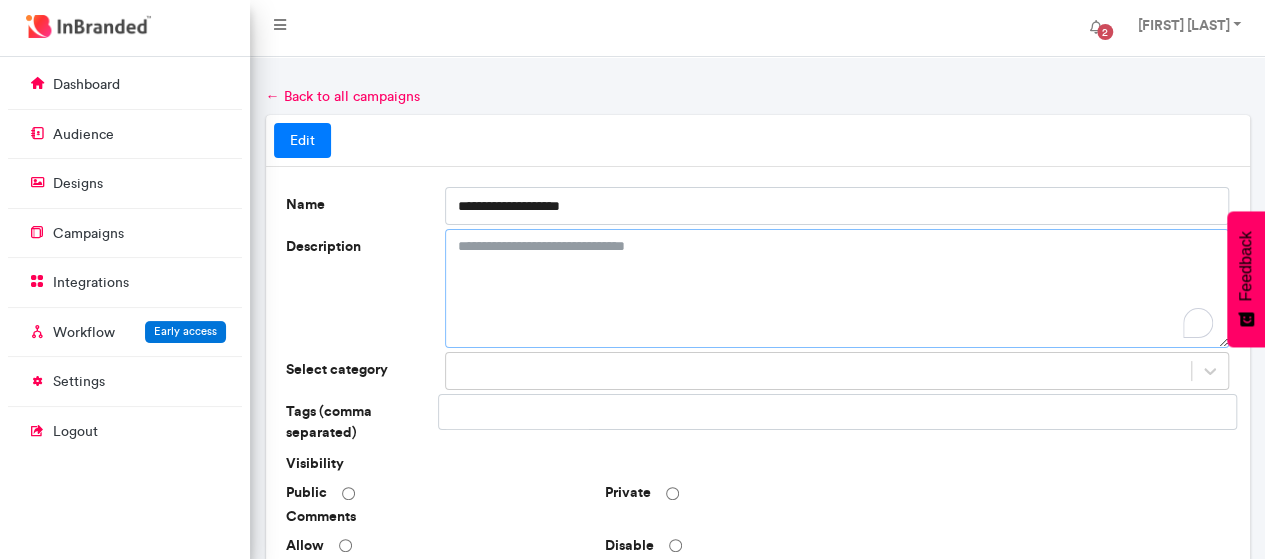 click on "Description" at bounding box center (837, 288) 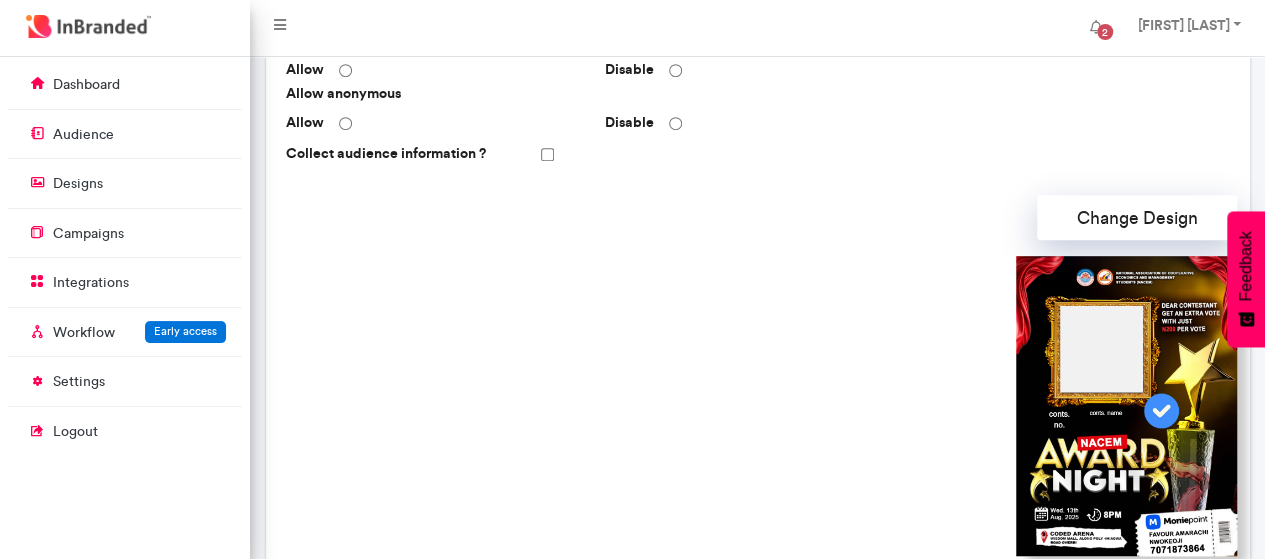 scroll, scrollTop: 753, scrollLeft: 0, axis: vertical 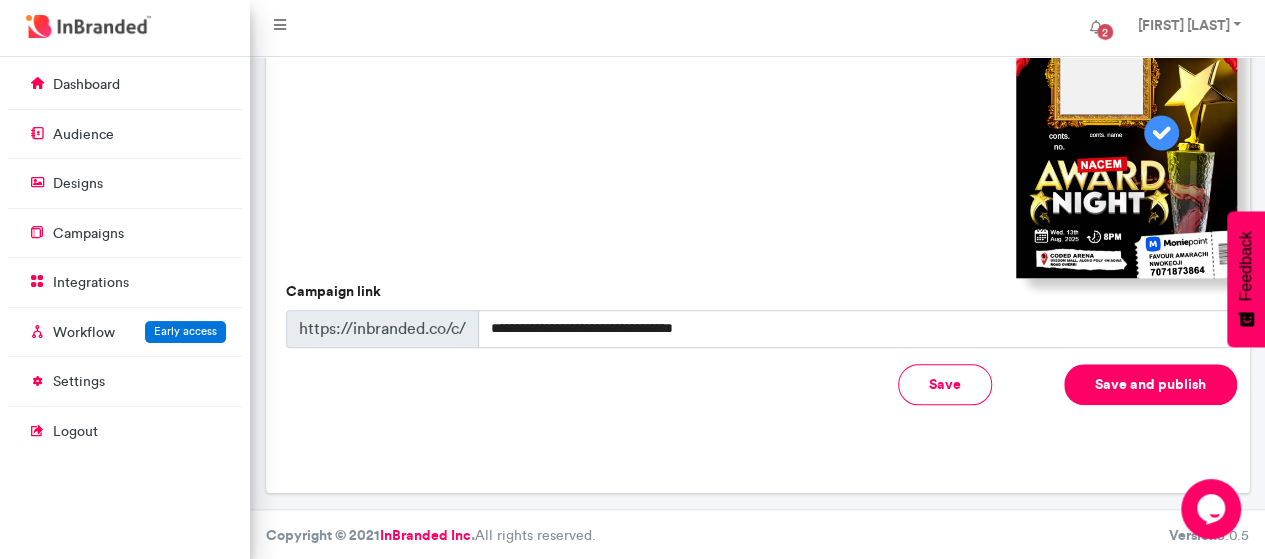 type on "**********" 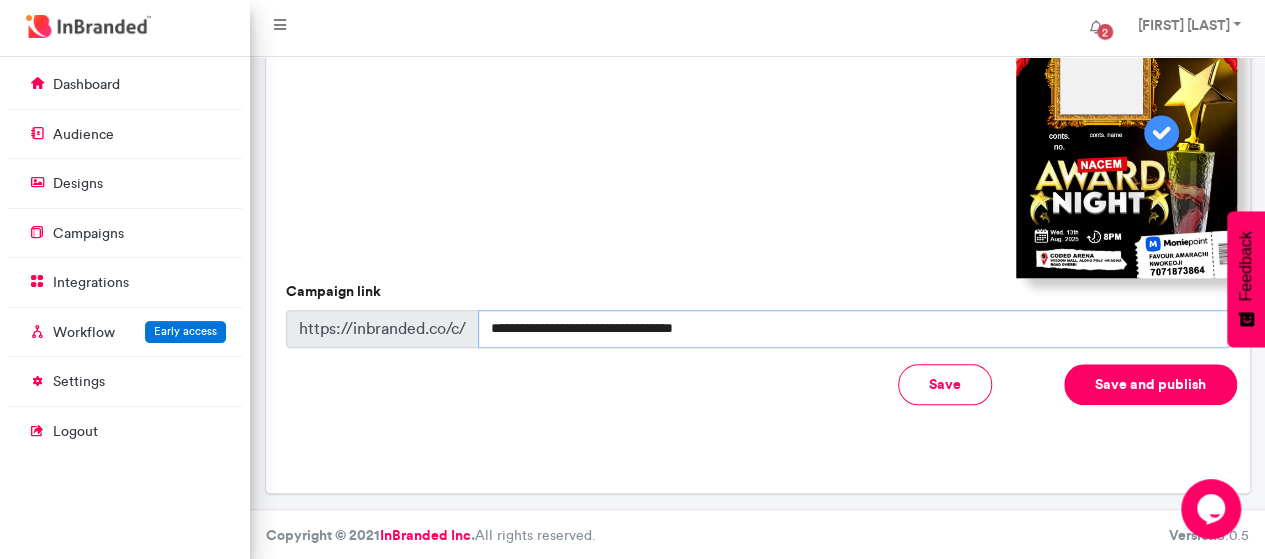 scroll, scrollTop: 0, scrollLeft: 0, axis: both 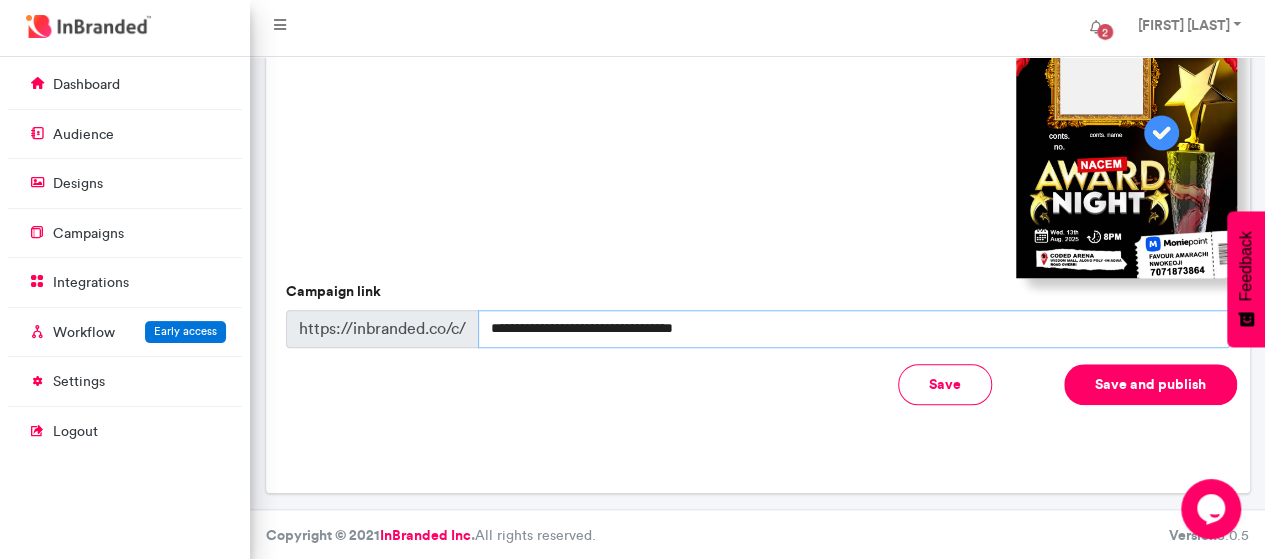 paste 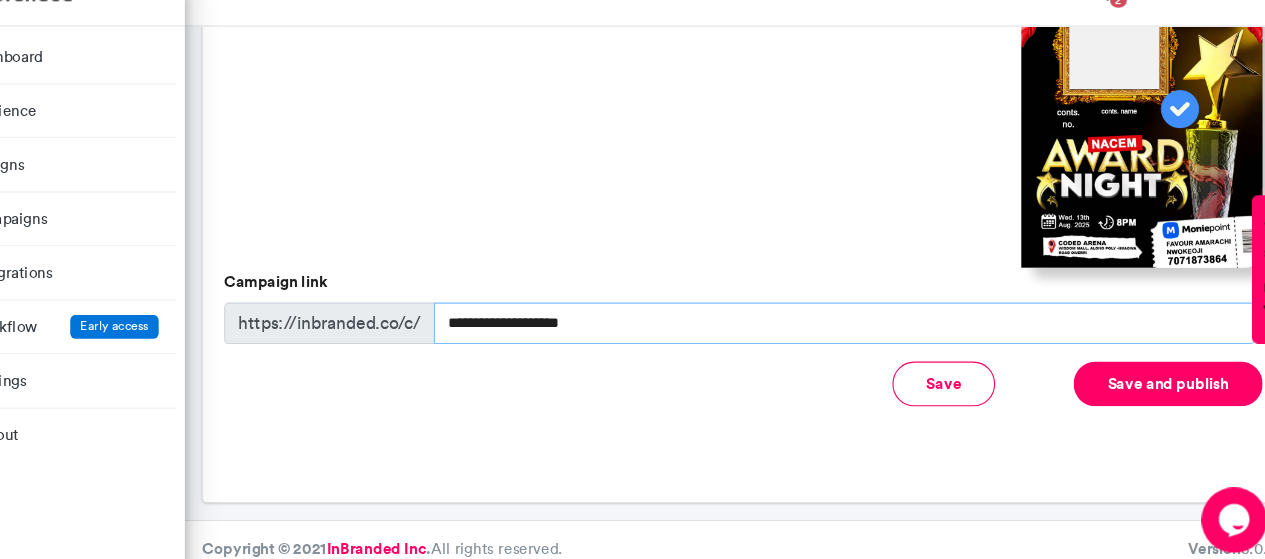 scroll, scrollTop: 753, scrollLeft: 0, axis: vertical 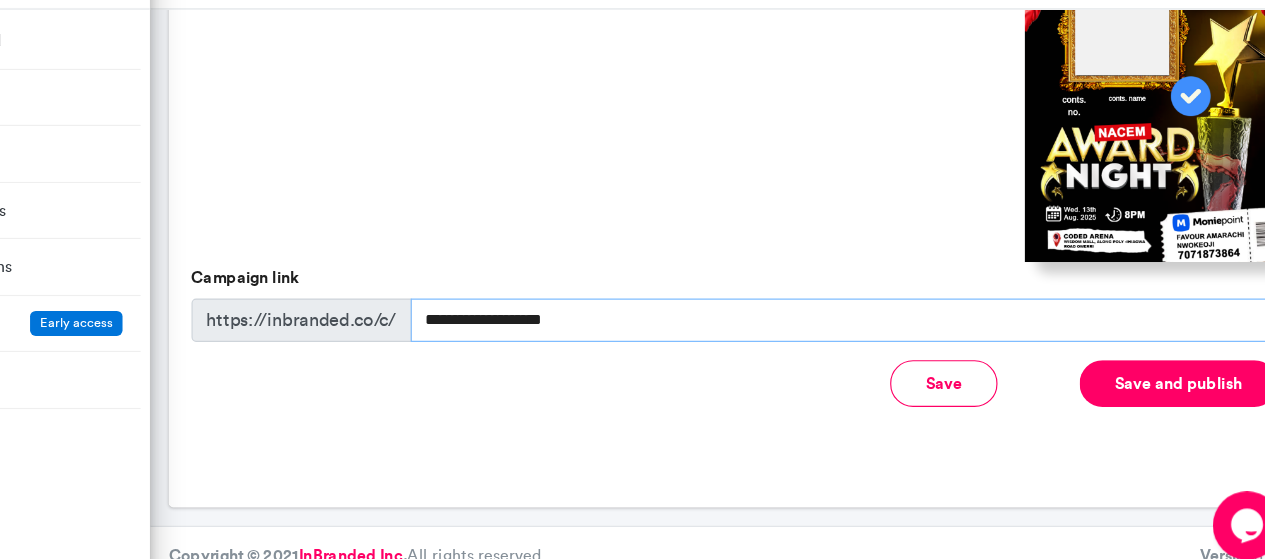 type on "**********" 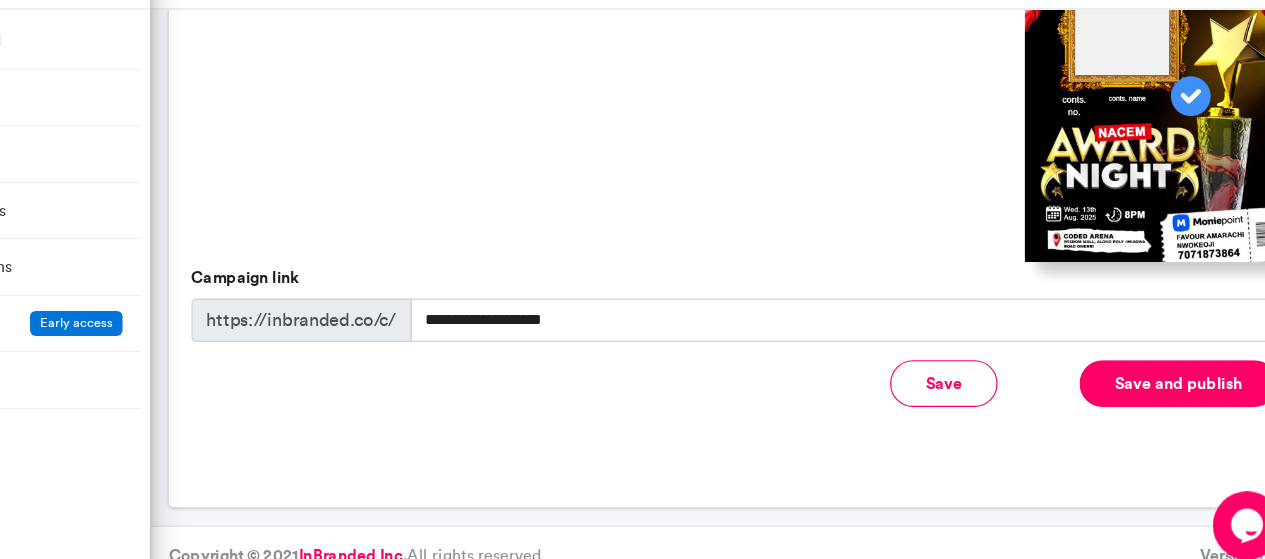 click on "Save and publish" at bounding box center (1150, 384) 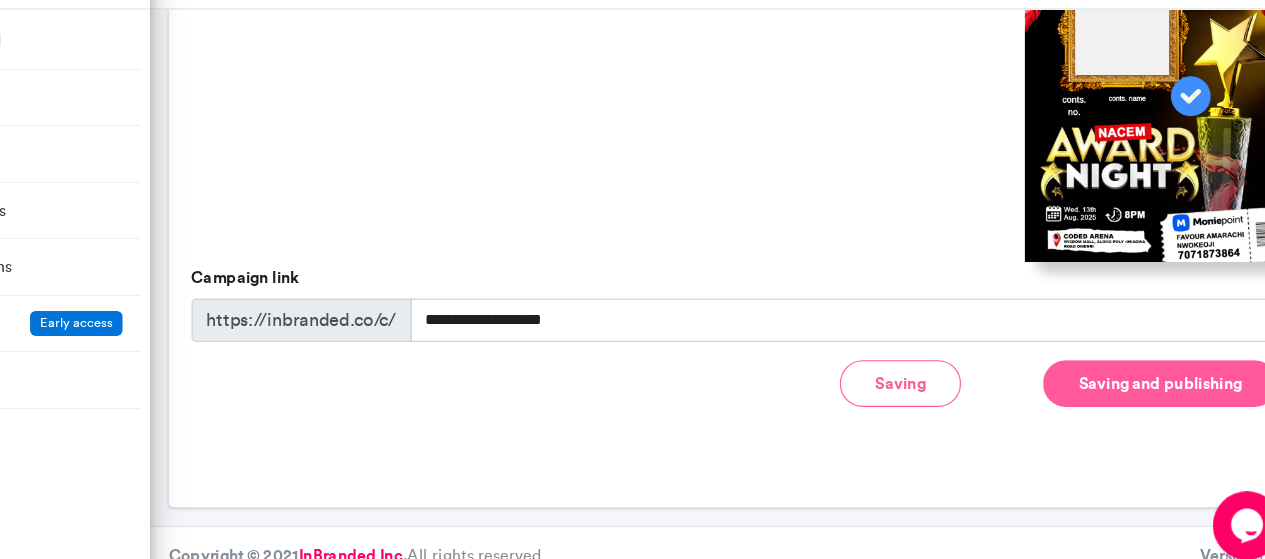 type 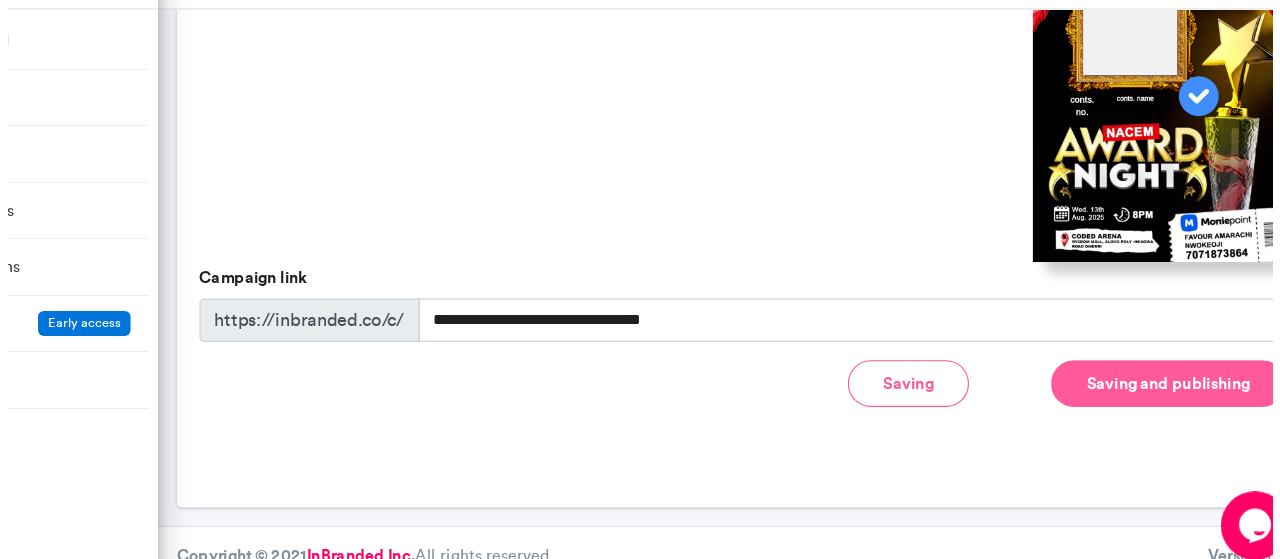 scroll, scrollTop: 753, scrollLeft: 0, axis: vertical 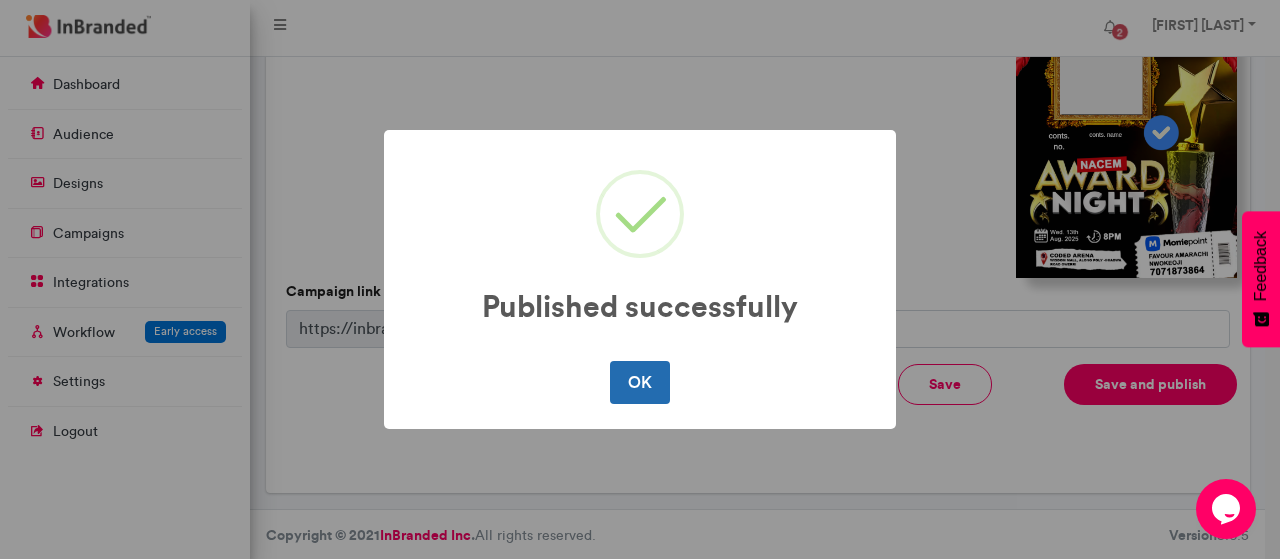 click on "OK" at bounding box center (639, 382) 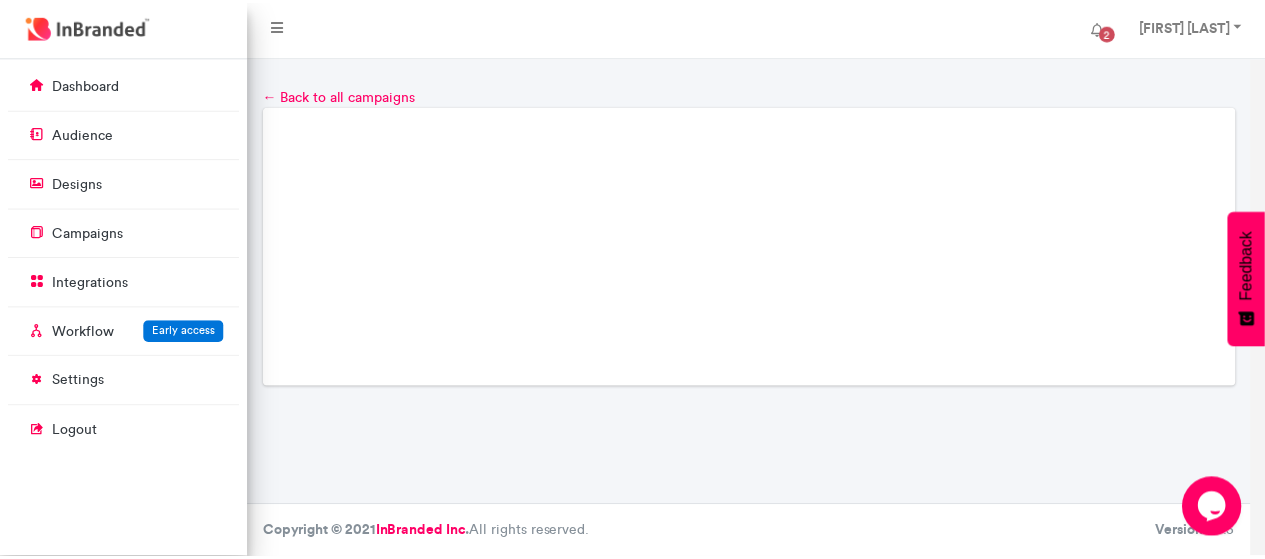 scroll, scrollTop: 0, scrollLeft: 0, axis: both 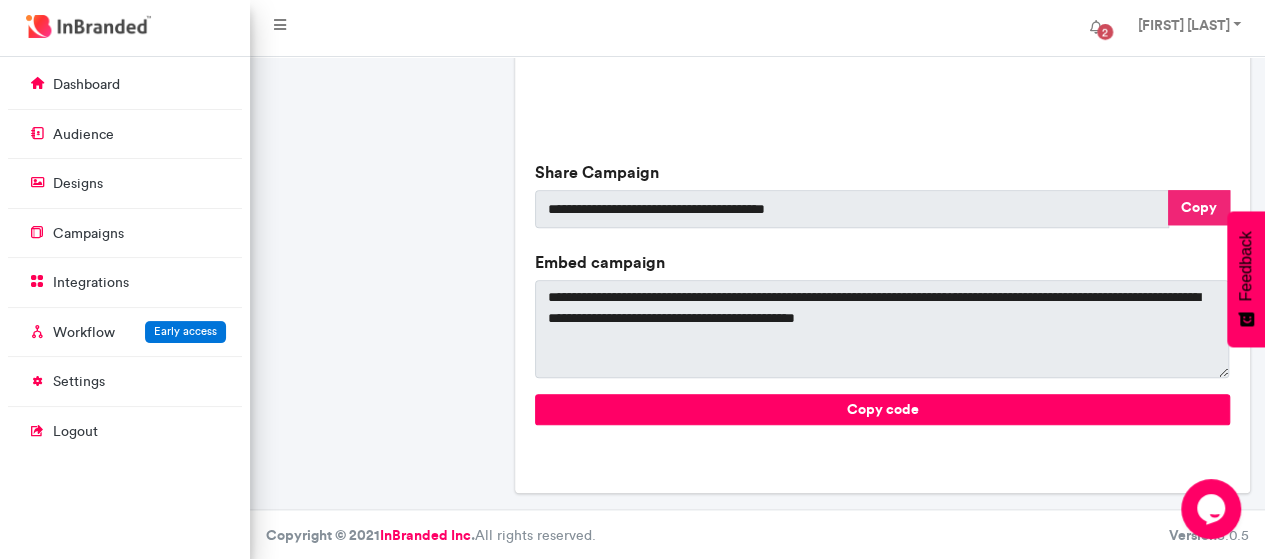click on "Copy" at bounding box center (1199, 207) 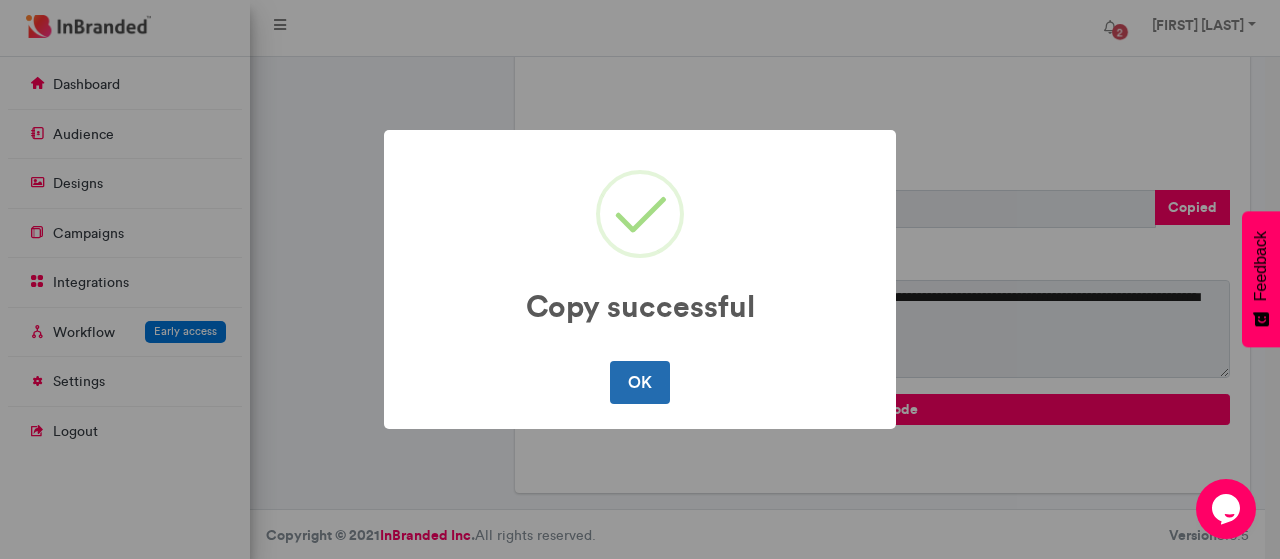 click on "OK" at bounding box center (639, 382) 